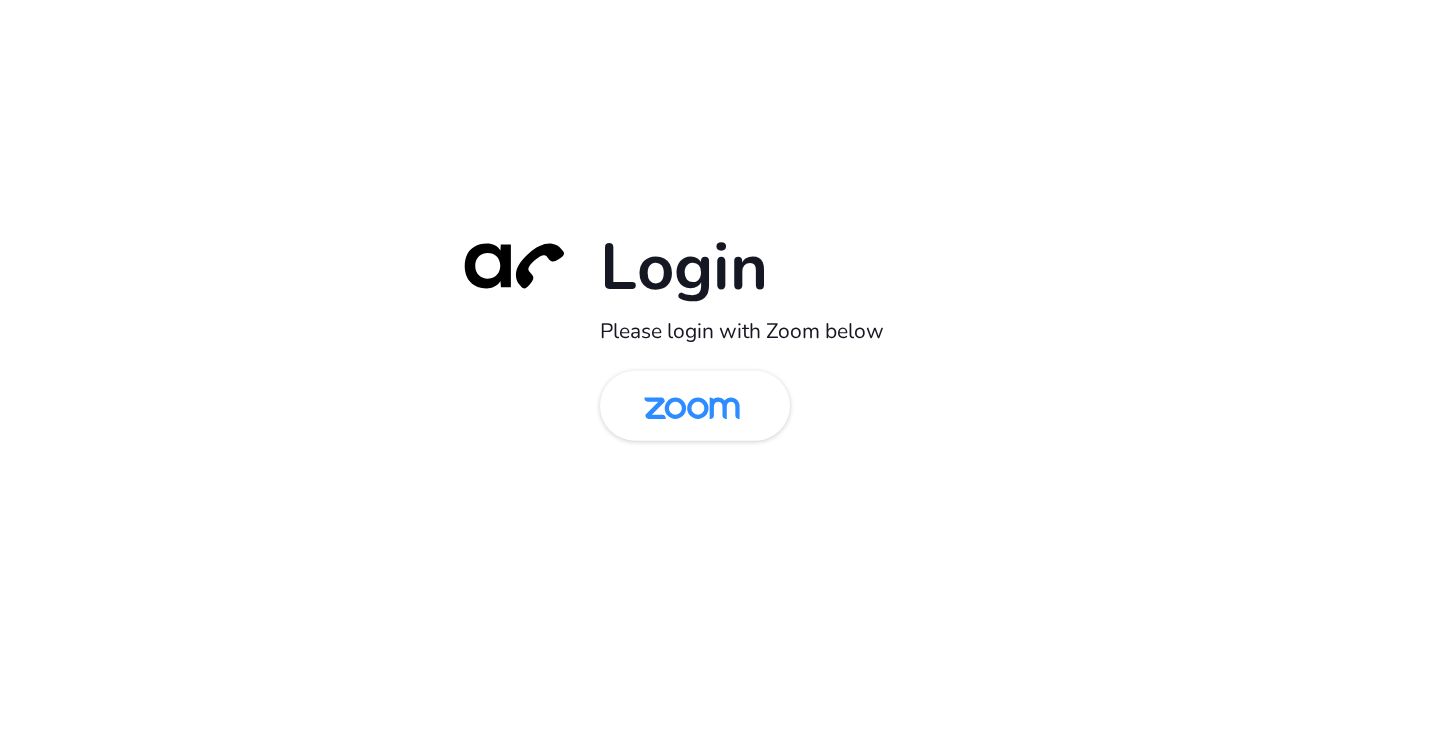 scroll, scrollTop: 0, scrollLeft: 0, axis: both 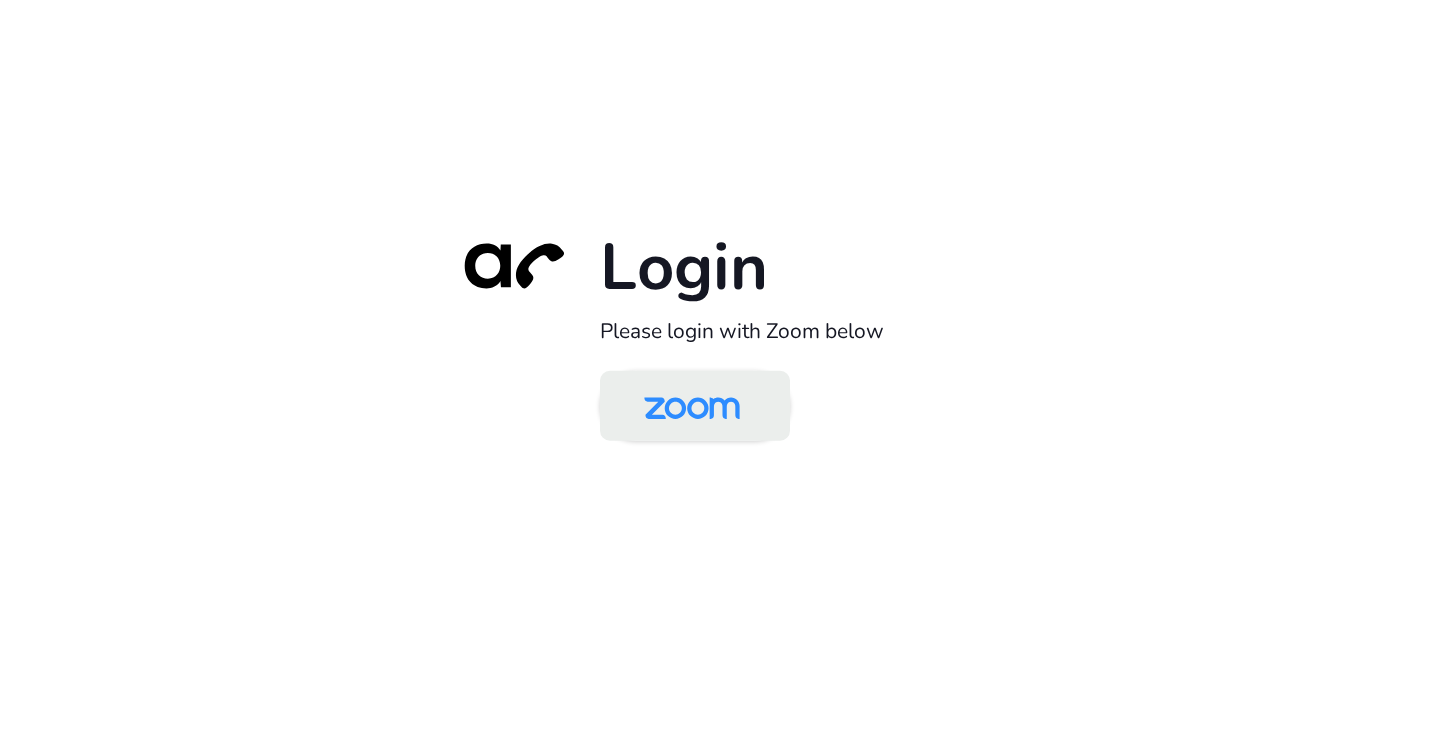 click at bounding box center [692, 407] 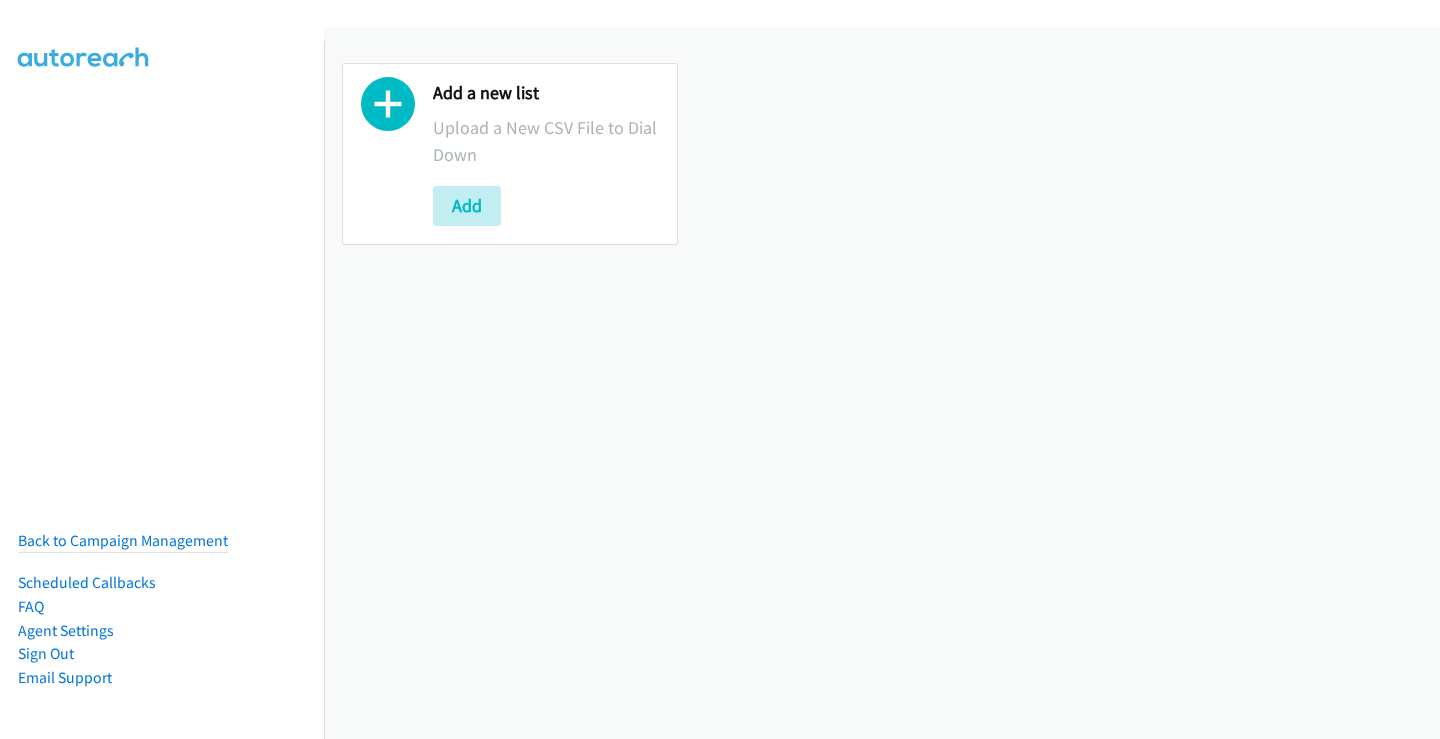 scroll, scrollTop: 0, scrollLeft: 0, axis: both 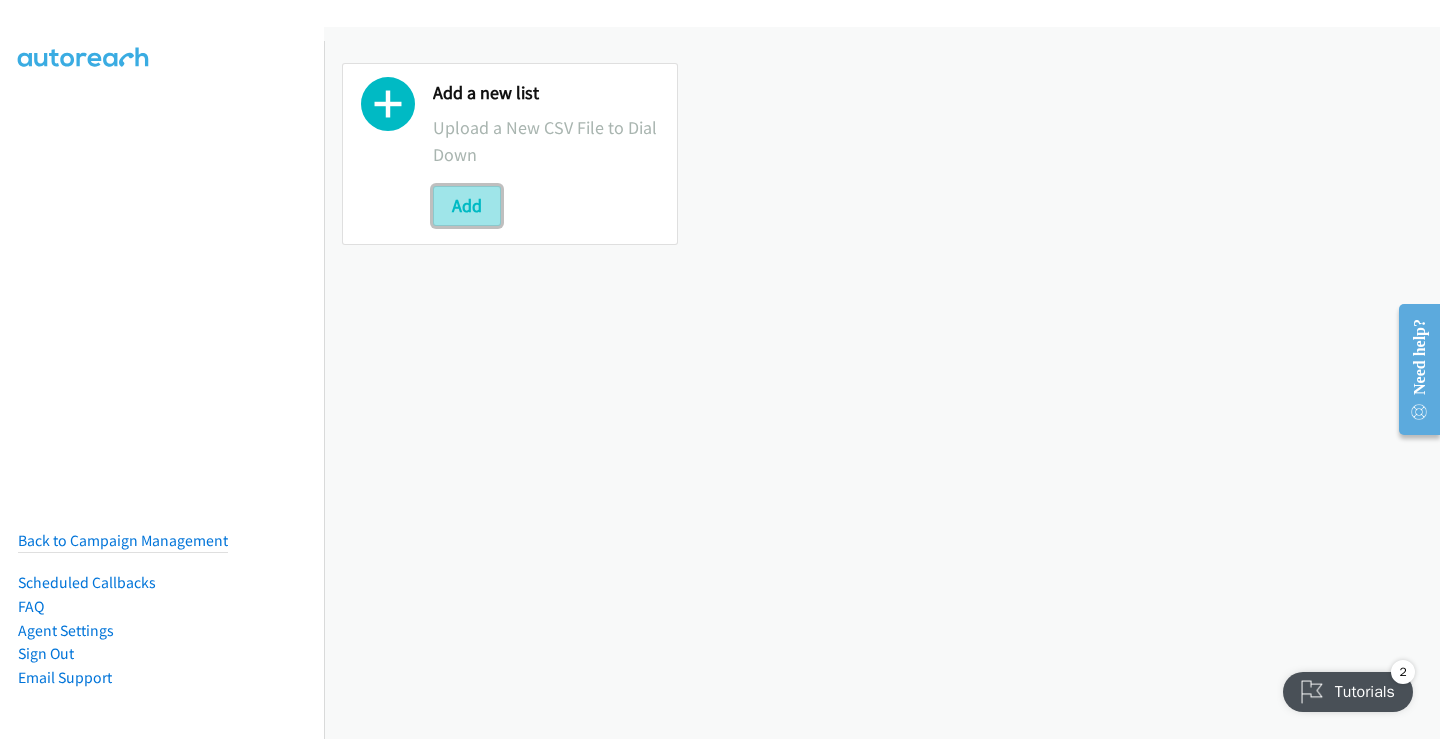 click on "Add" at bounding box center [467, 206] 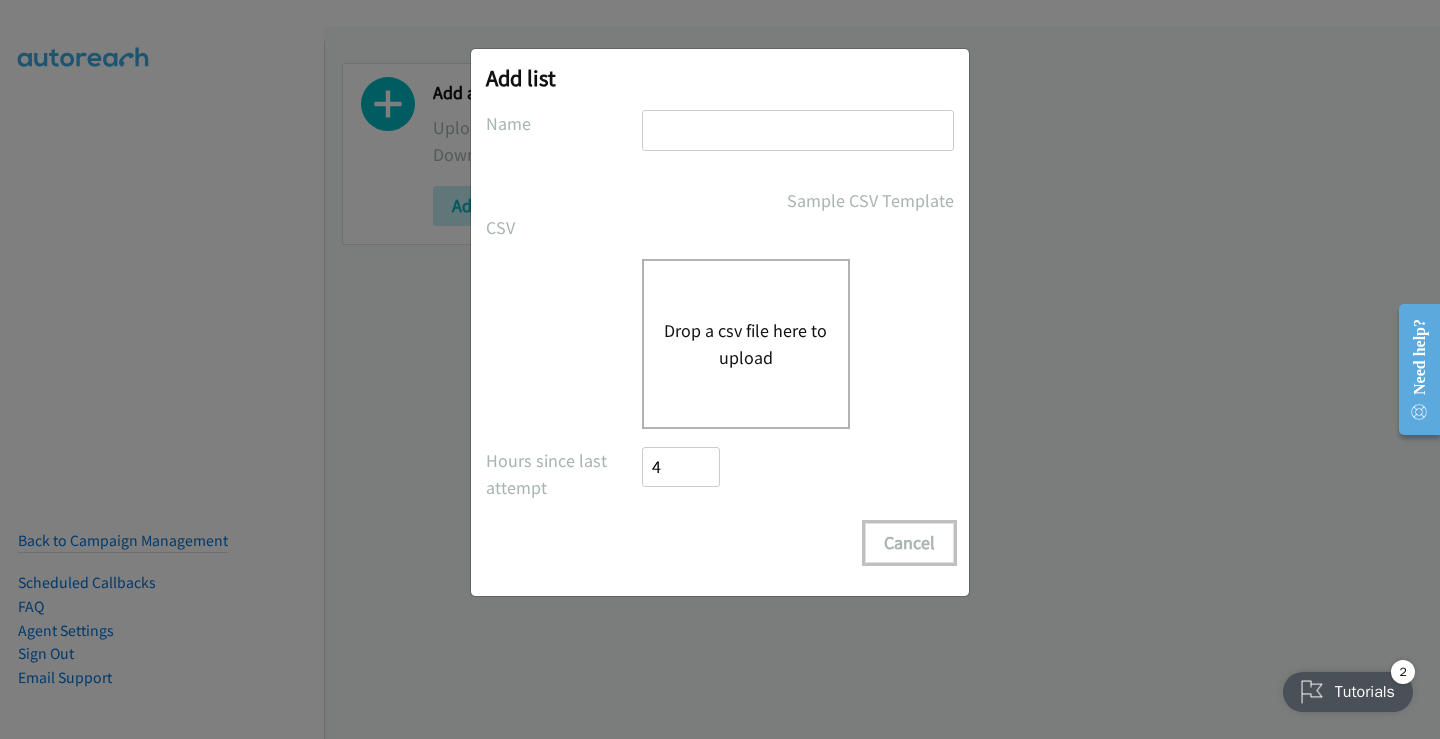 click on "Cancel" at bounding box center (909, 543) 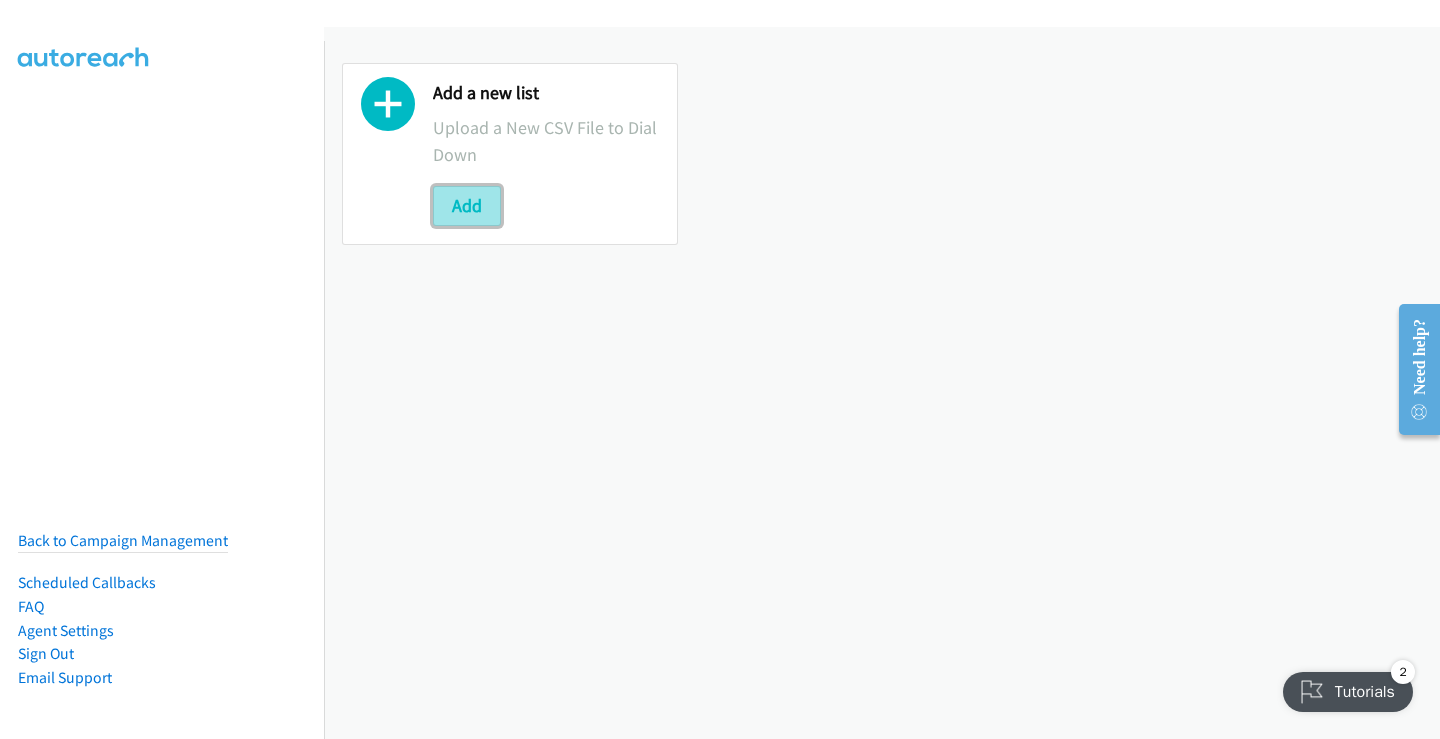 click on "Add" at bounding box center [467, 206] 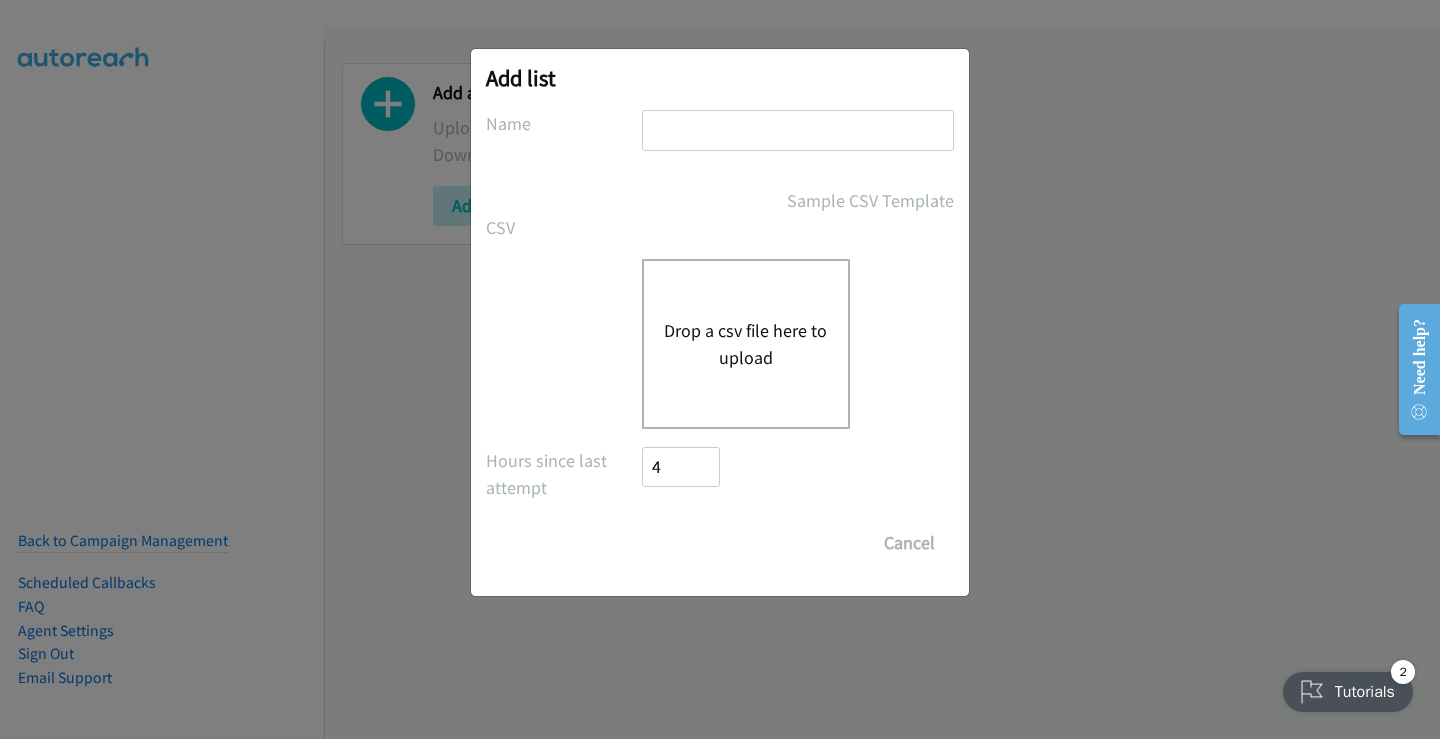 click on "Drop a csv file here to upload" at bounding box center (746, 344) 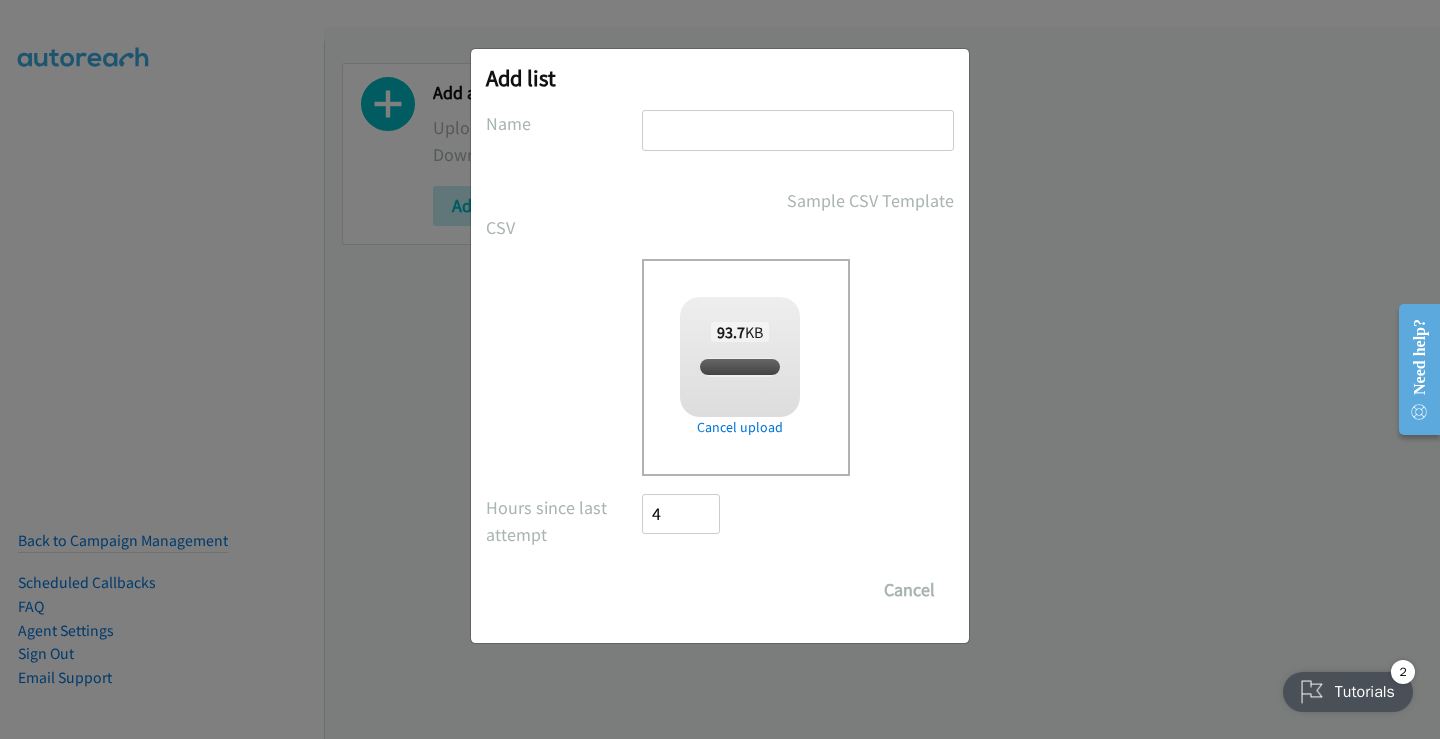 checkbox on "true" 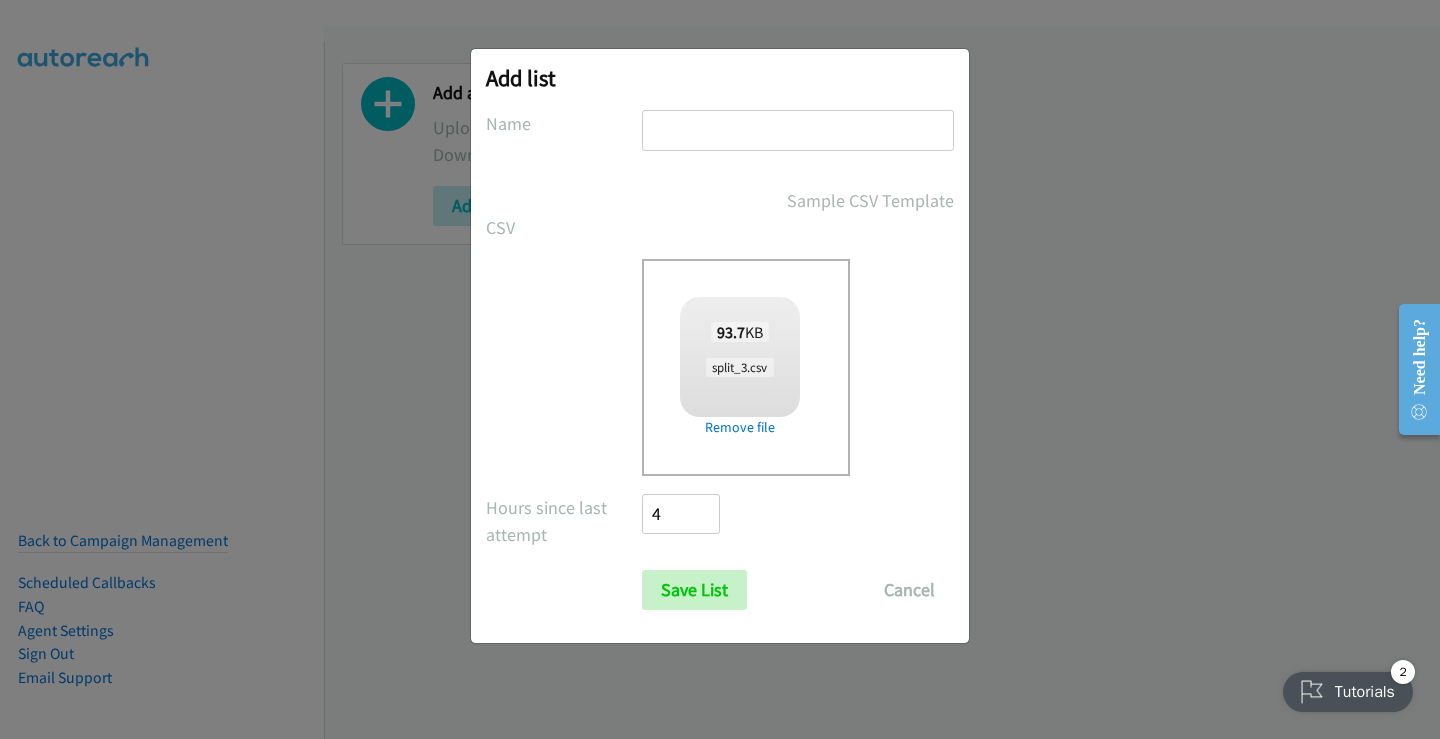 click at bounding box center (798, 130) 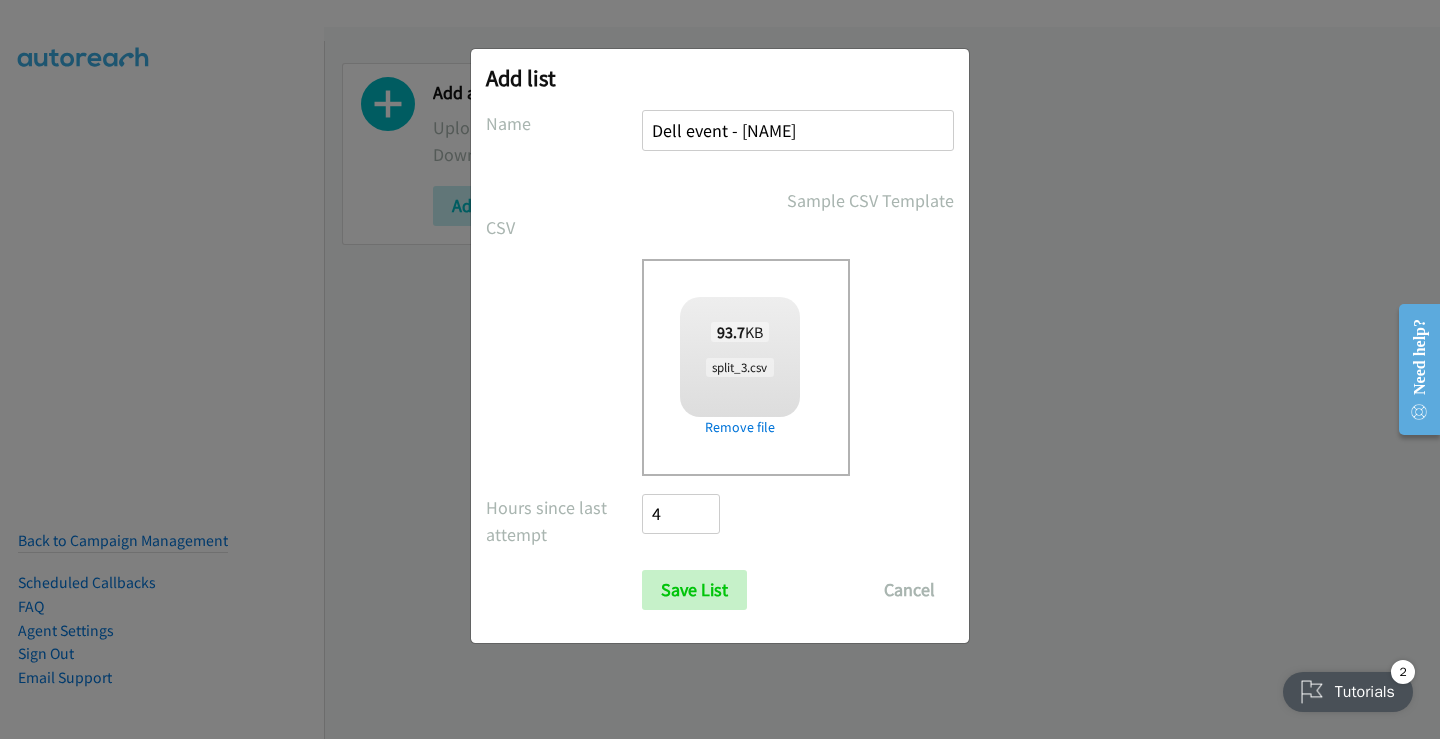 type on "Dell event - mike" 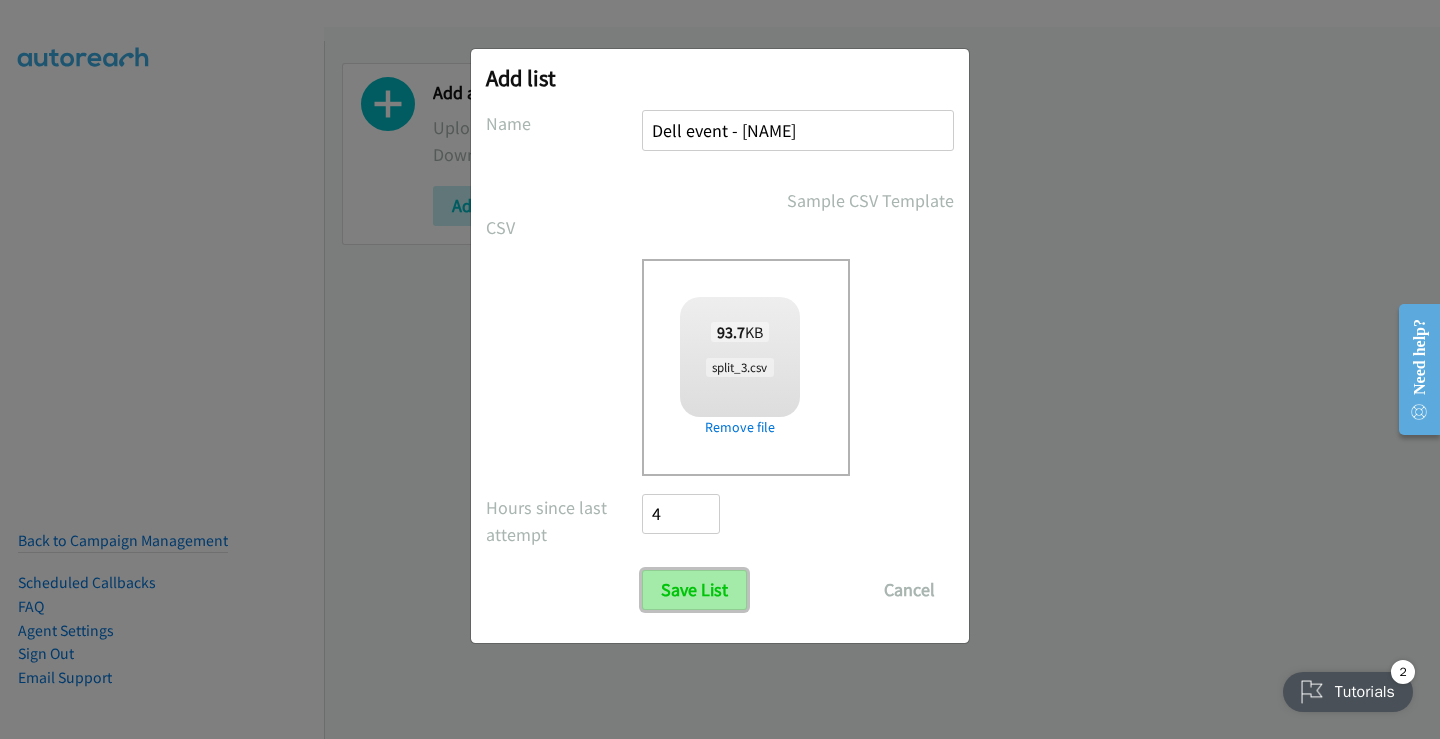 click on "Save List" at bounding box center (694, 590) 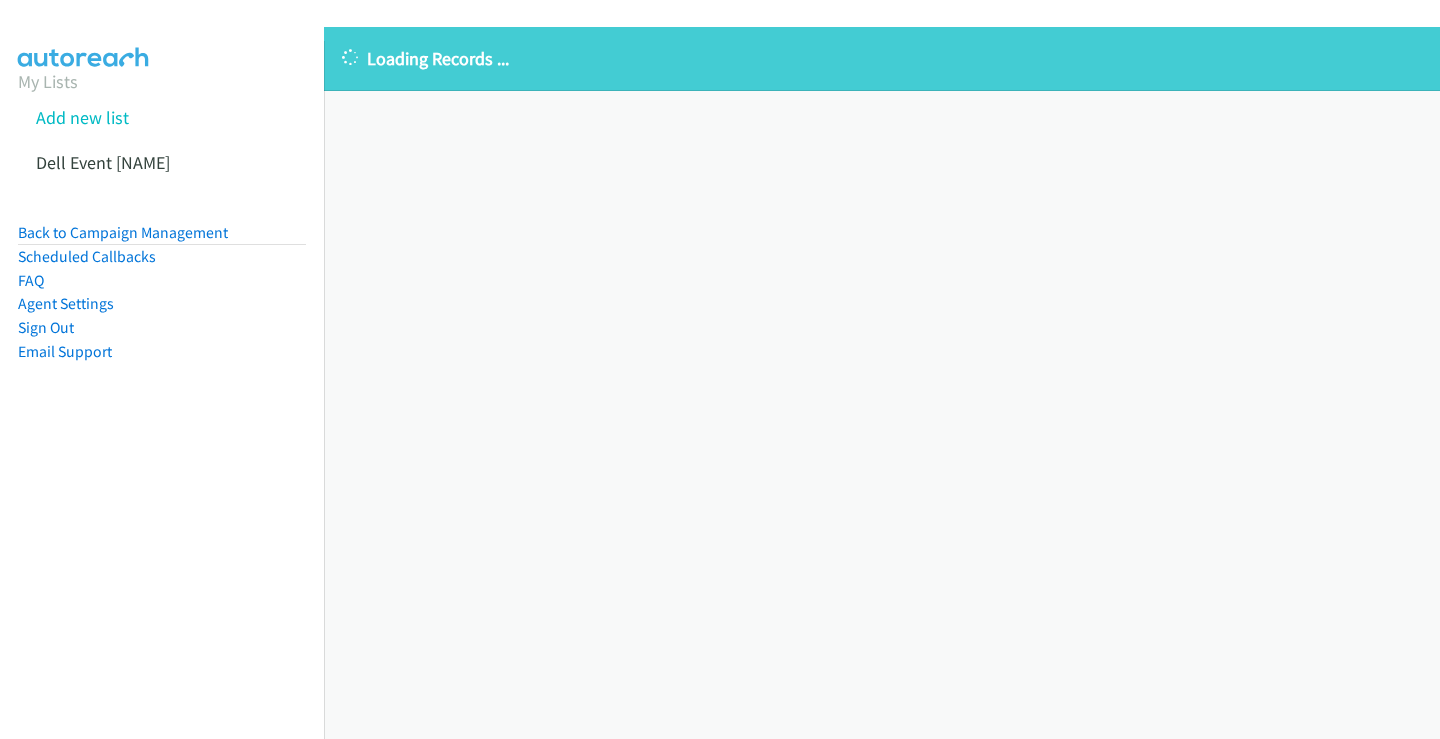 scroll, scrollTop: 0, scrollLeft: 0, axis: both 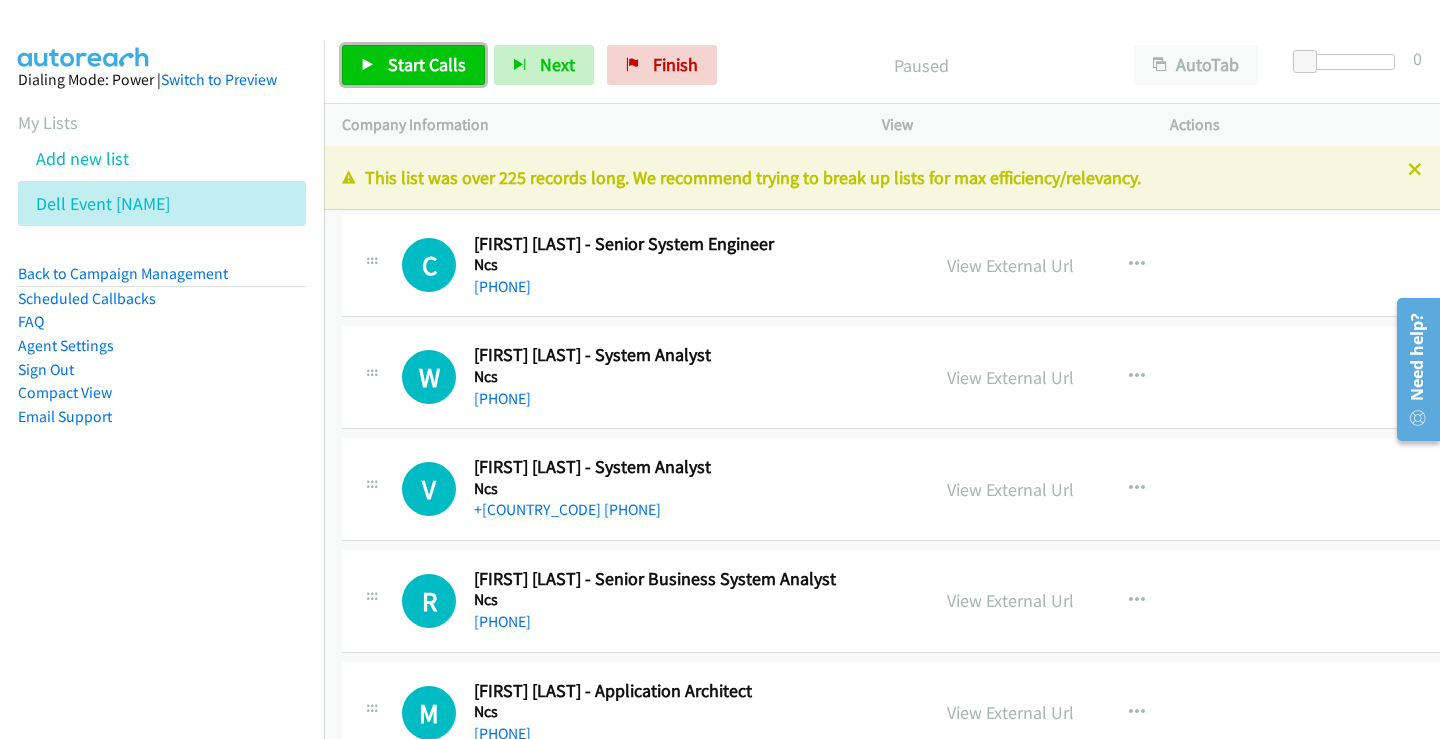 click on "Start Calls" at bounding box center [427, 64] 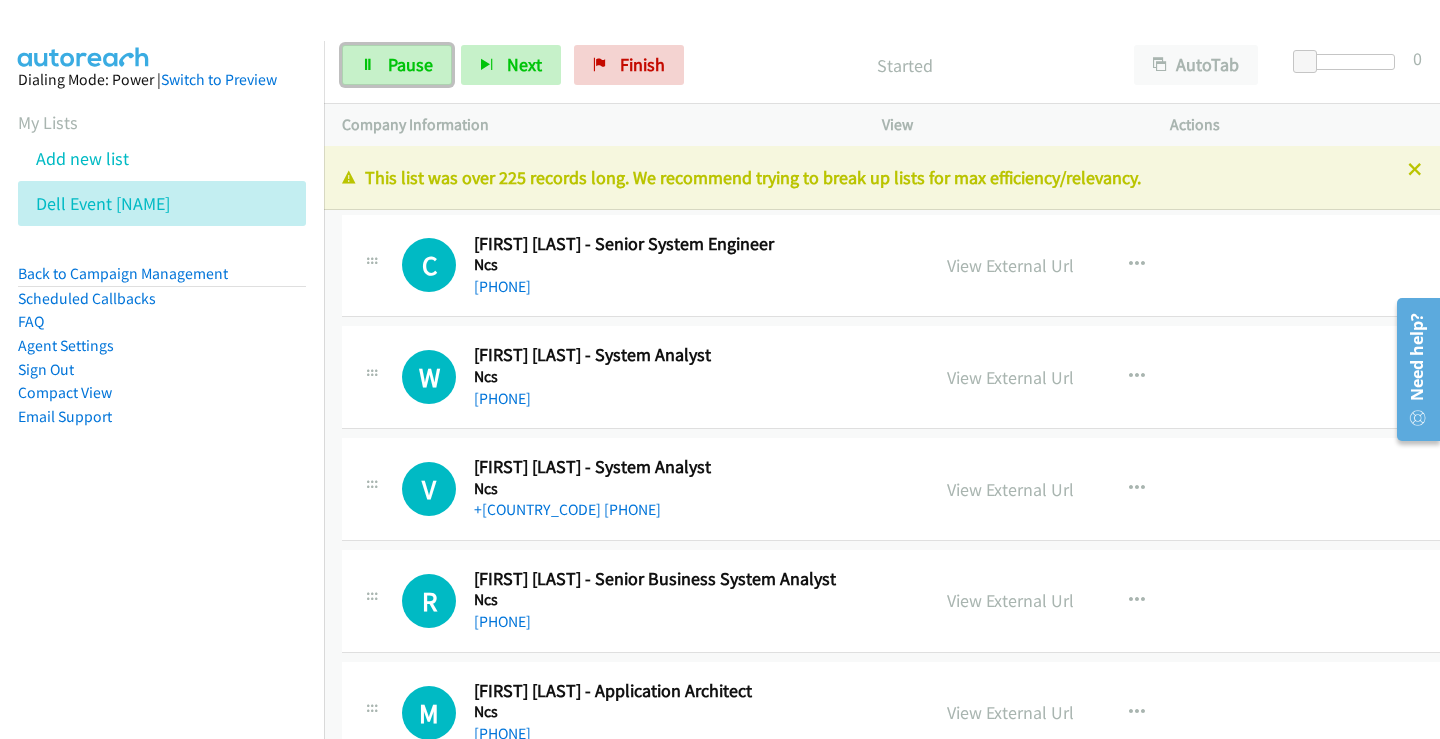 click on "Pause" at bounding box center (410, 64) 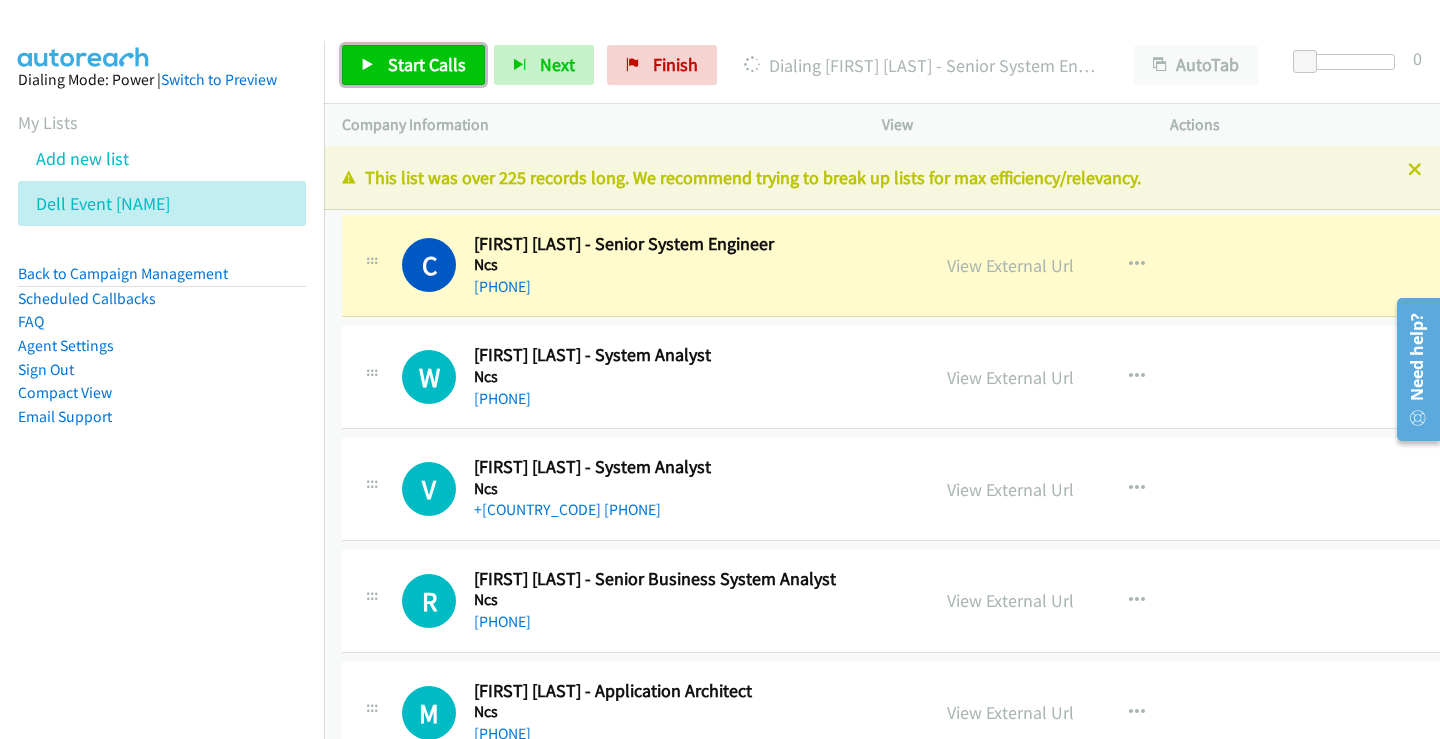 click on "Start Calls" at bounding box center (427, 64) 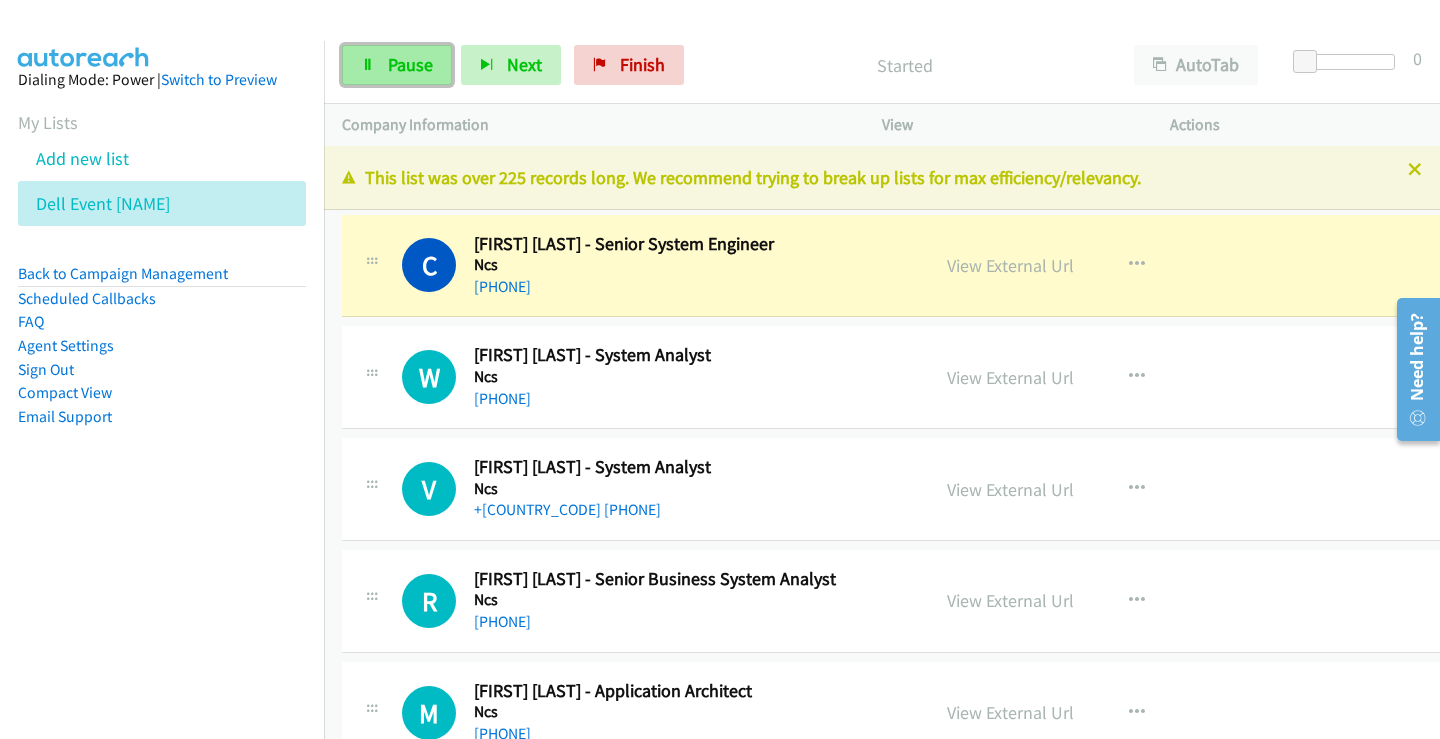 click on "Pause" at bounding box center (410, 64) 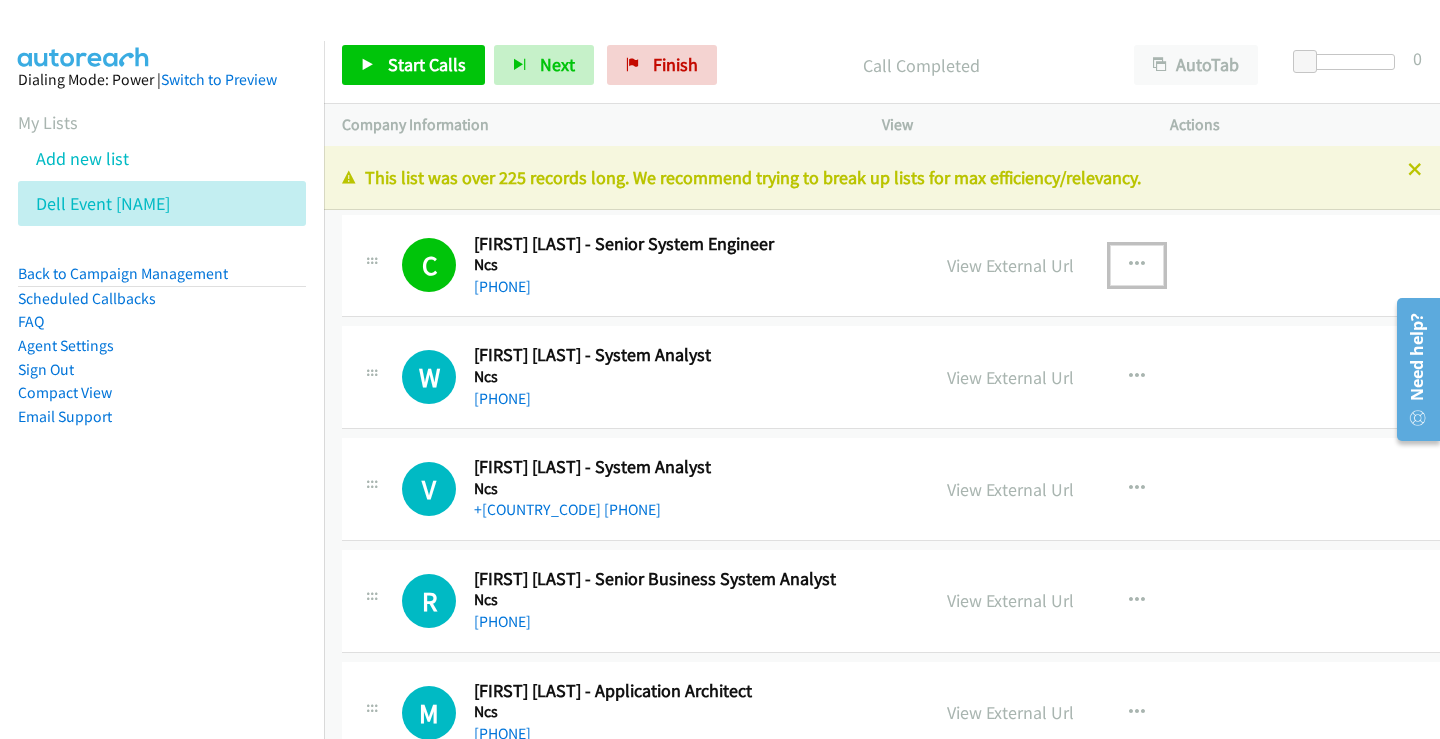click at bounding box center [1137, 265] 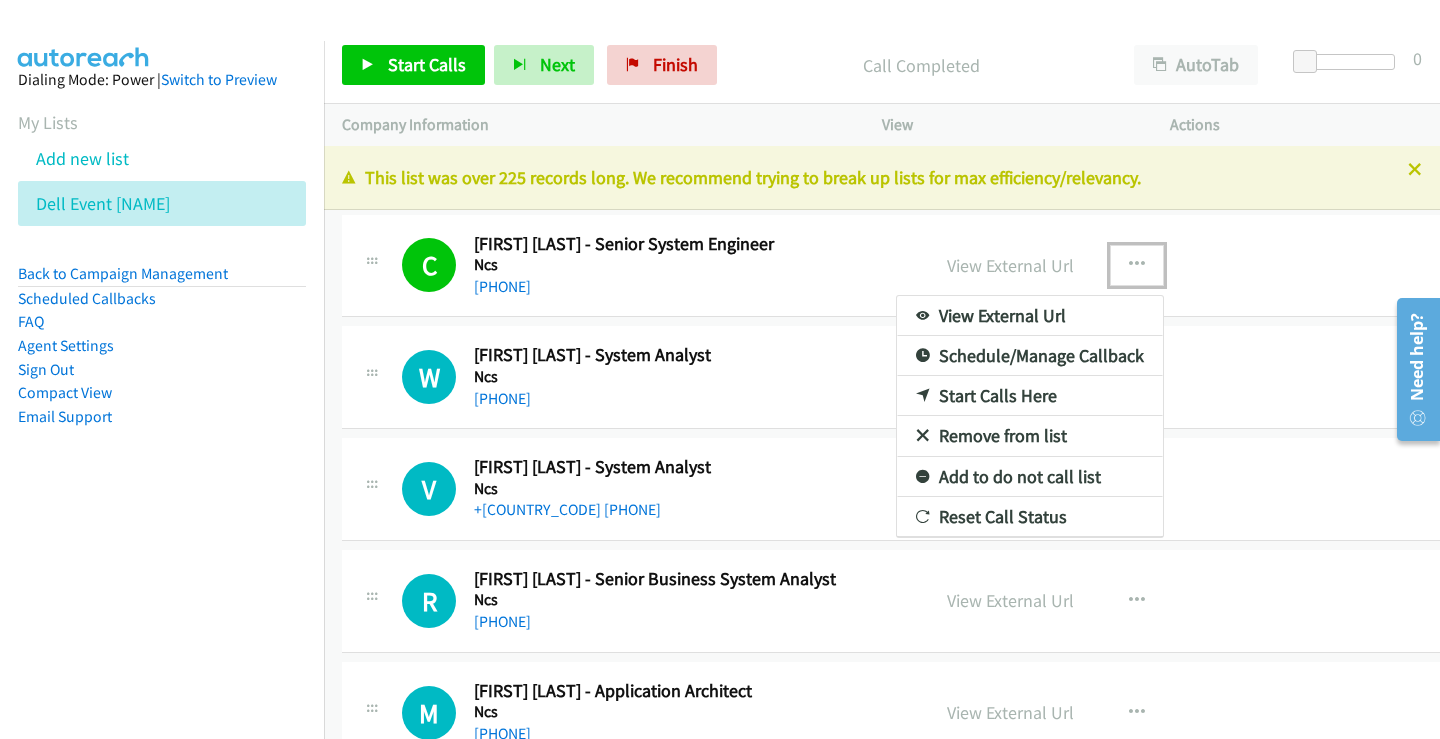 click at bounding box center (720, 369) 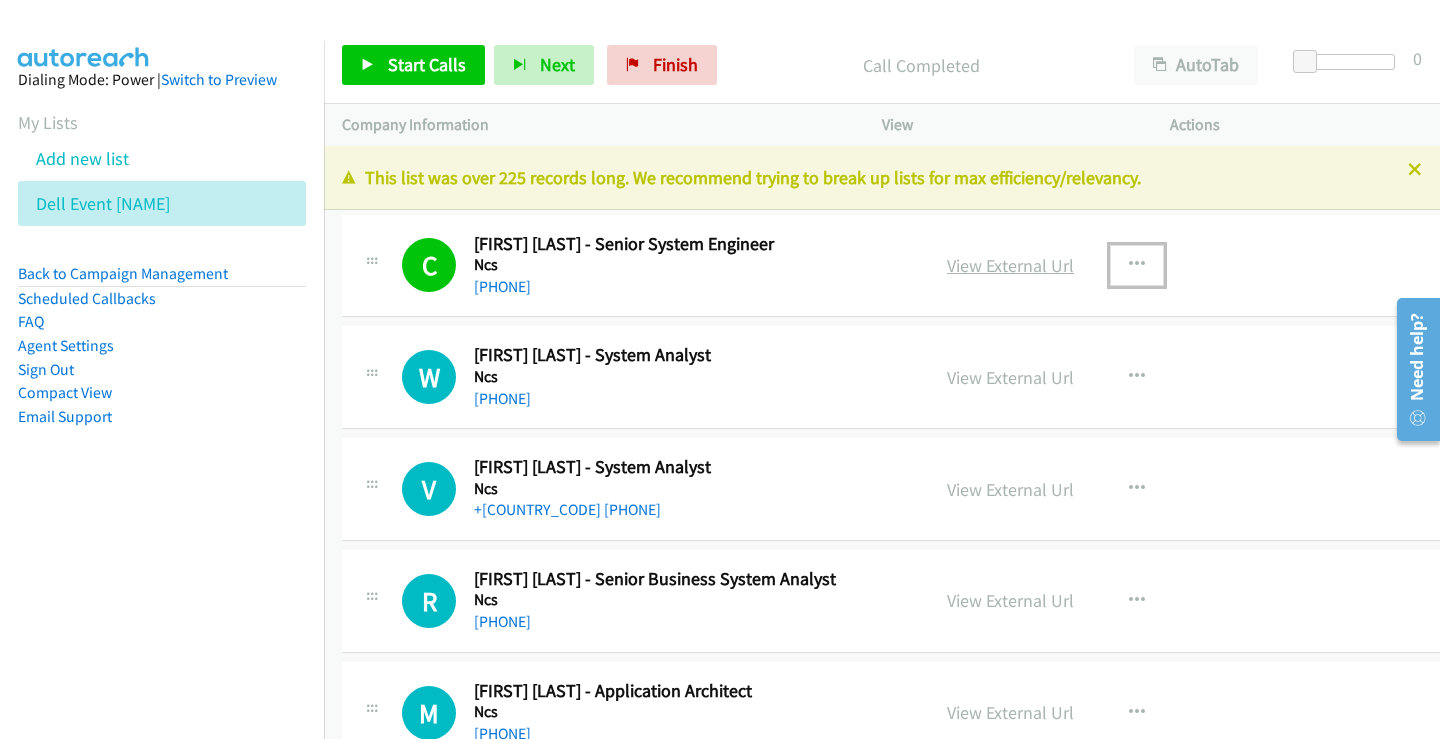 click on "View External Url" at bounding box center [1010, 265] 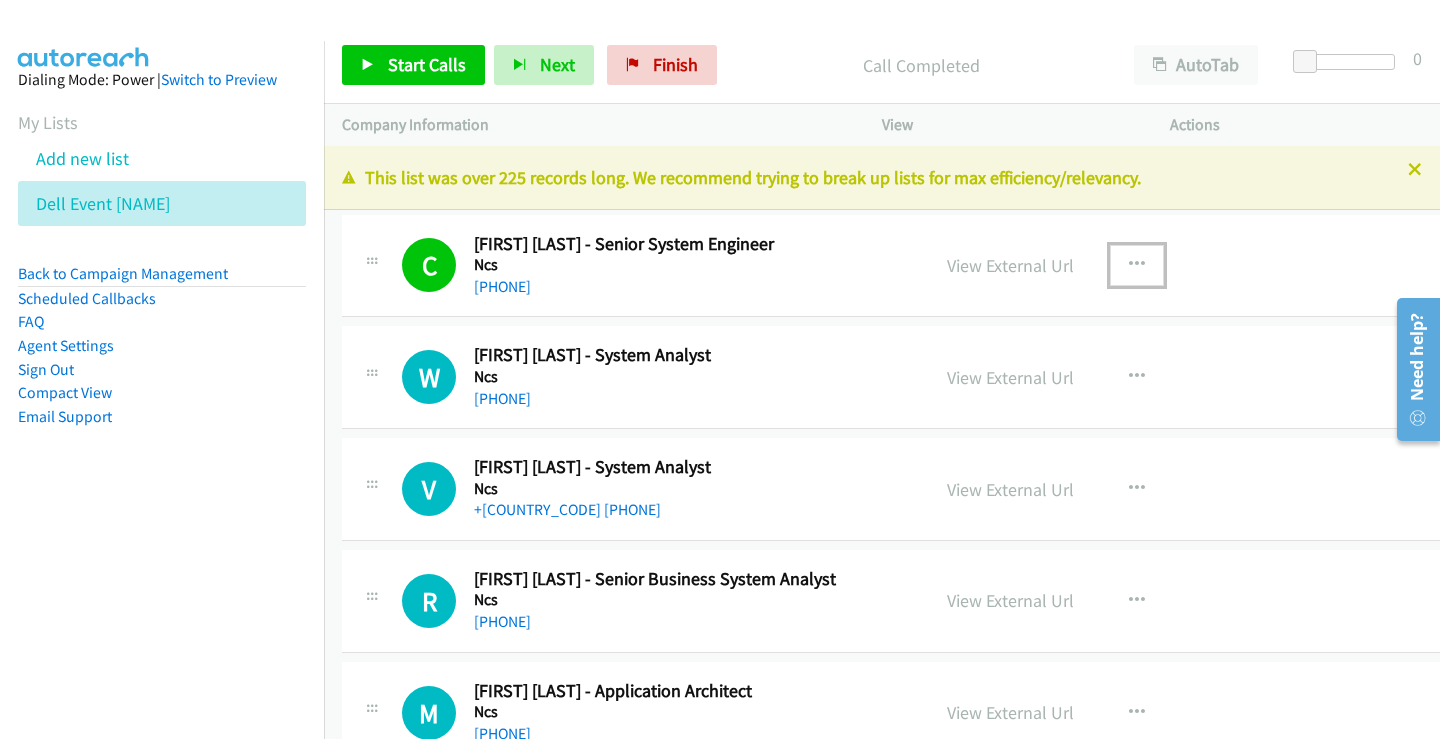 click at bounding box center [1137, 265] 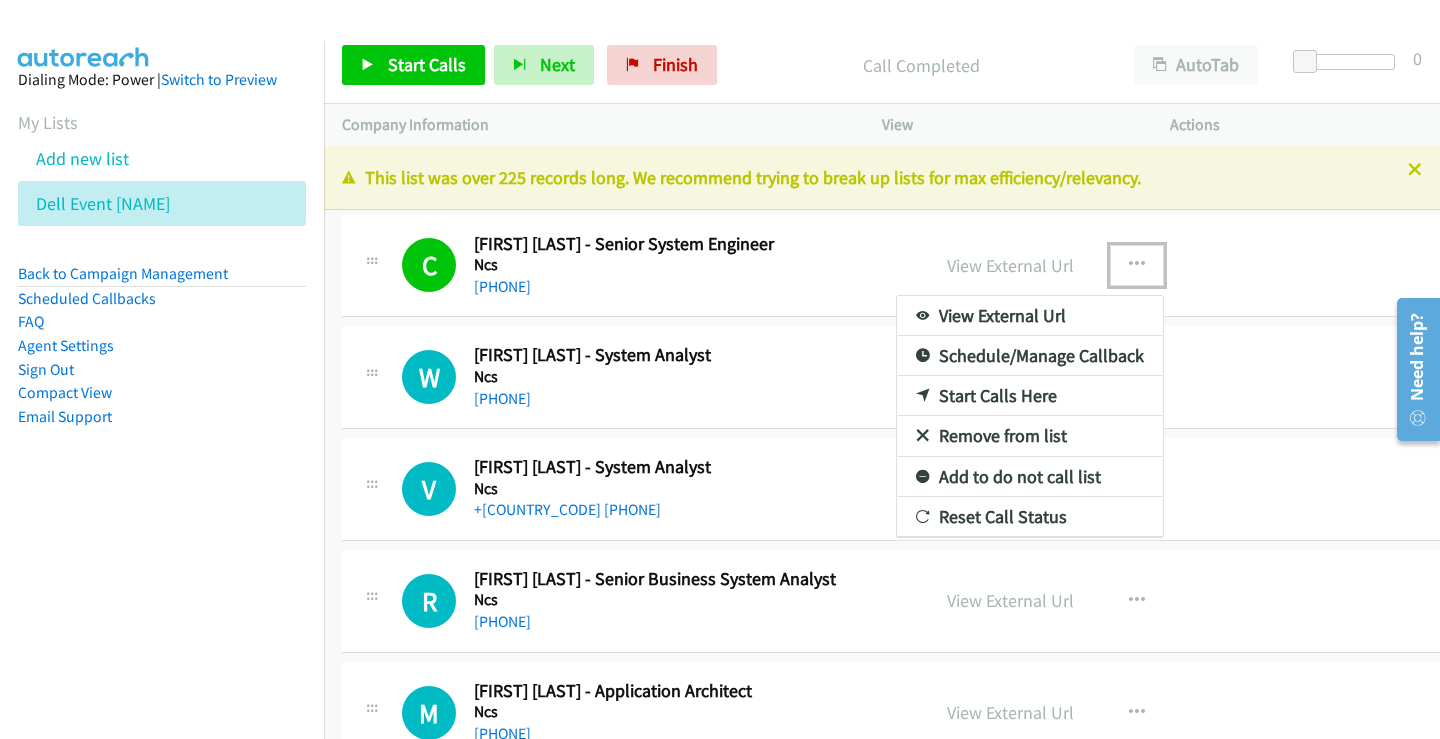 click on "Start Calls Here" at bounding box center (1030, 396) 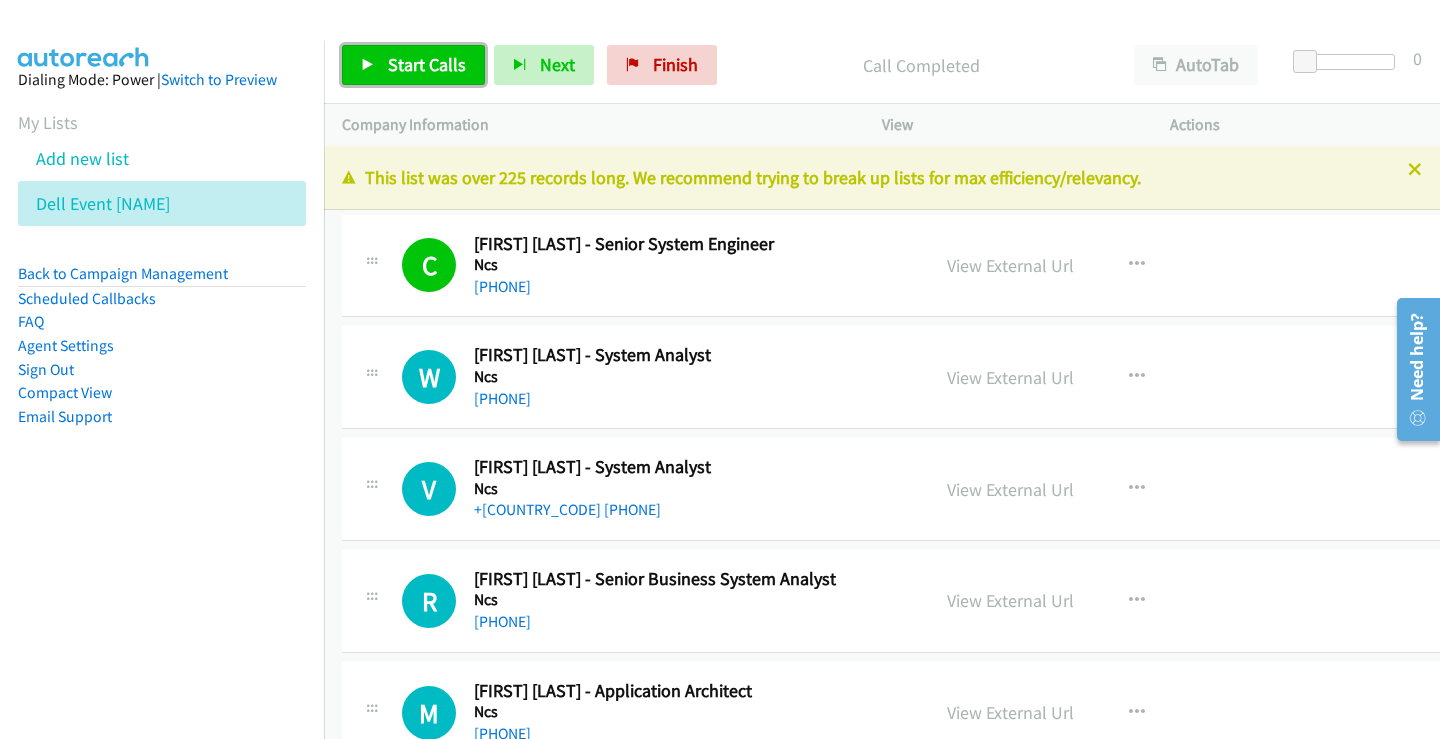 click on "Start Calls" at bounding box center [427, 64] 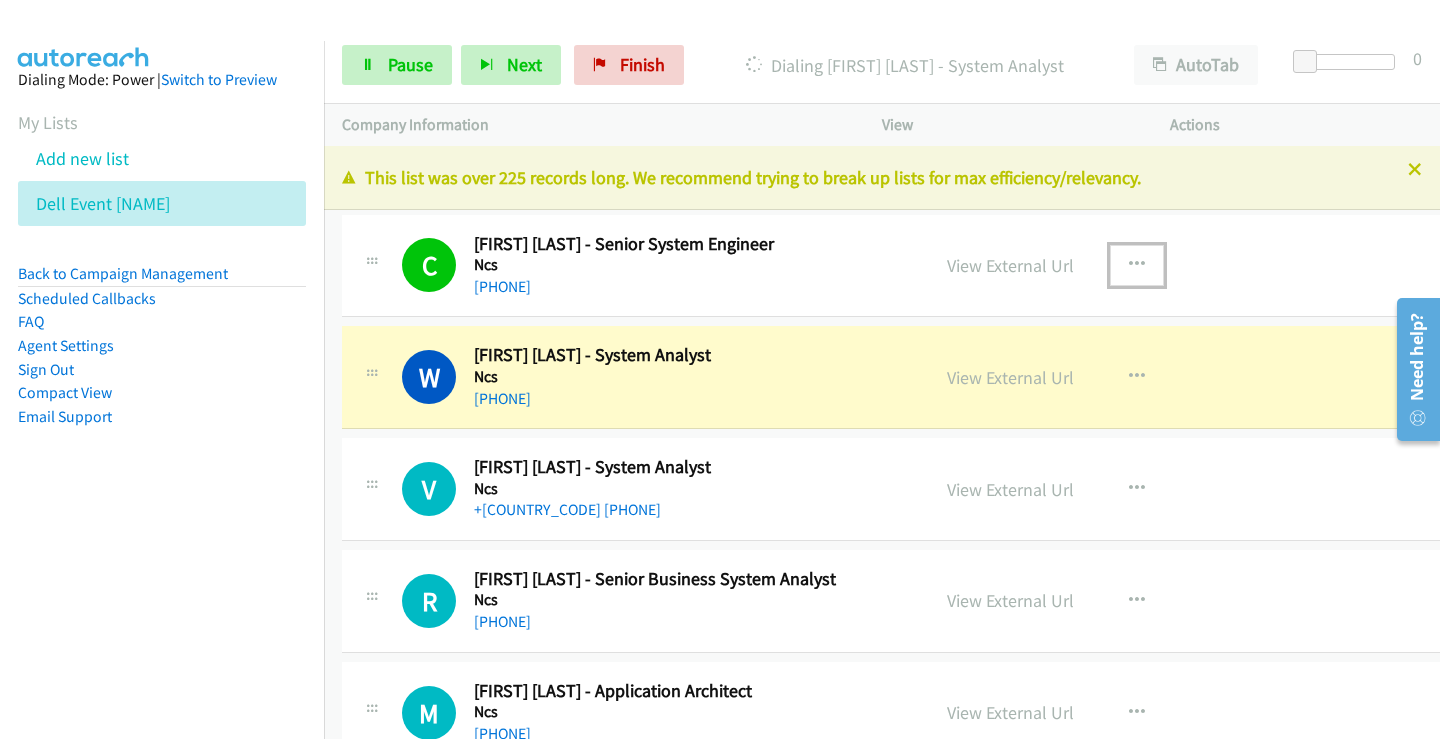 click at bounding box center (1137, 265) 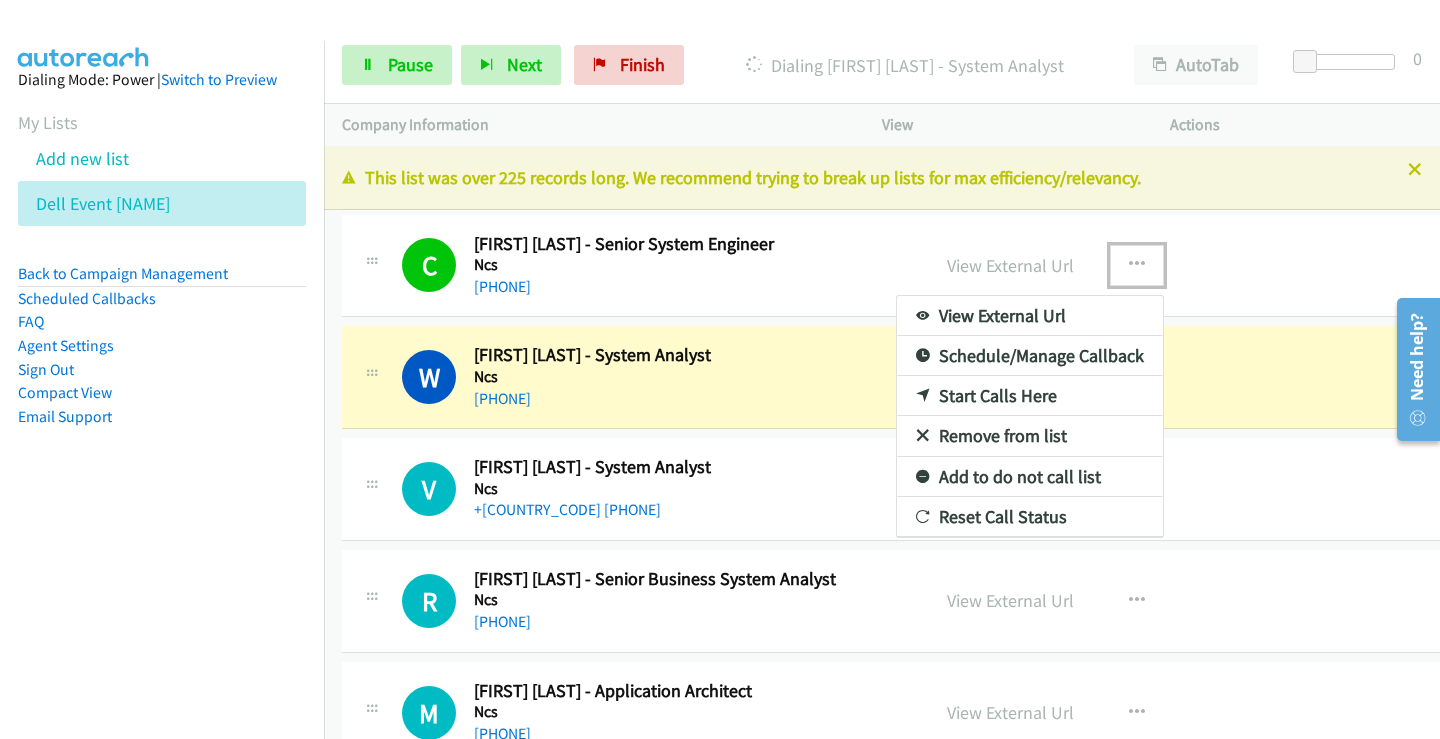 click at bounding box center (720, 369) 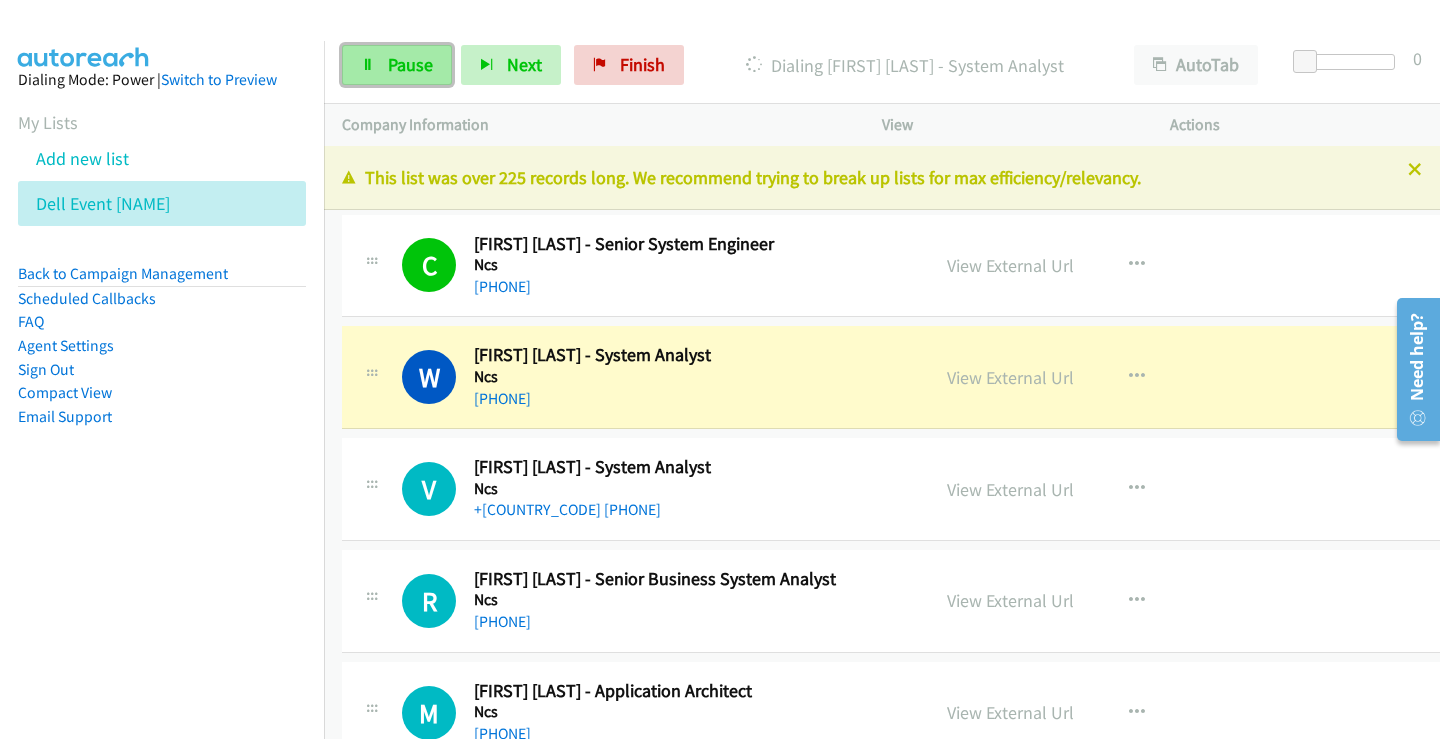 click on "Pause" at bounding box center [410, 64] 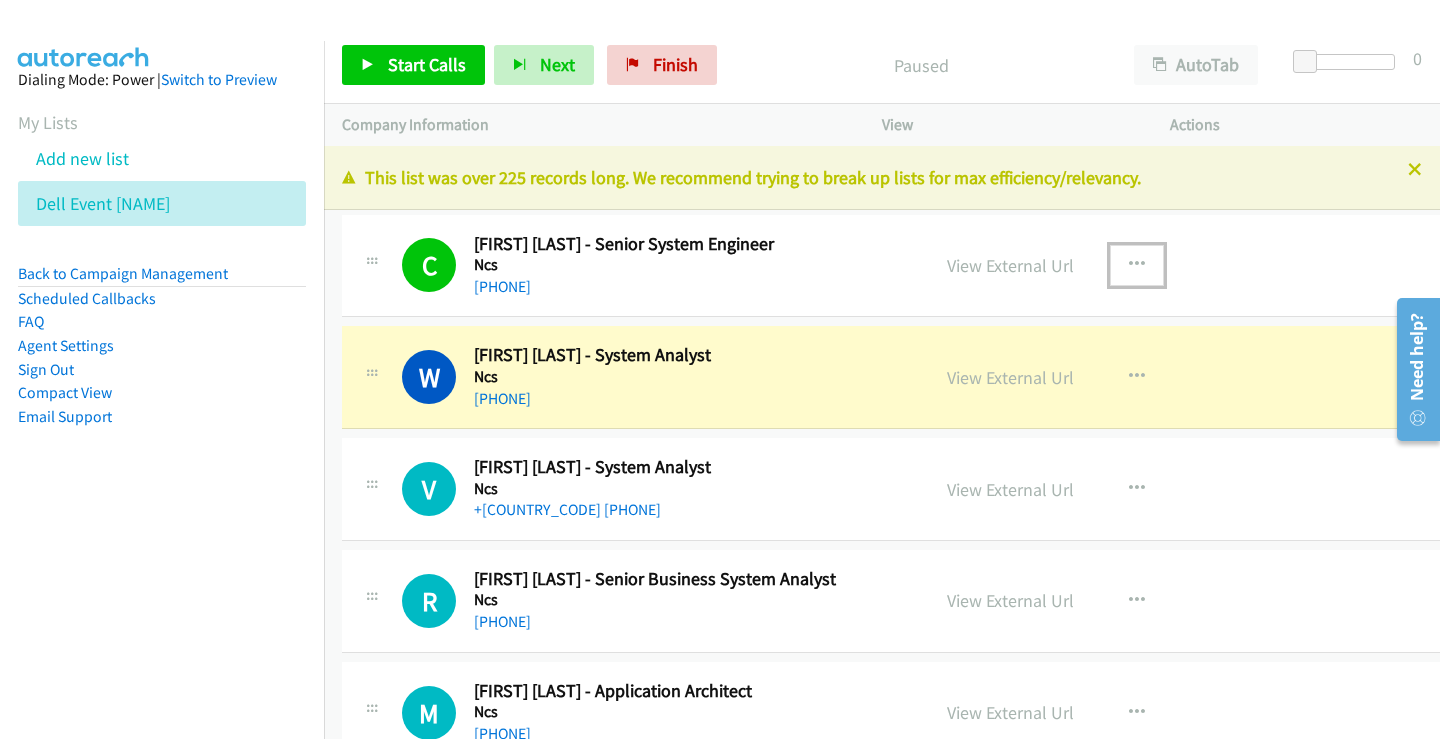 click at bounding box center [1137, 265] 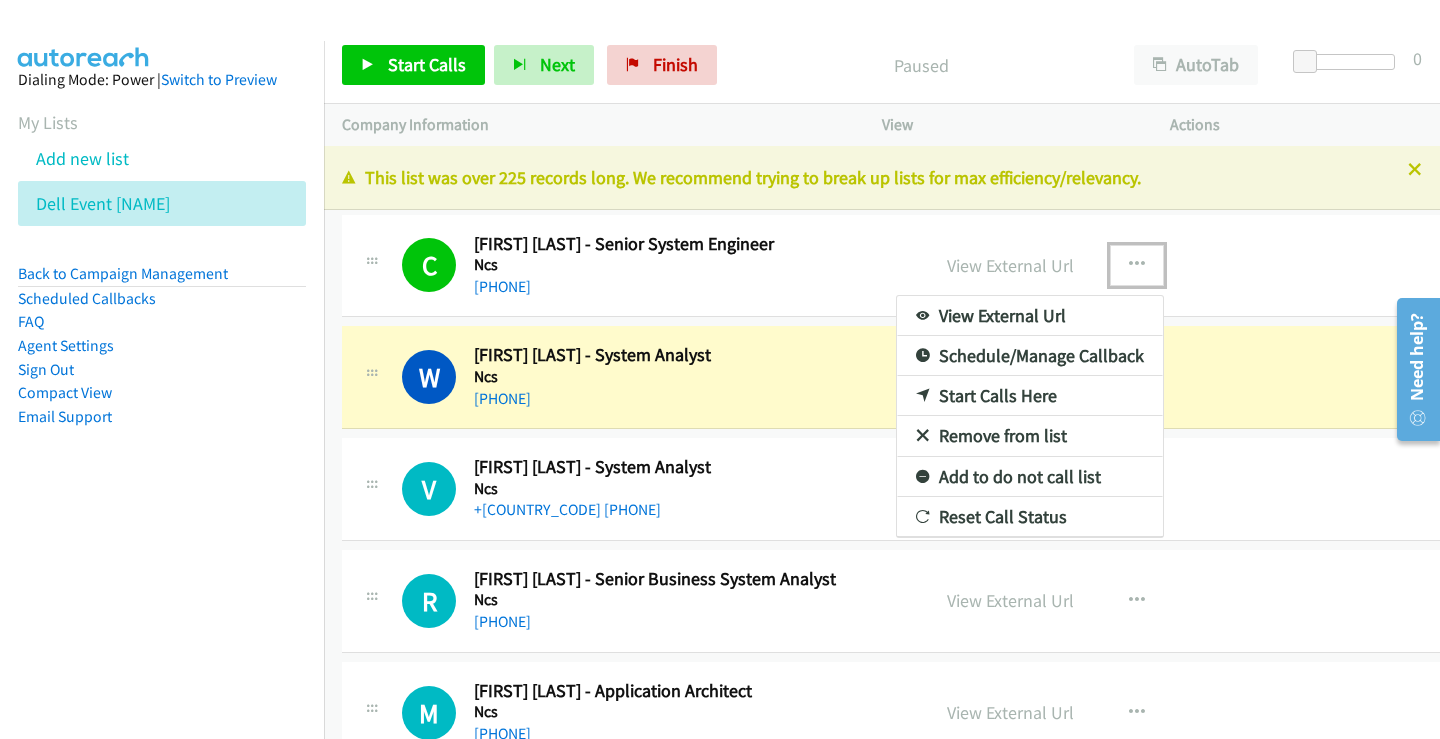 click at bounding box center (720, 369) 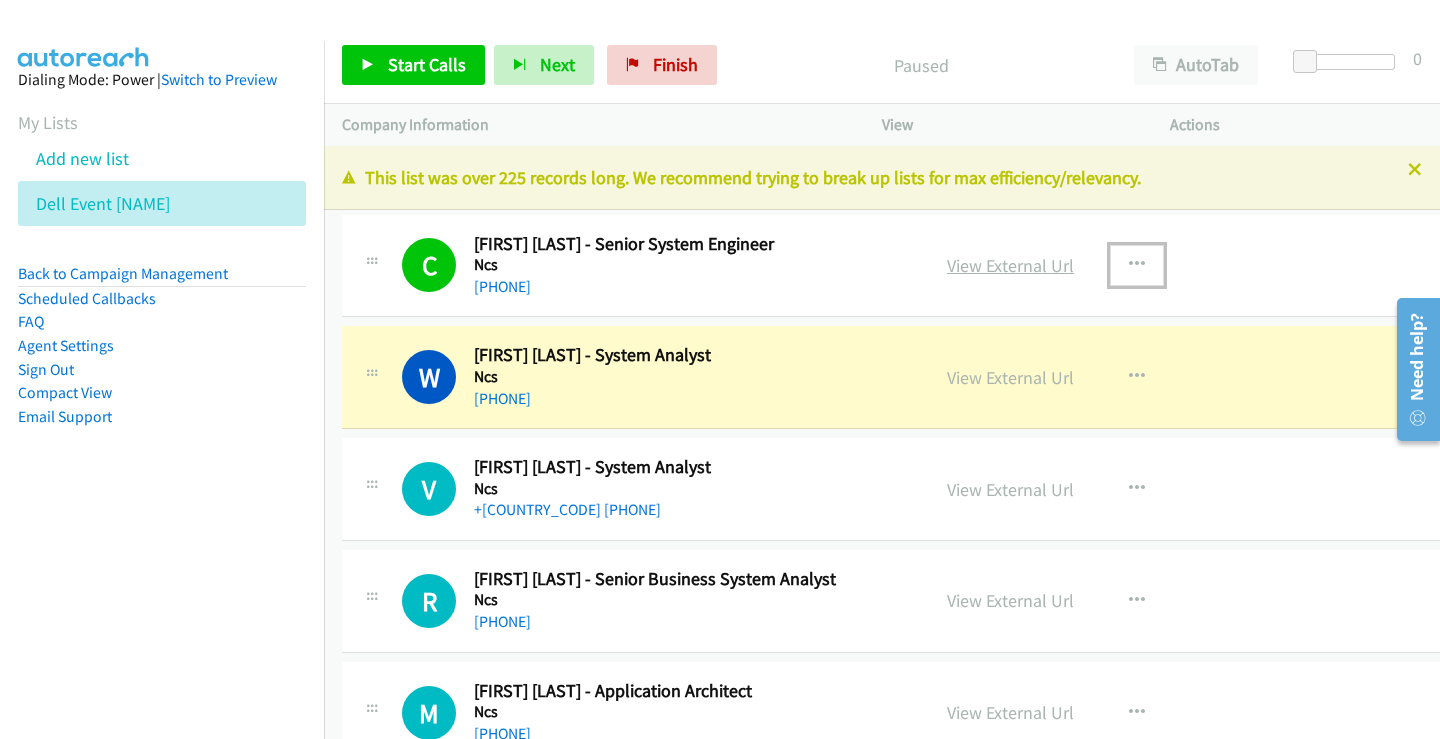 click on "View External Url" at bounding box center [1010, 265] 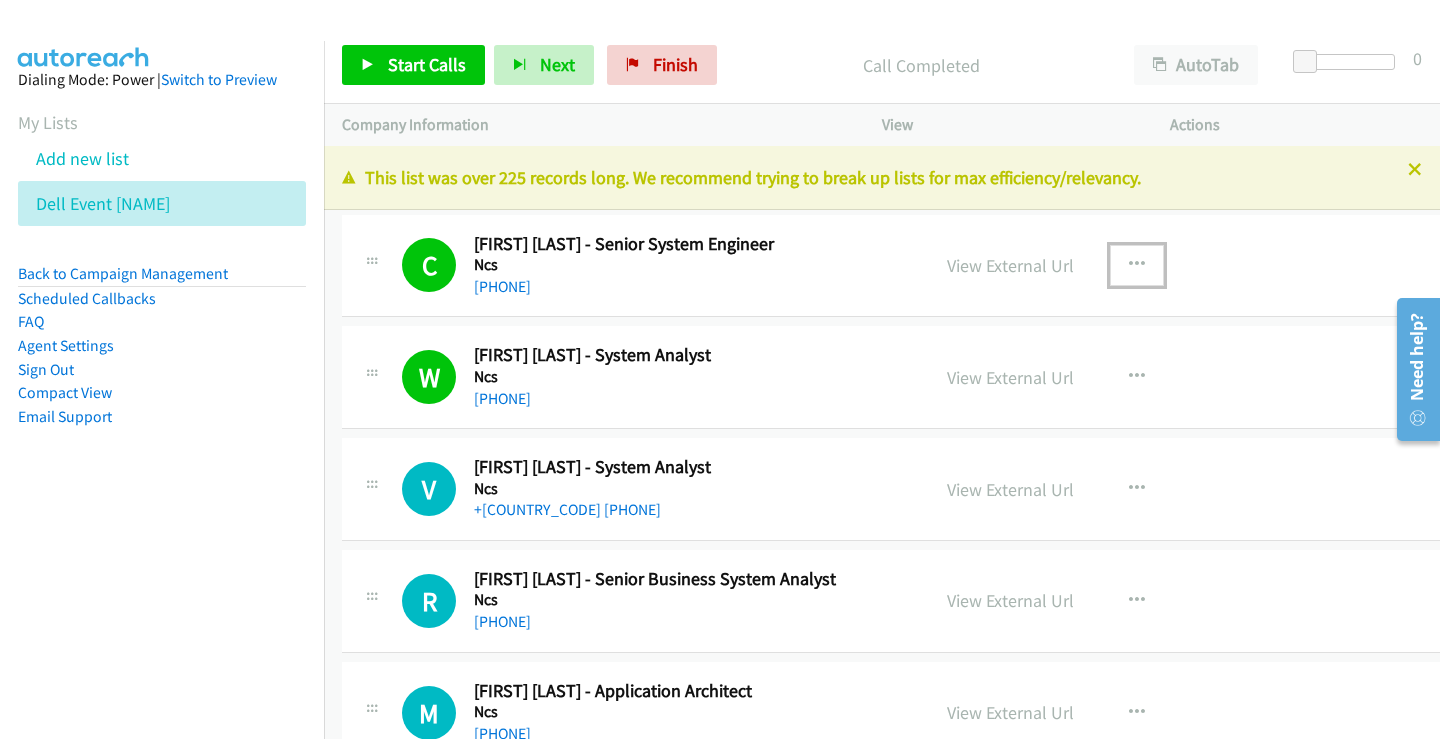 type 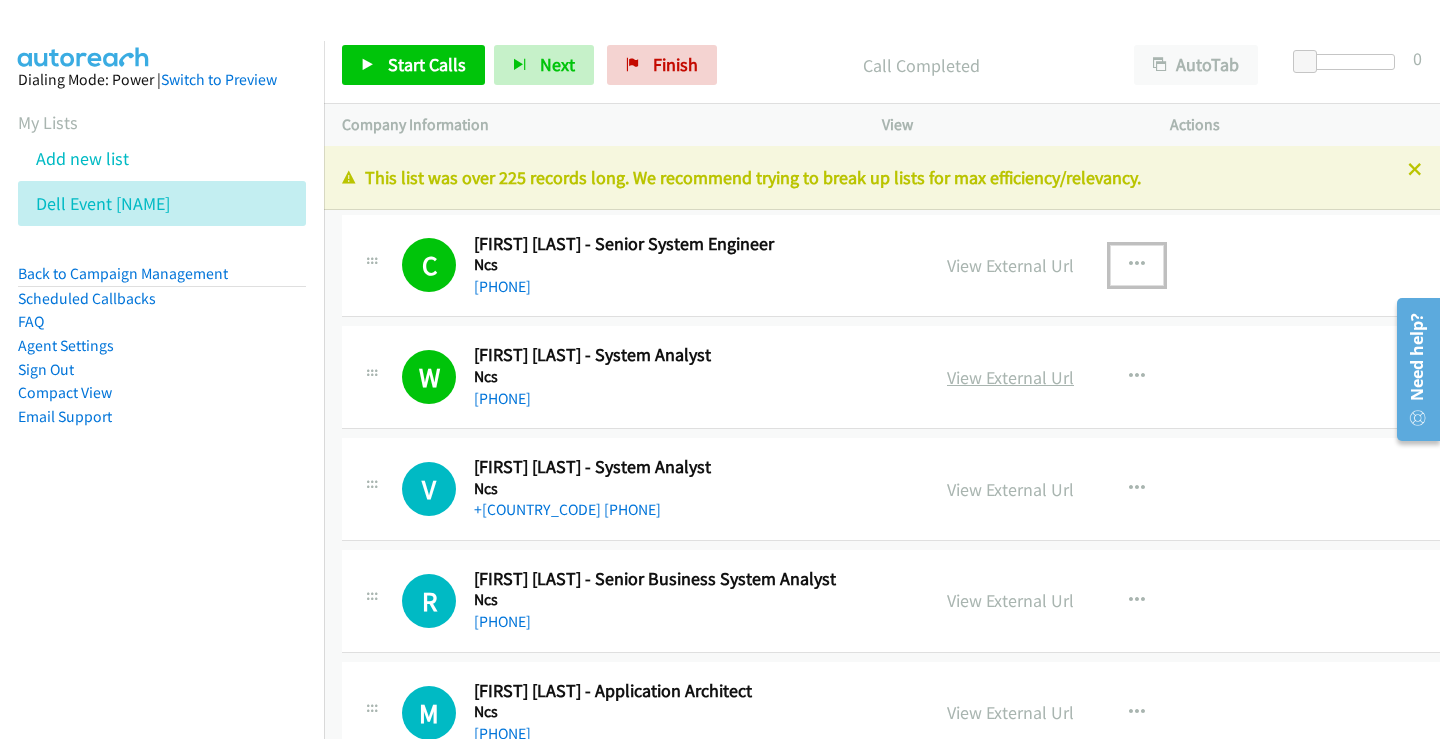 click on "View External Url" at bounding box center [1010, 377] 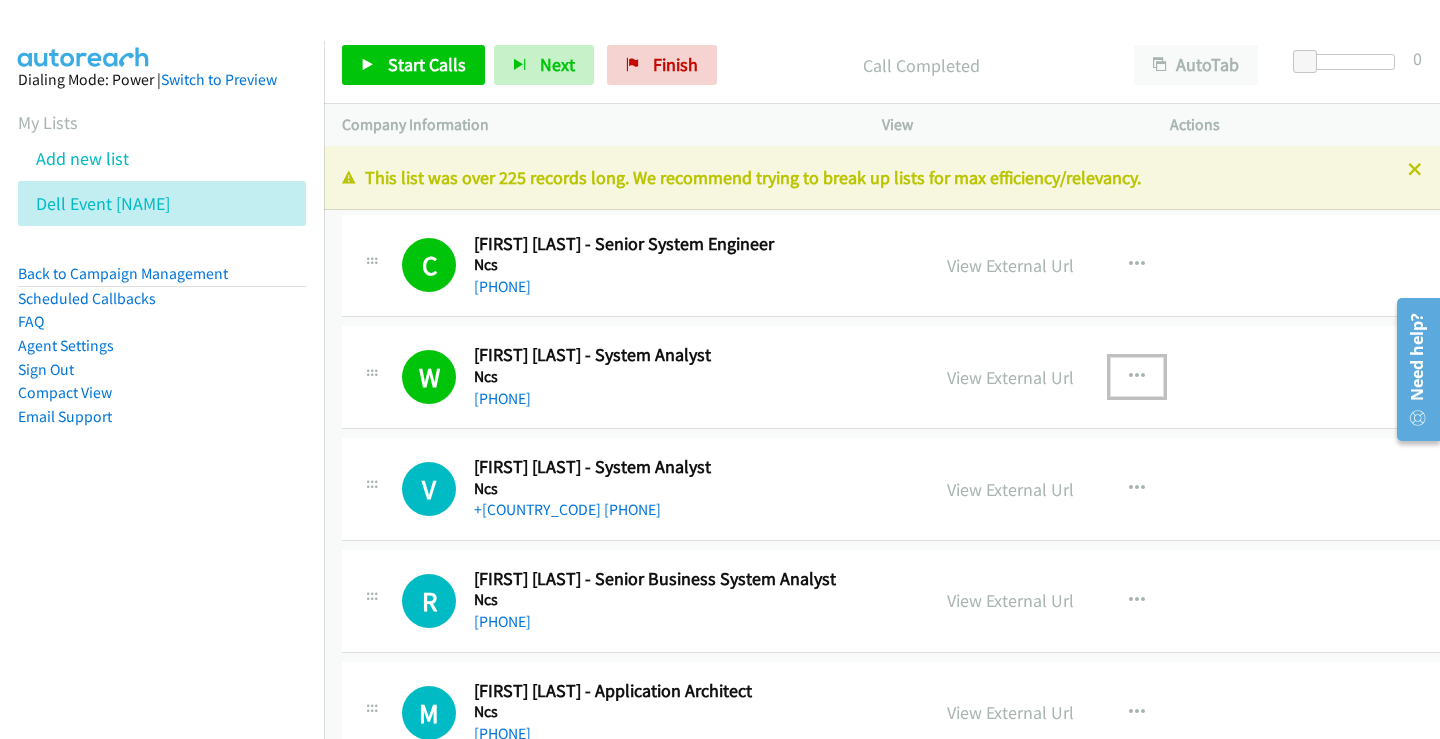 click at bounding box center (1137, 377) 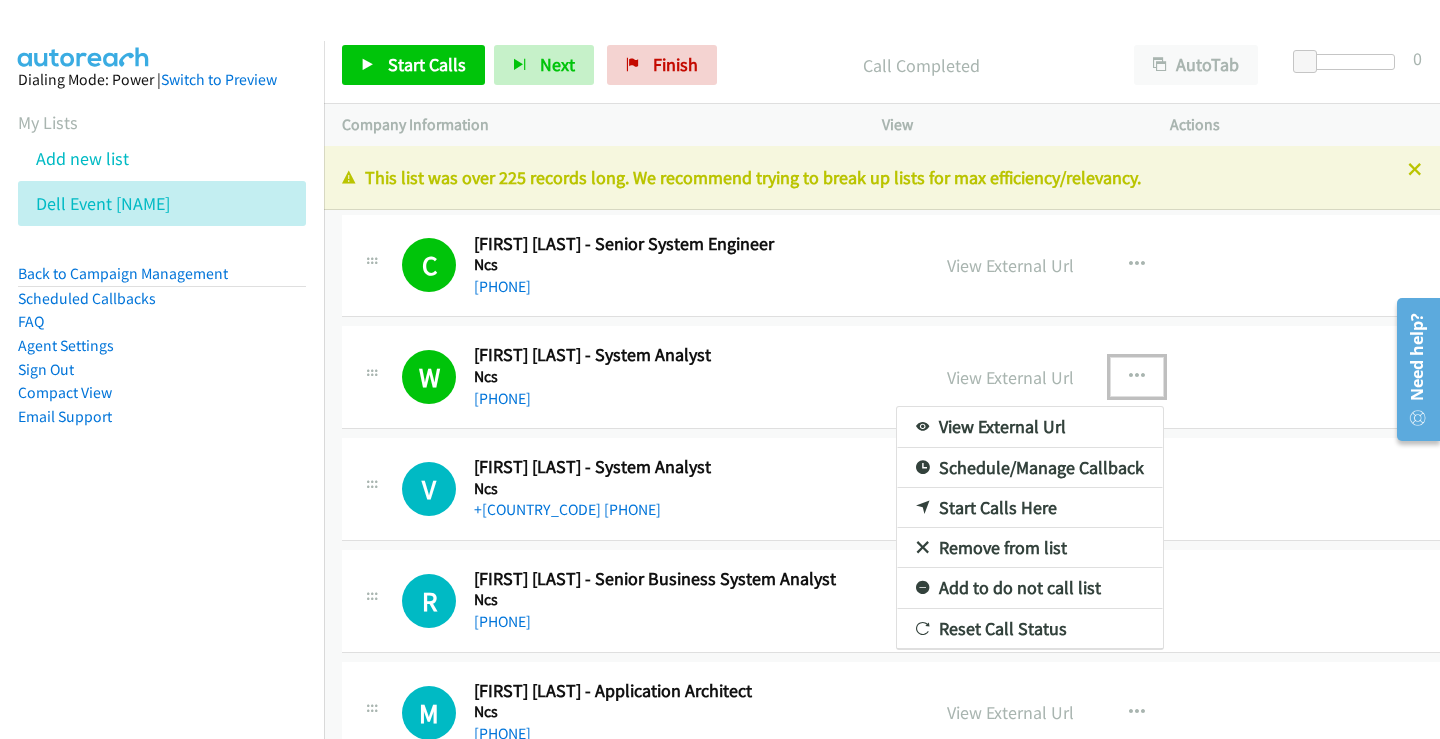 click on "Start Calls Here" at bounding box center (1030, 508) 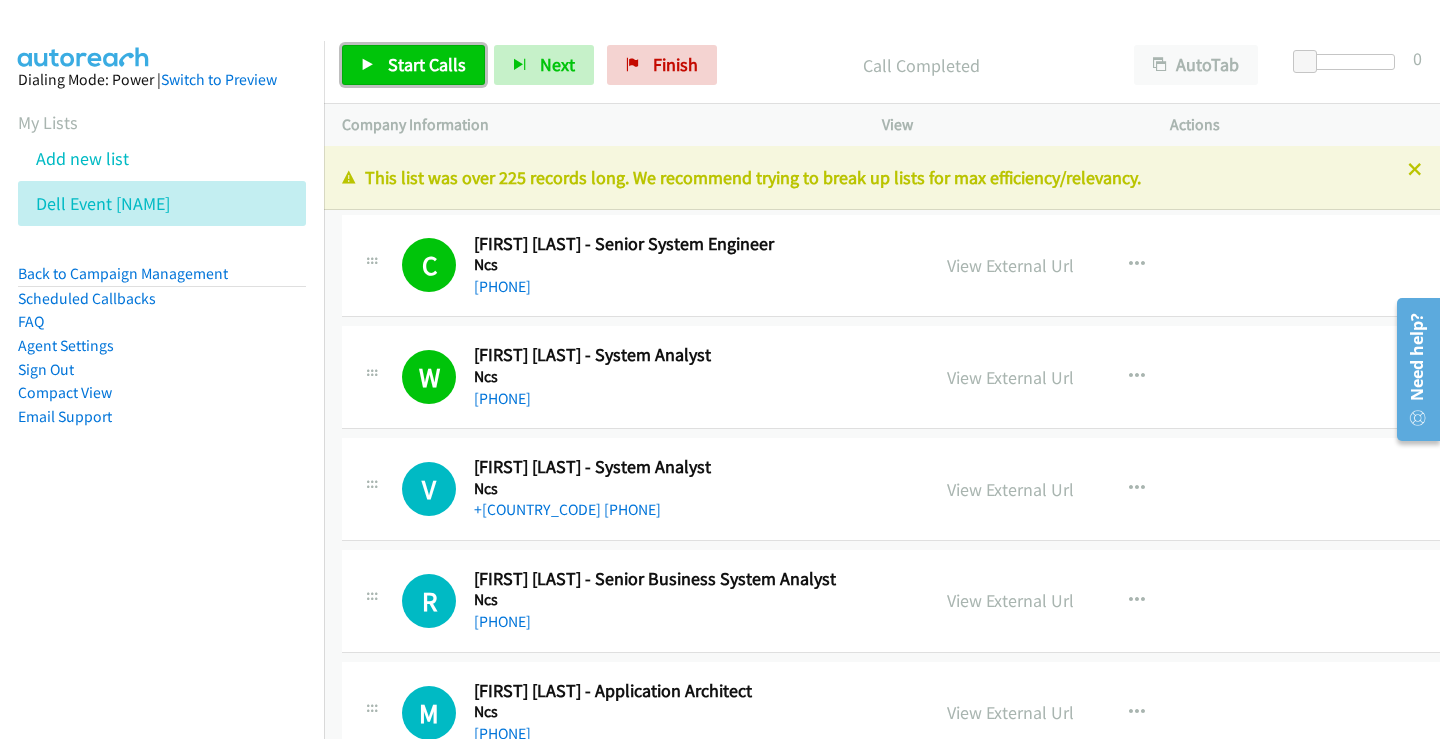 click on "Start Calls" at bounding box center (413, 65) 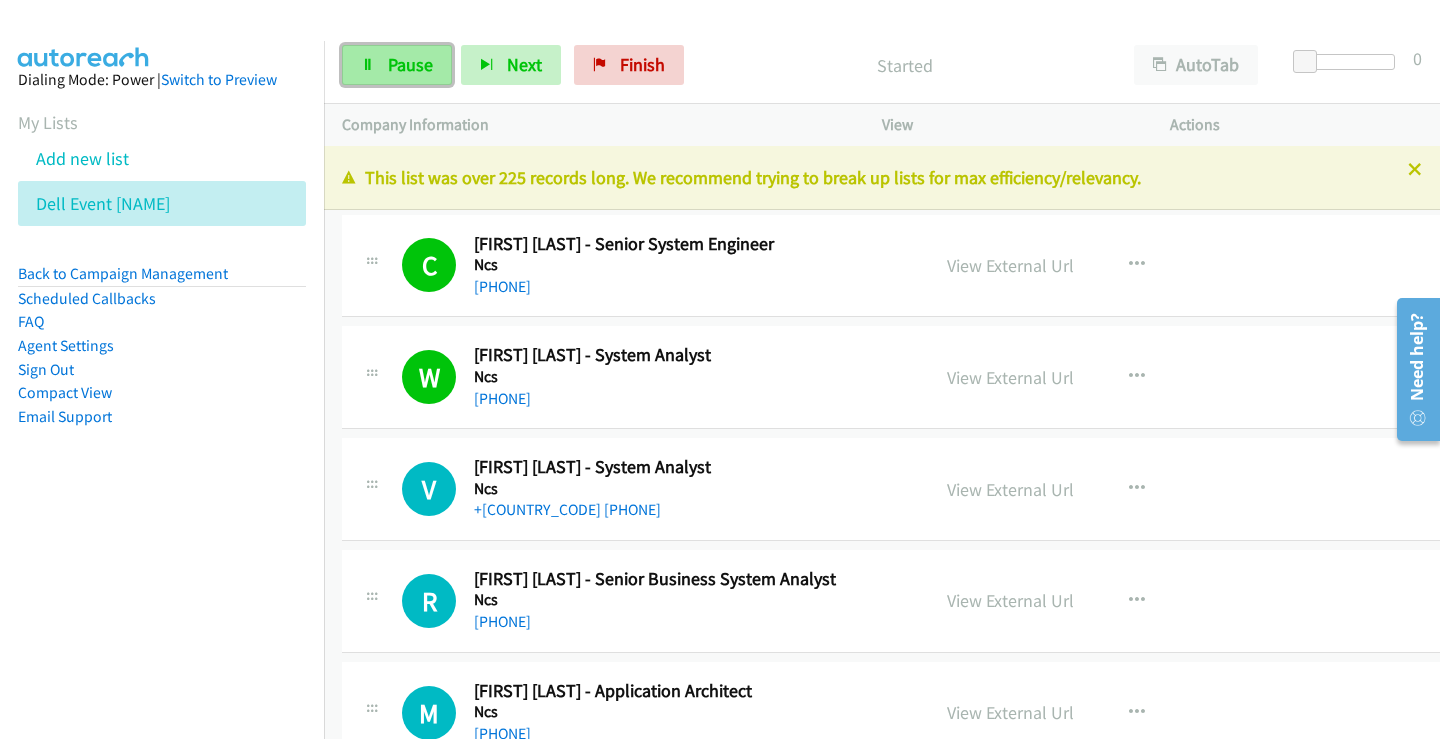 click on "Pause" at bounding box center (410, 64) 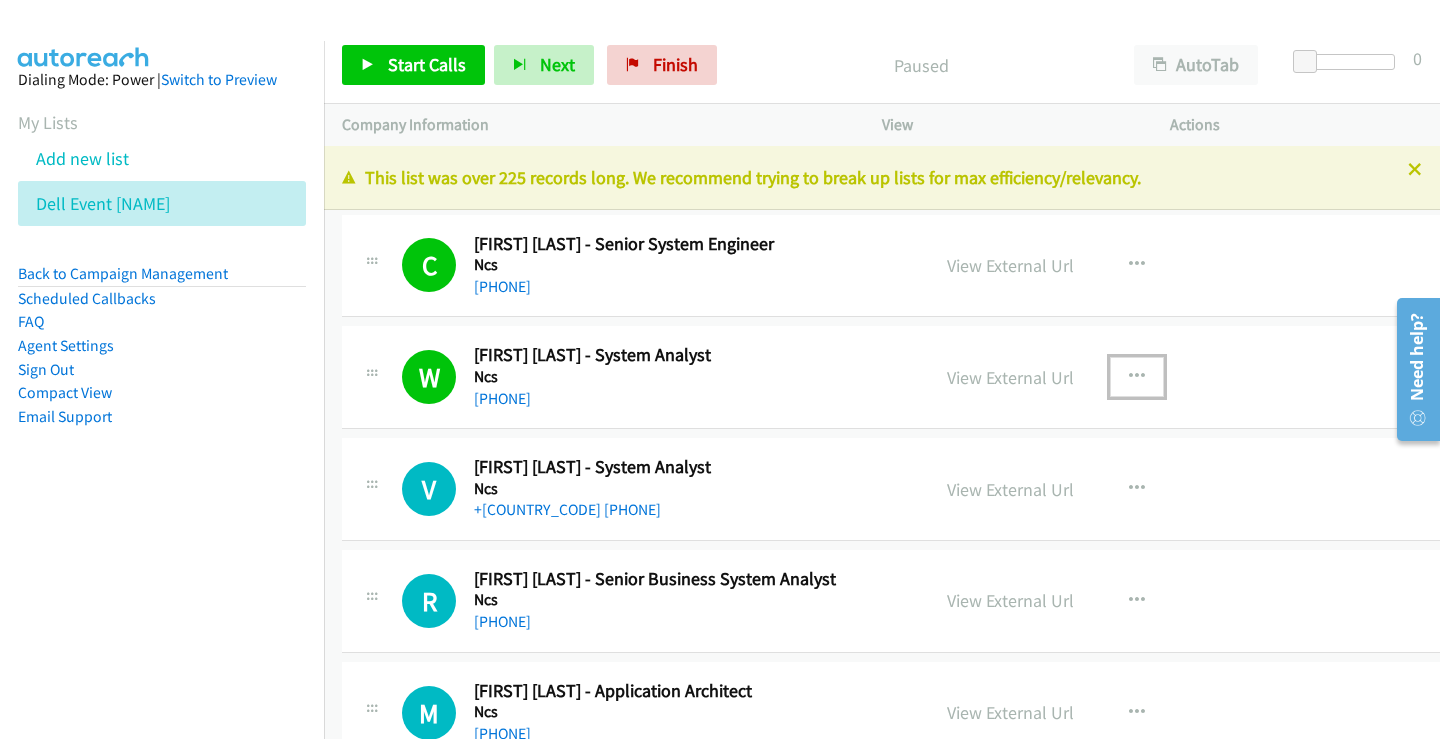 click at bounding box center [1137, 377] 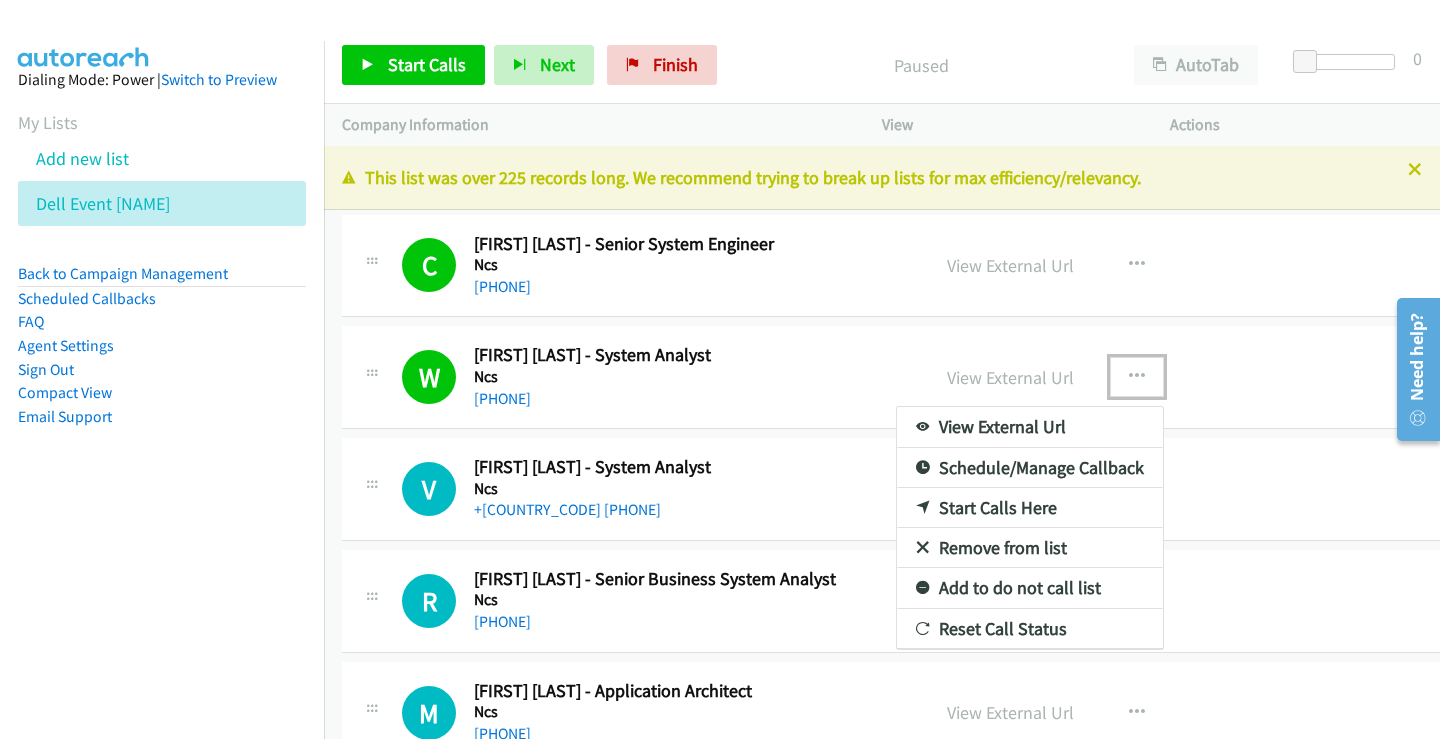 click on "Start Calls Here" at bounding box center [1030, 508] 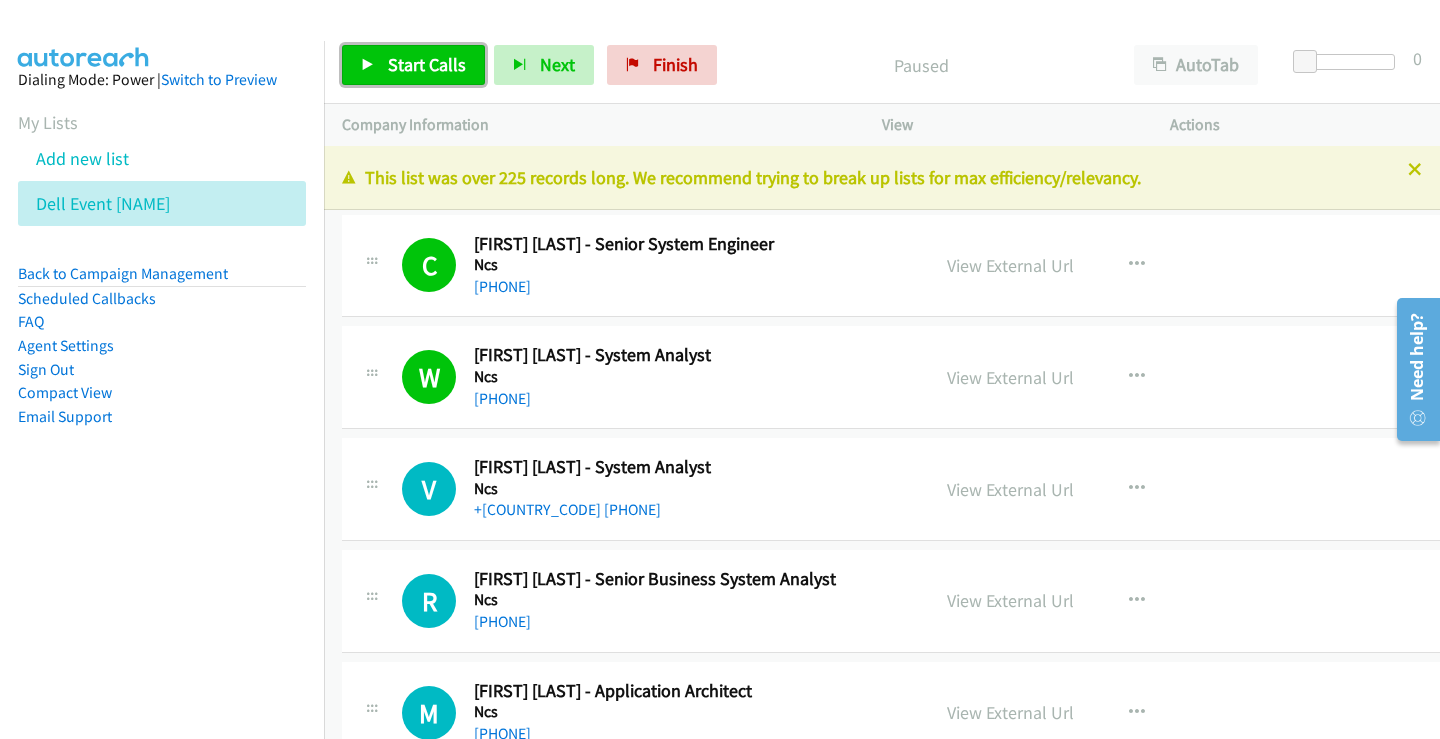 drag, startPoint x: 406, startPoint y: 63, endPoint x: 486, endPoint y: 60, distance: 80.05623 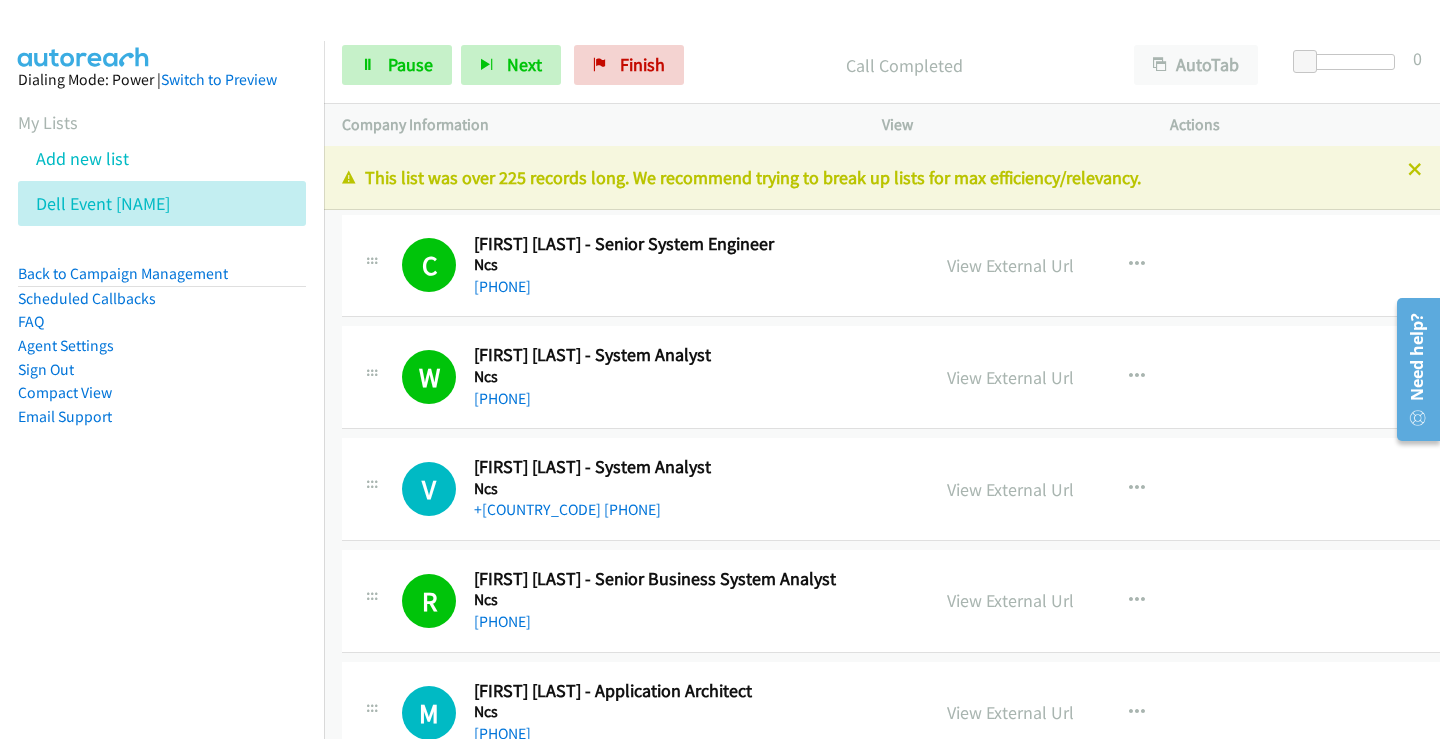 scroll, scrollTop: 100, scrollLeft: 0, axis: vertical 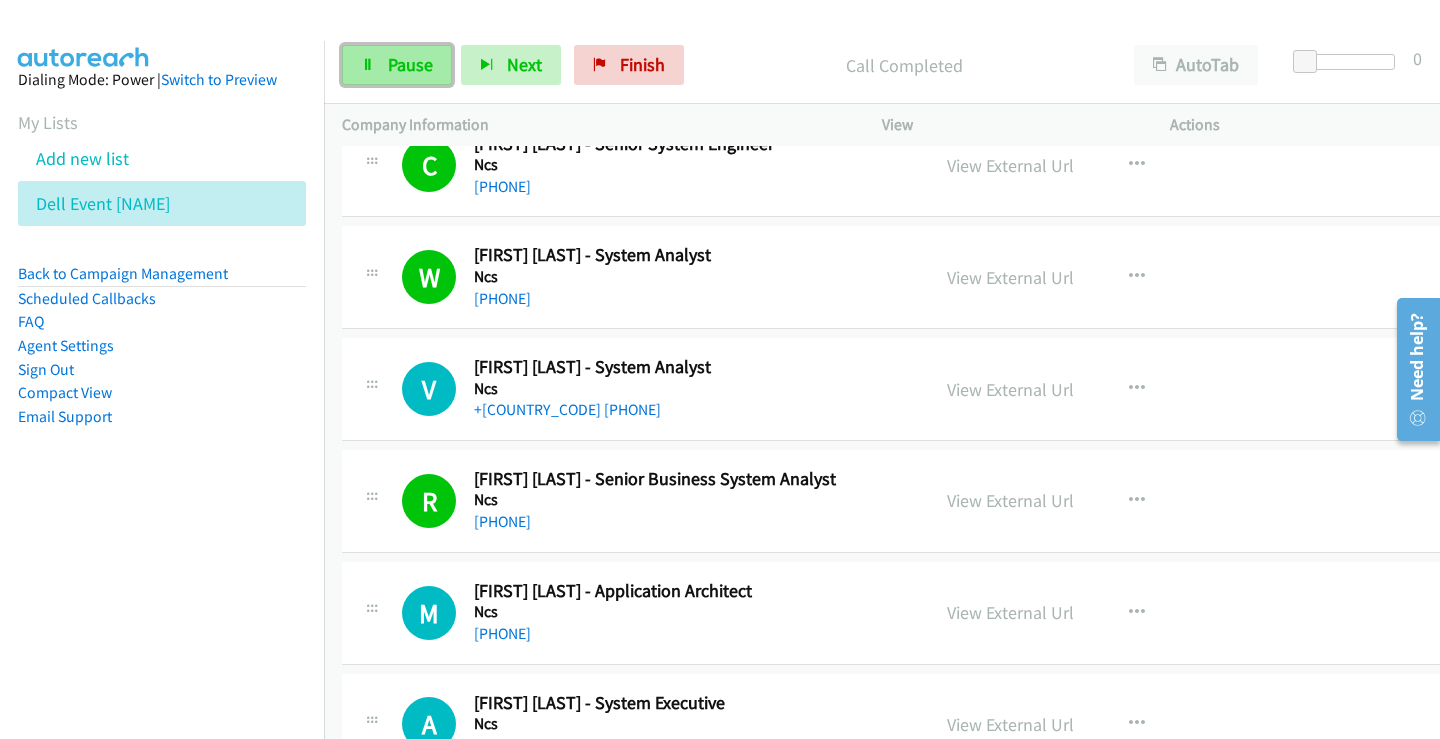 click on "Pause" at bounding box center (410, 64) 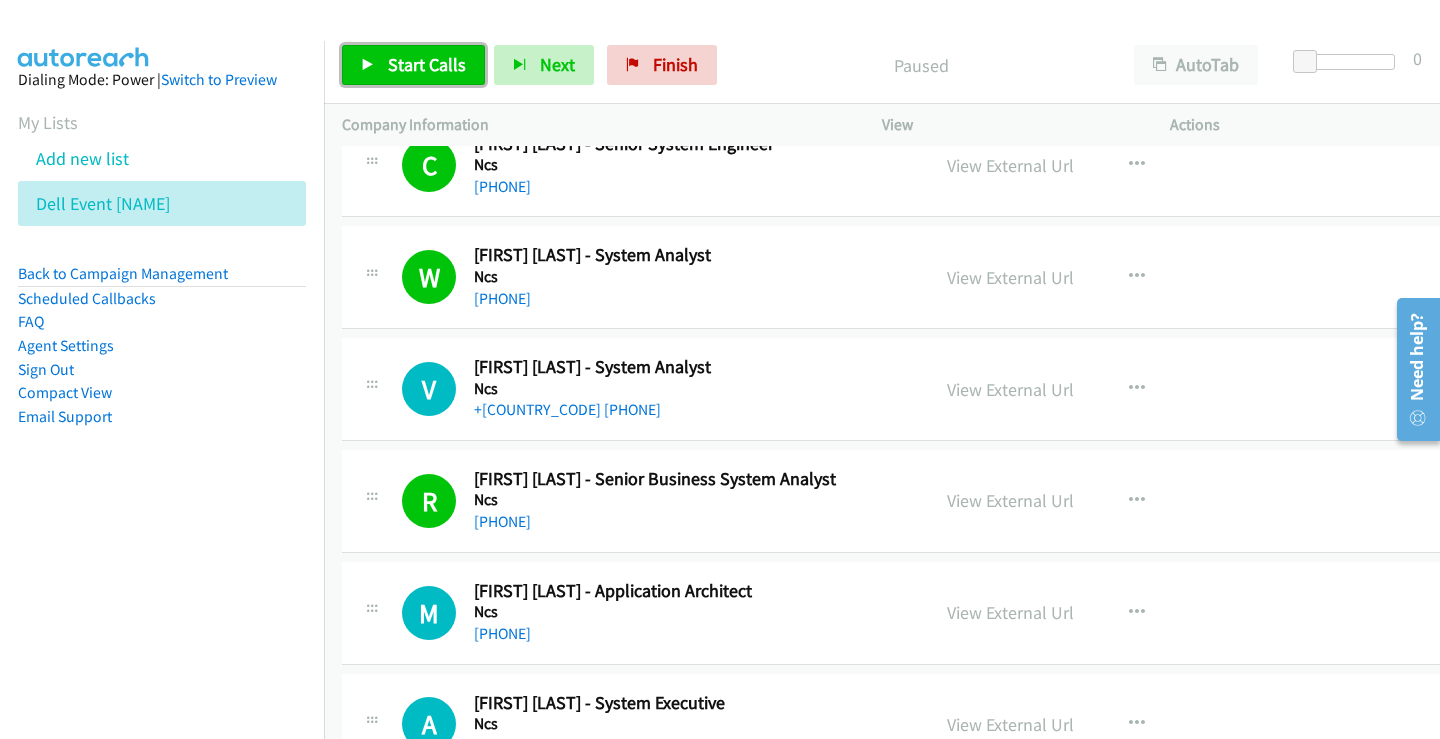click on "Start Calls" at bounding box center [427, 64] 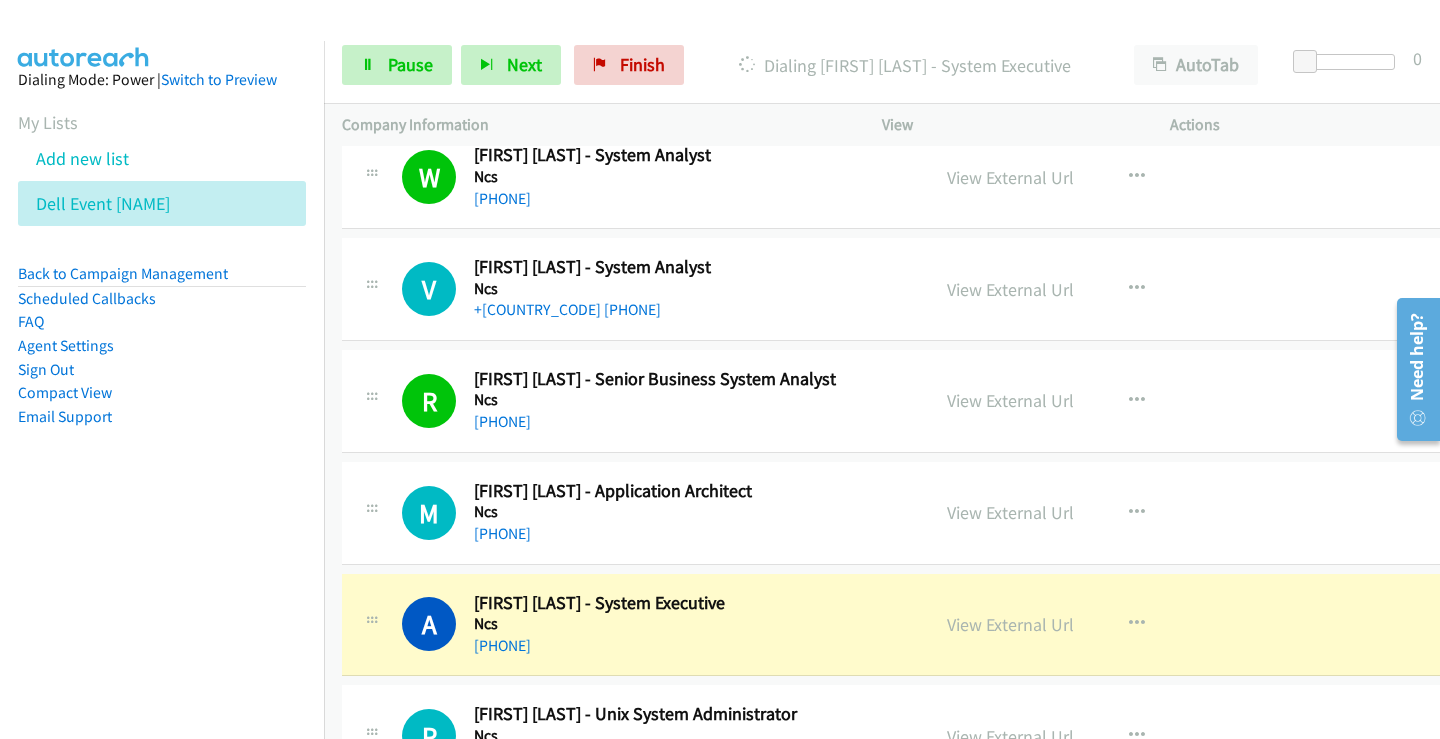 scroll, scrollTop: 400, scrollLeft: 0, axis: vertical 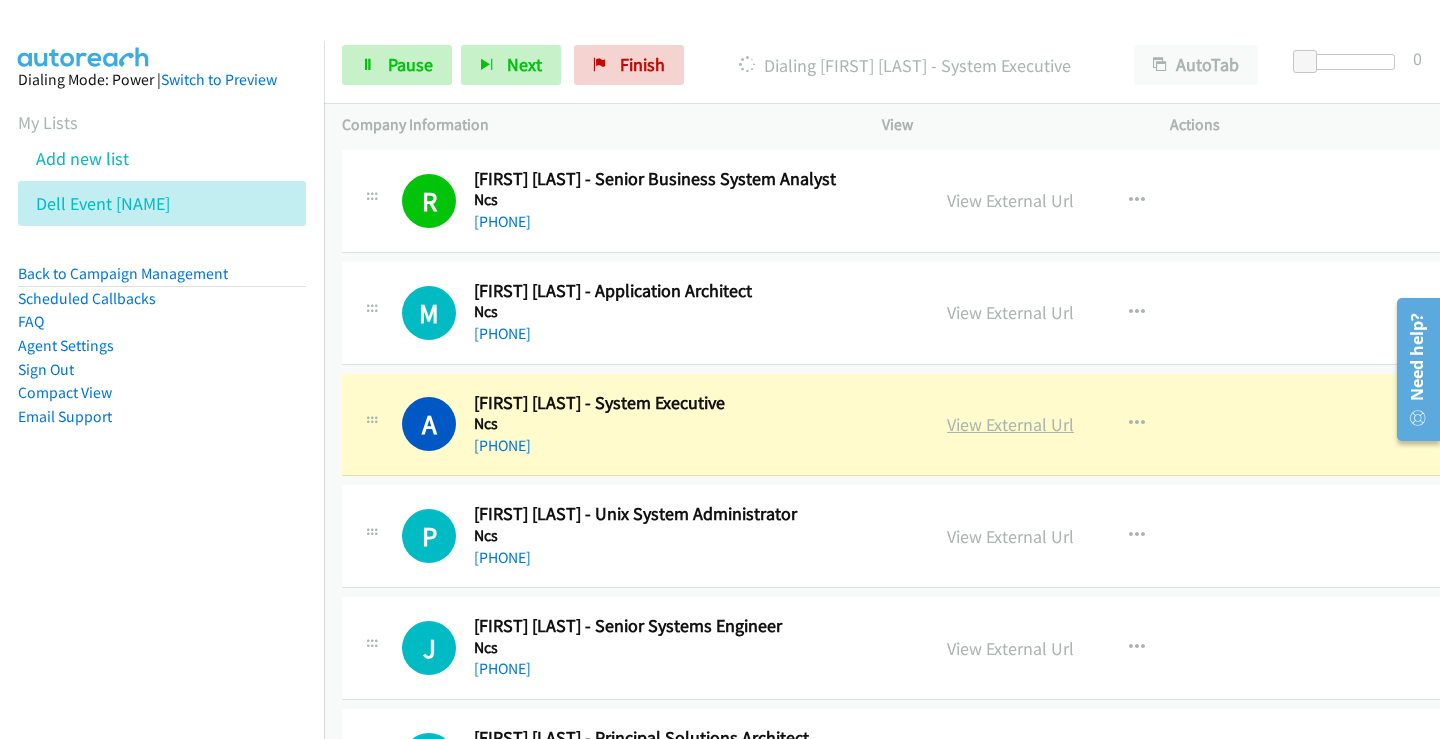click on "View External Url" at bounding box center [1010, 424] 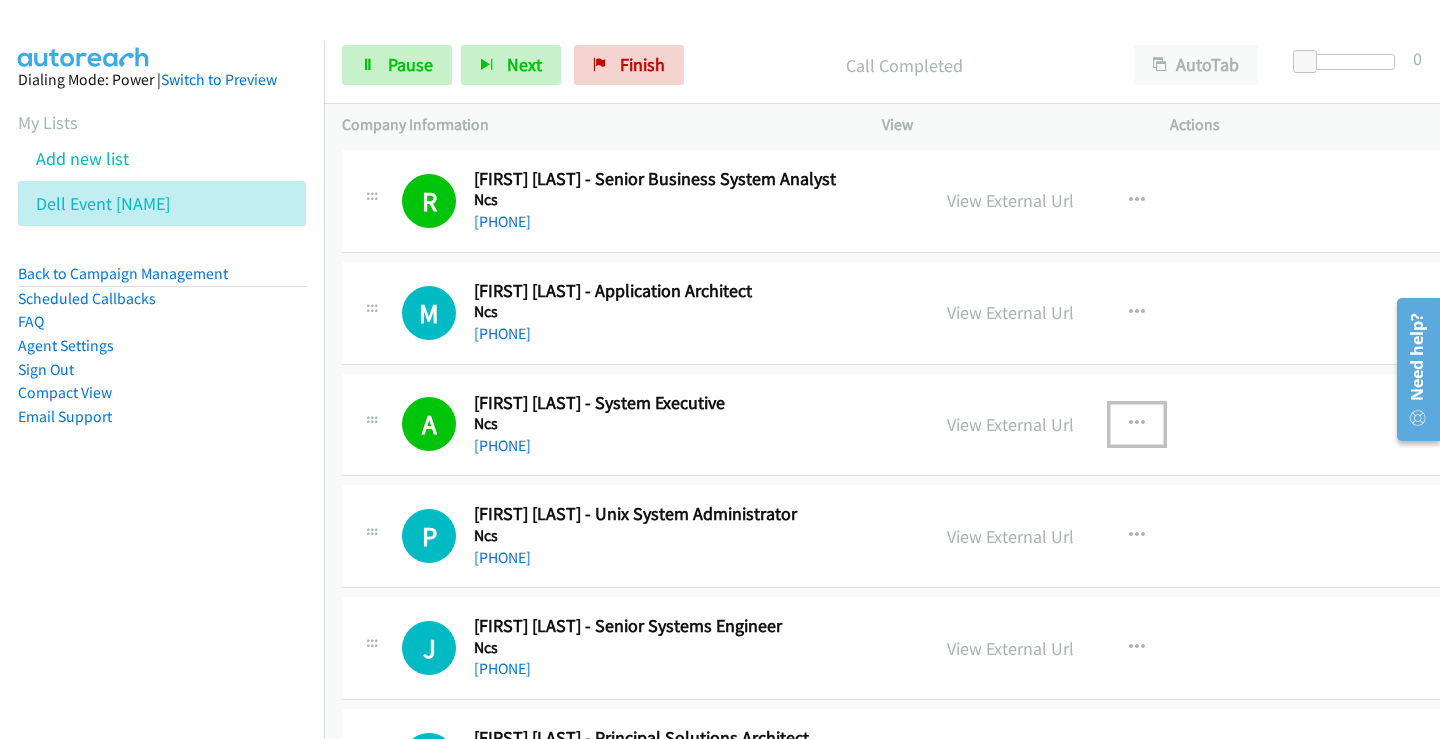 click at bounding box center (1137, 424) 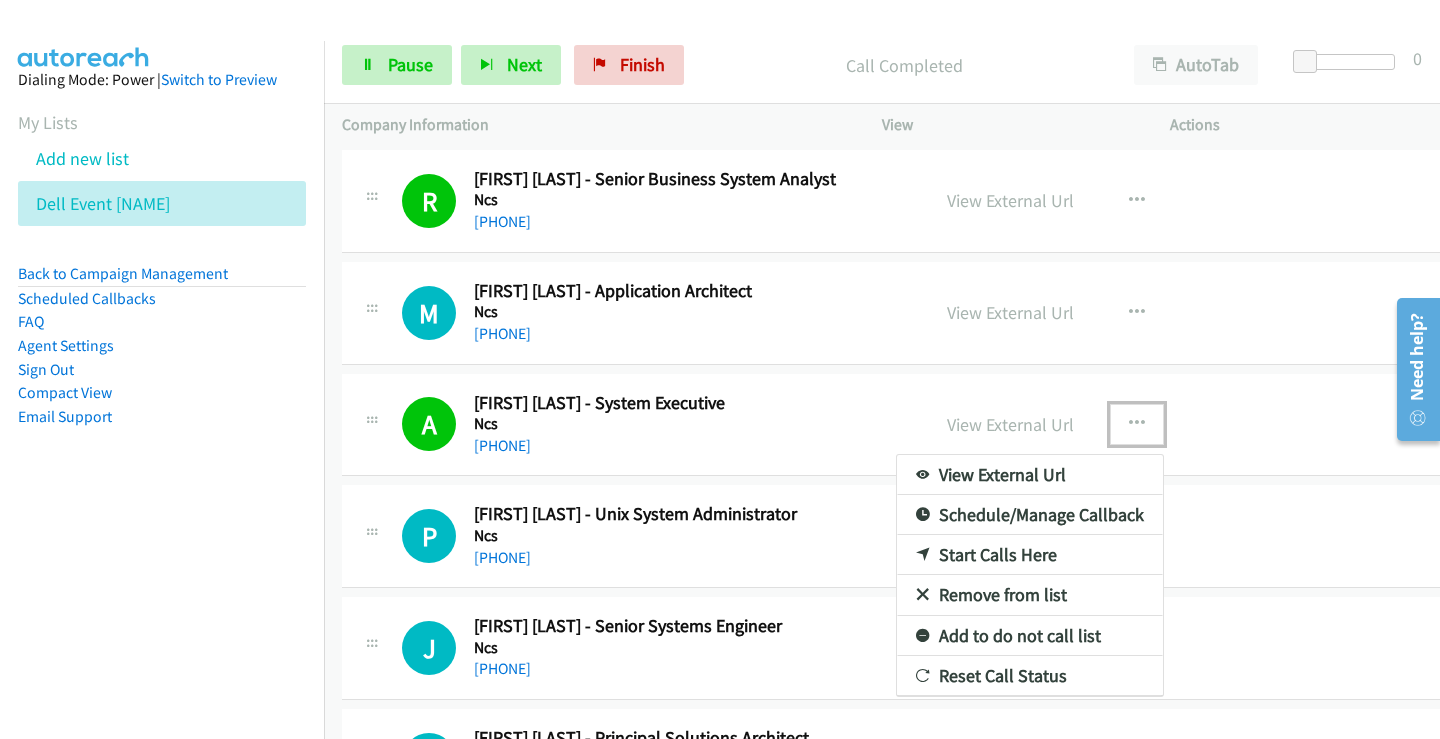 click at bounding box center (720, 369) 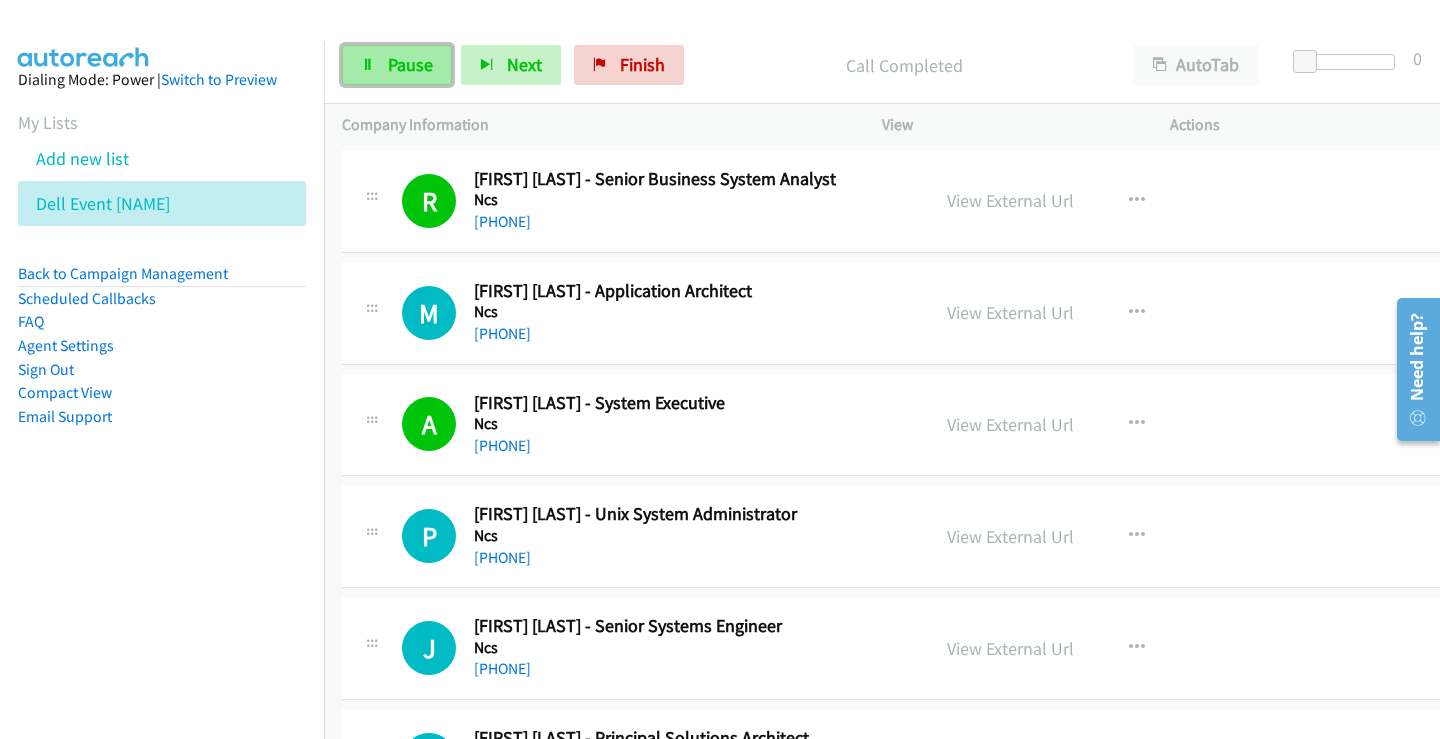 click on "Pause" at bounding box center (410, 64) 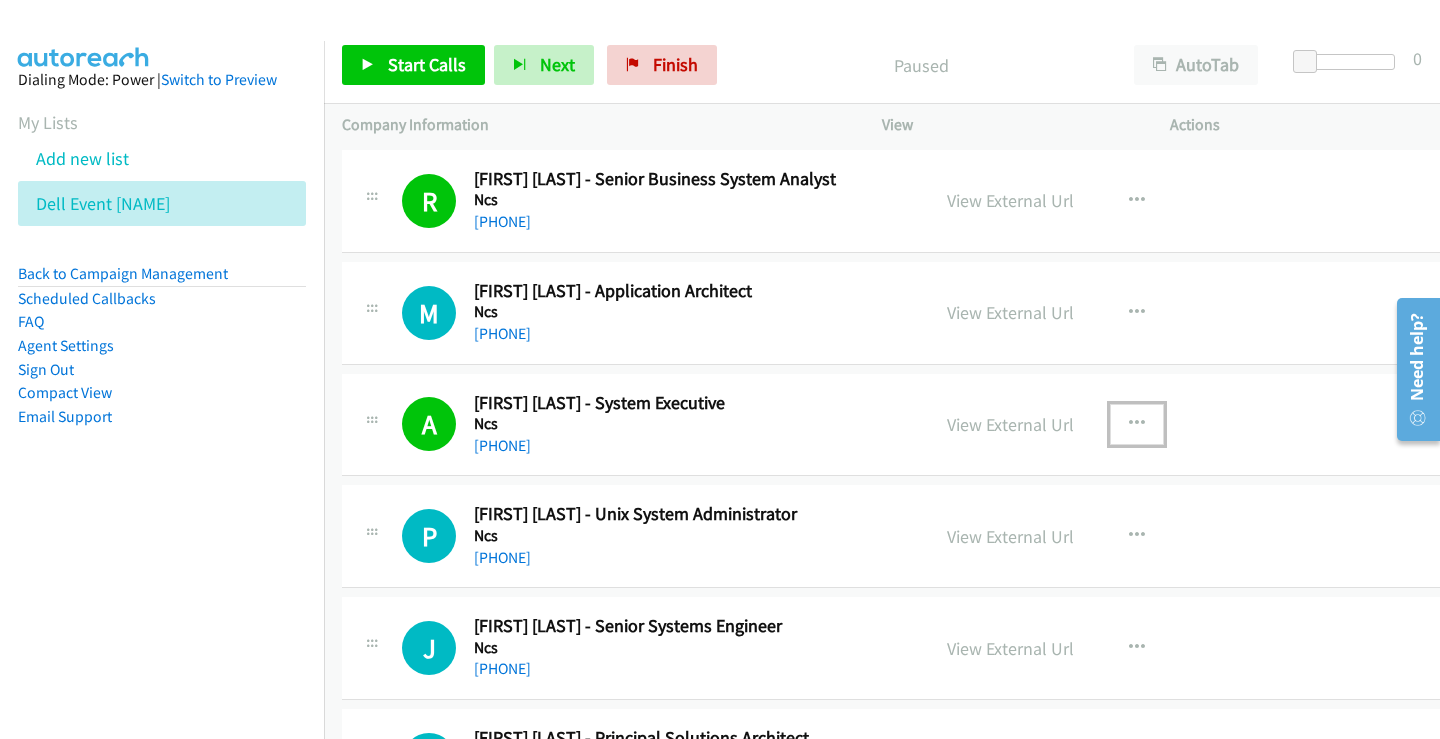 click at bounding box center [1137, 424] 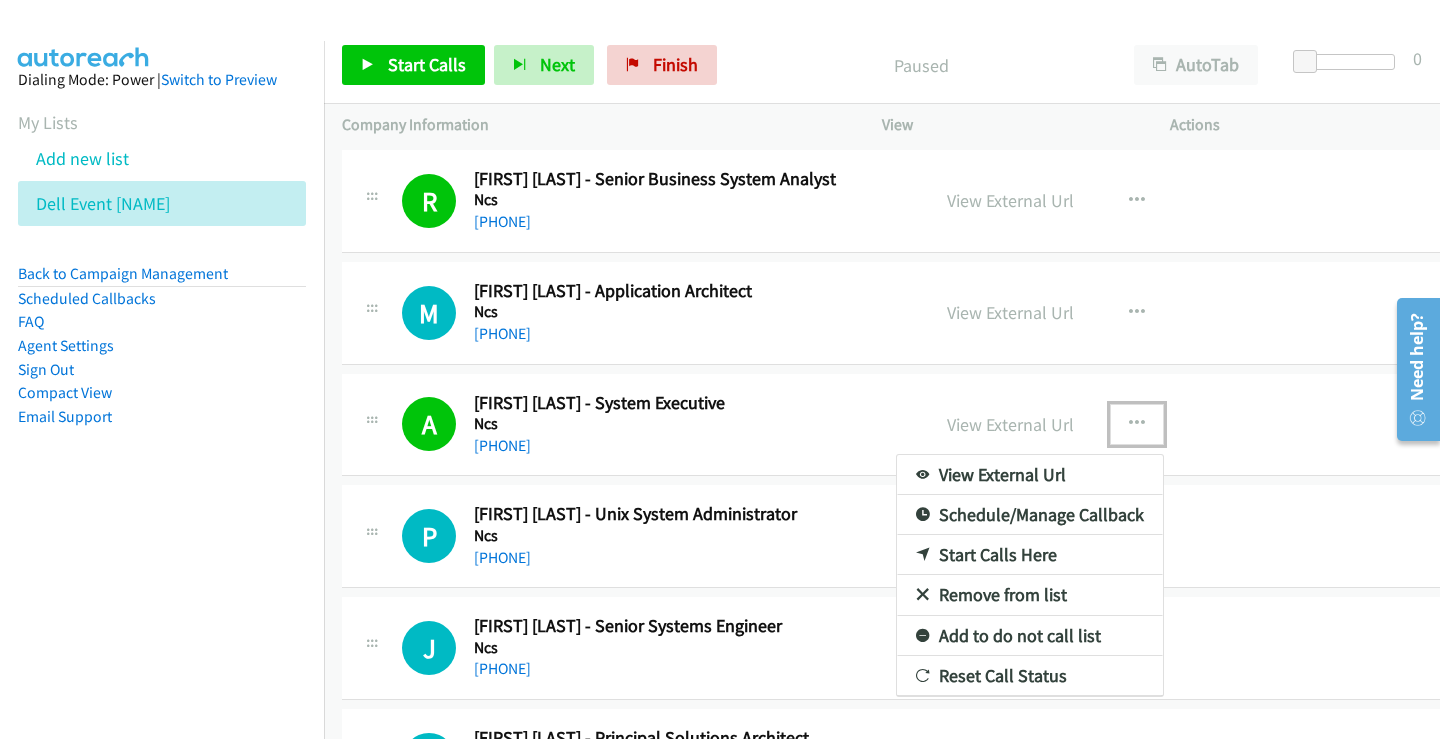 click at bounding box center (720, 369) 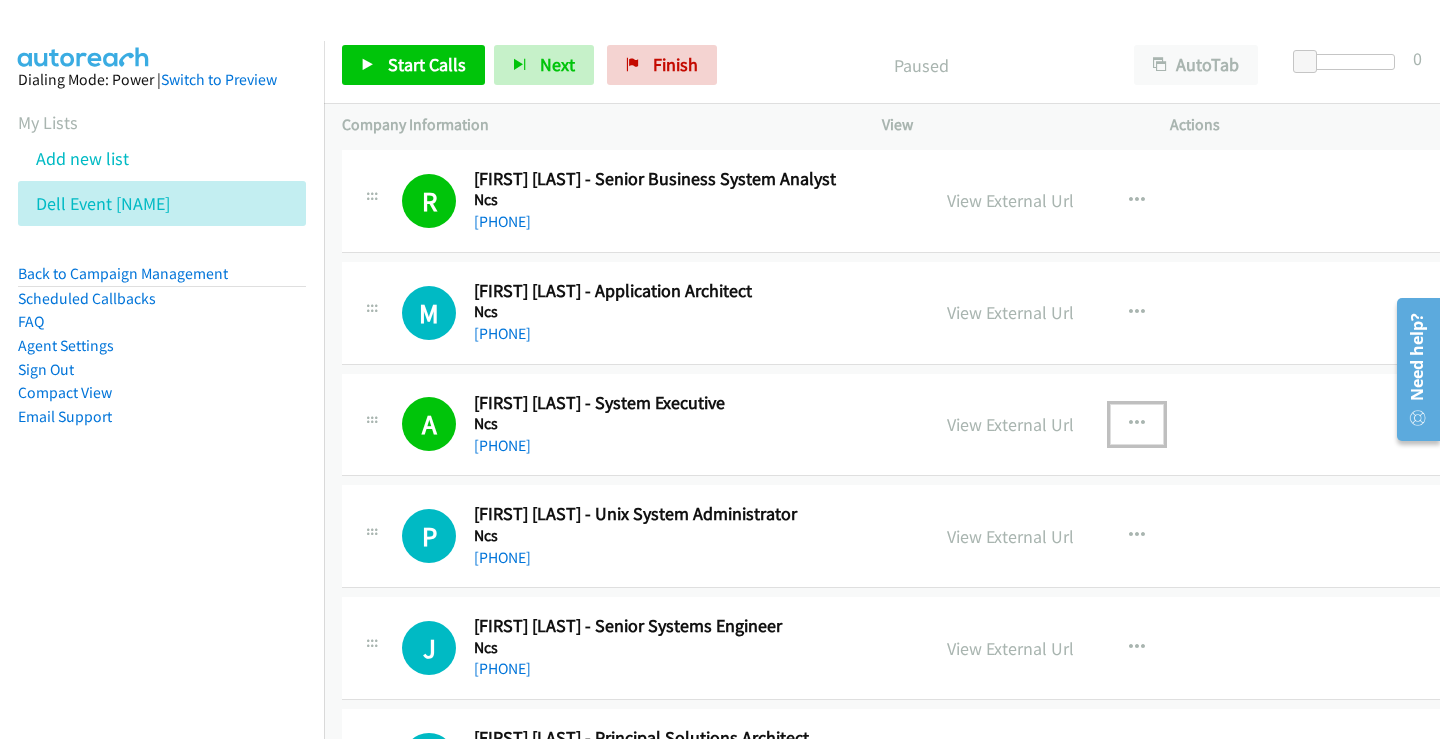 scroll, scrollTop: 300, scrollLeft: 0, axis: vertical 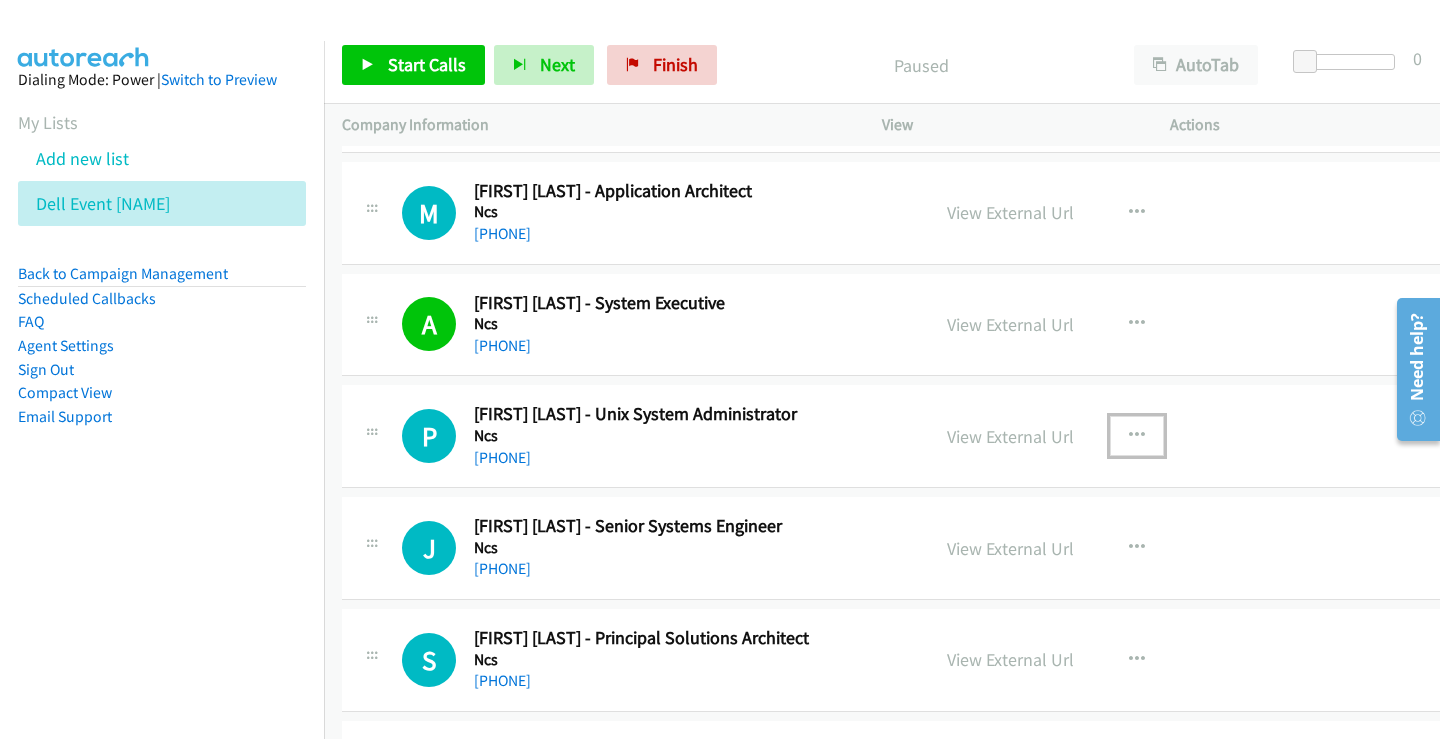 click at bounding box center [1137, 436] 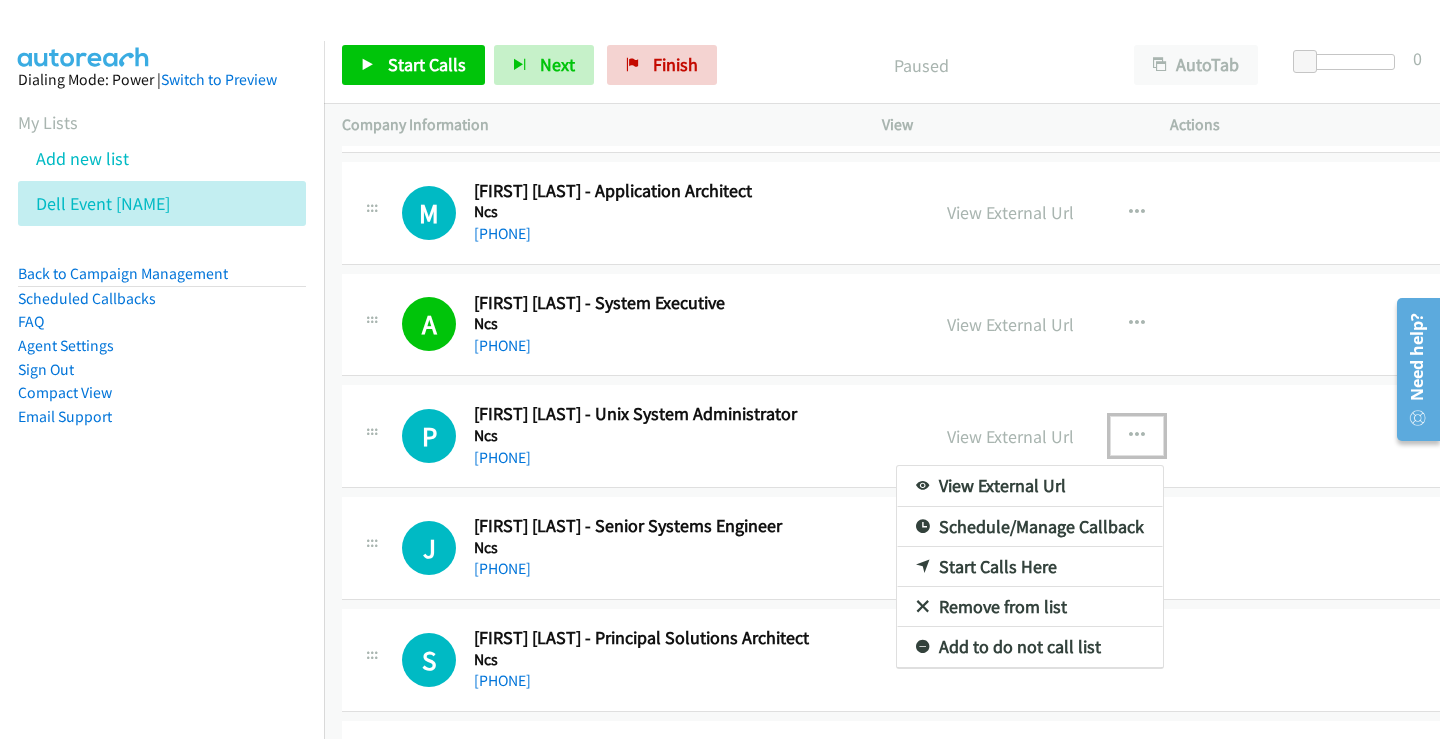 click on "Start Calls Here" at bounding box center [1030, 567] 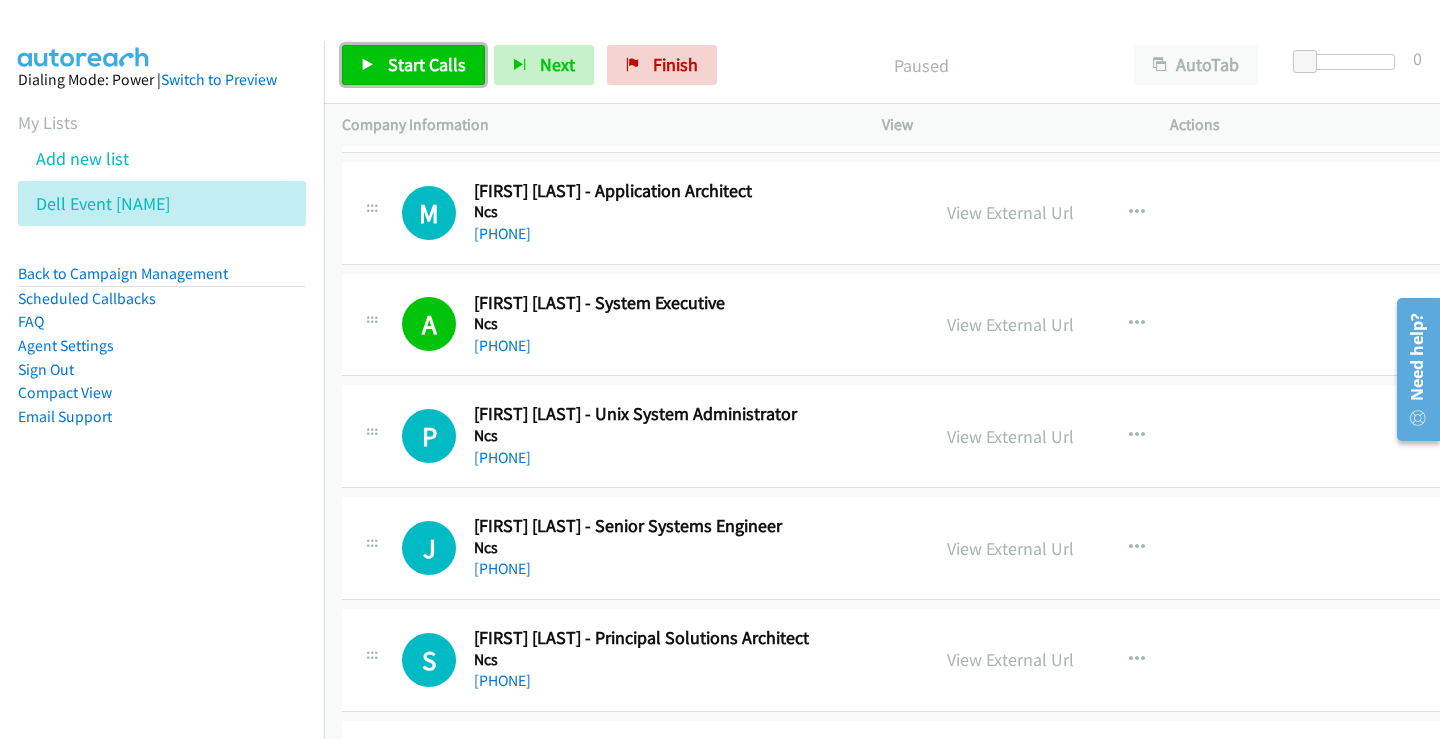 click on "Start Calls" at bounding box center [427, 64] 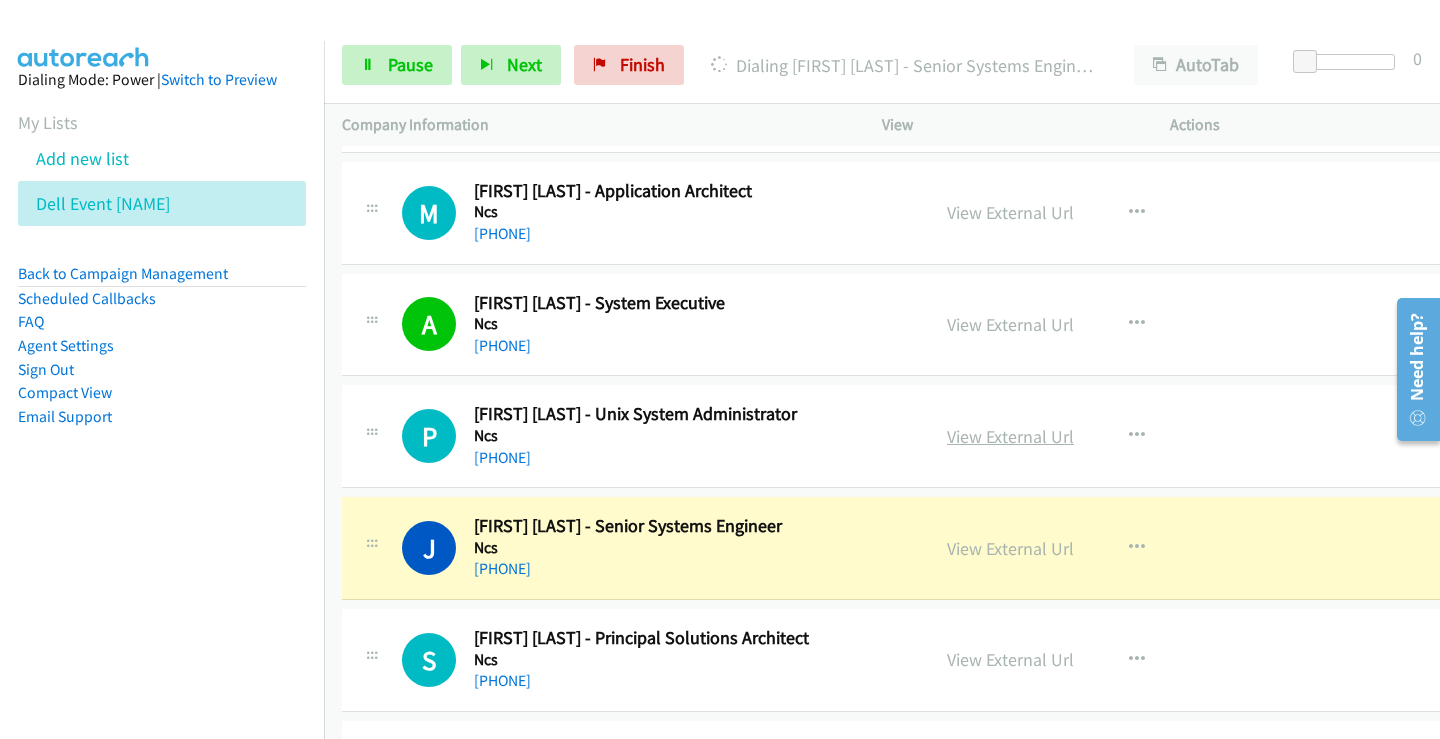 click on "View External Url" at bounding box center [1010, 436] 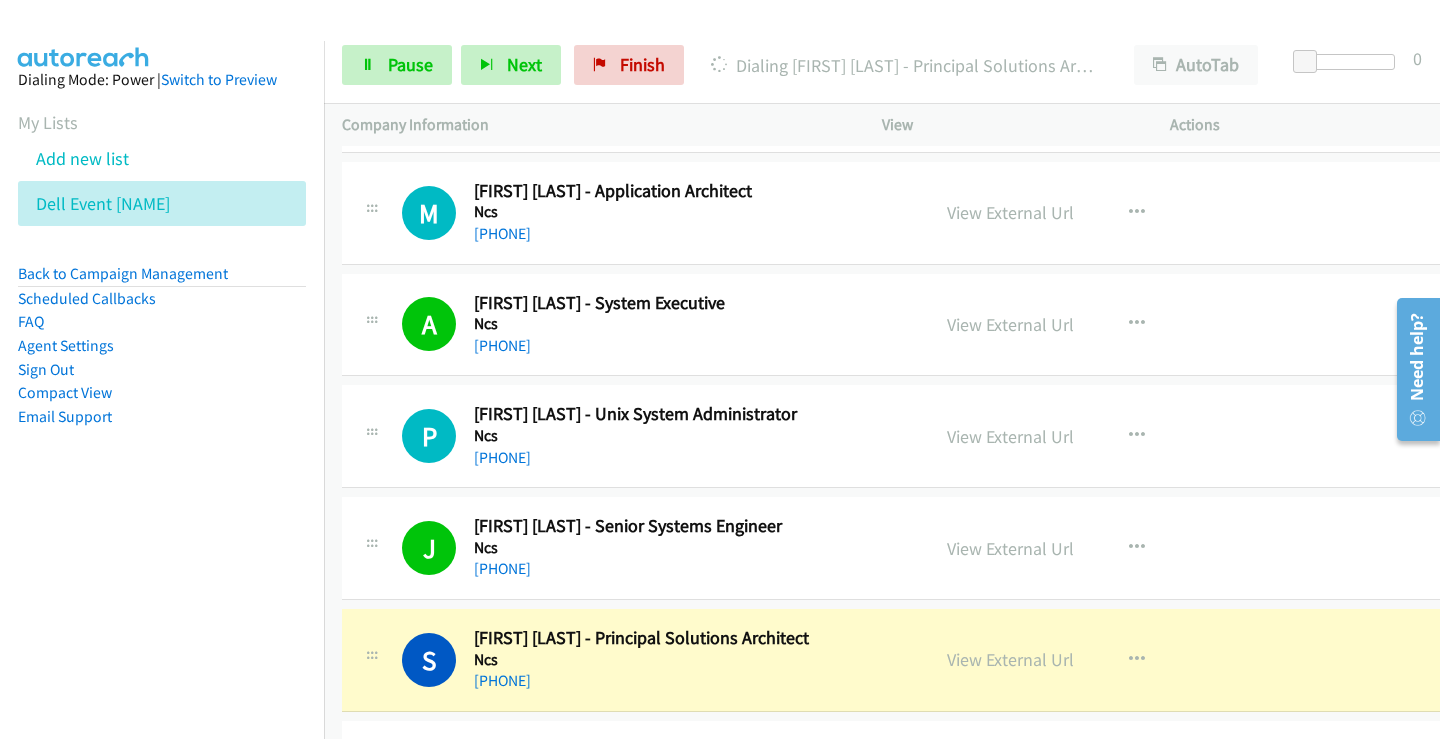 scroll, scrollTop: 600, scrollLeft: 0, axis: vertical 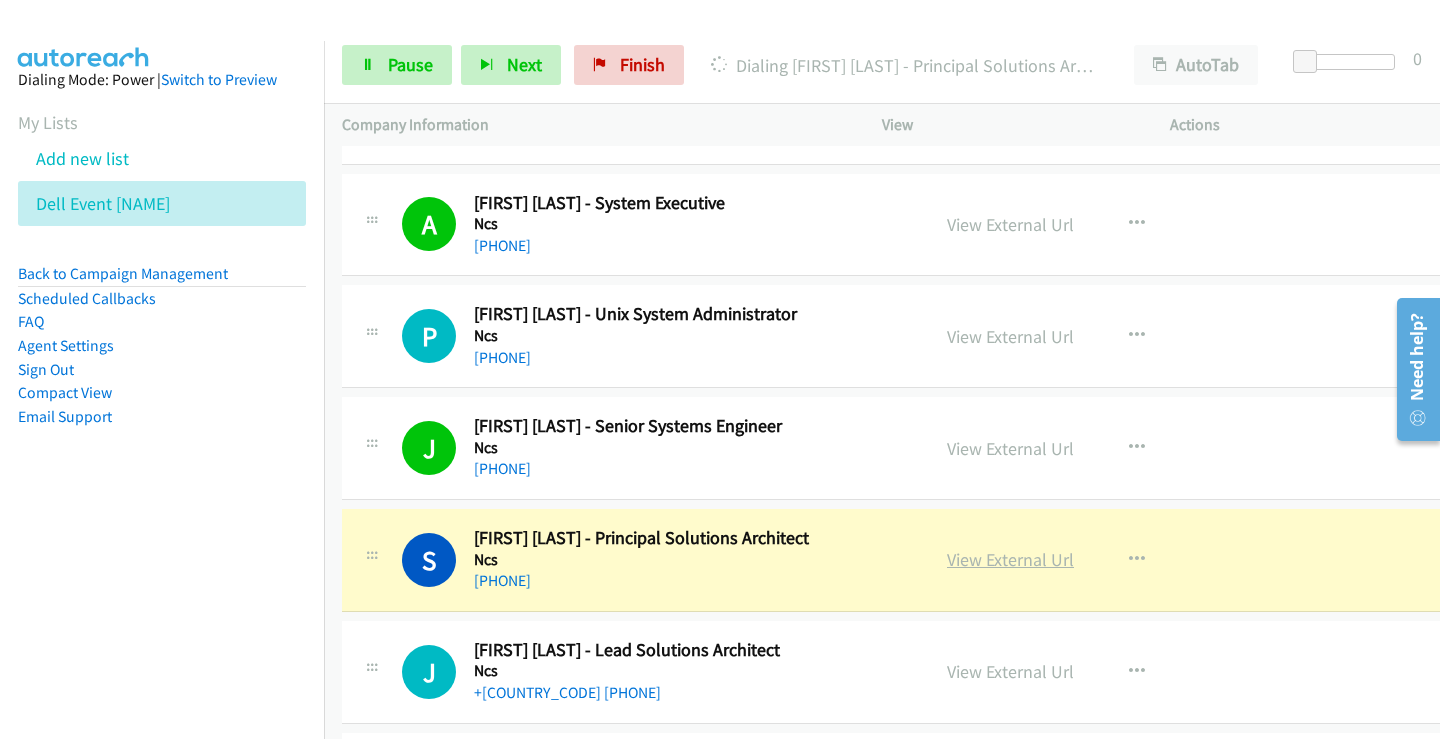 click on "View External Url" at bounding box center (1010, 559) 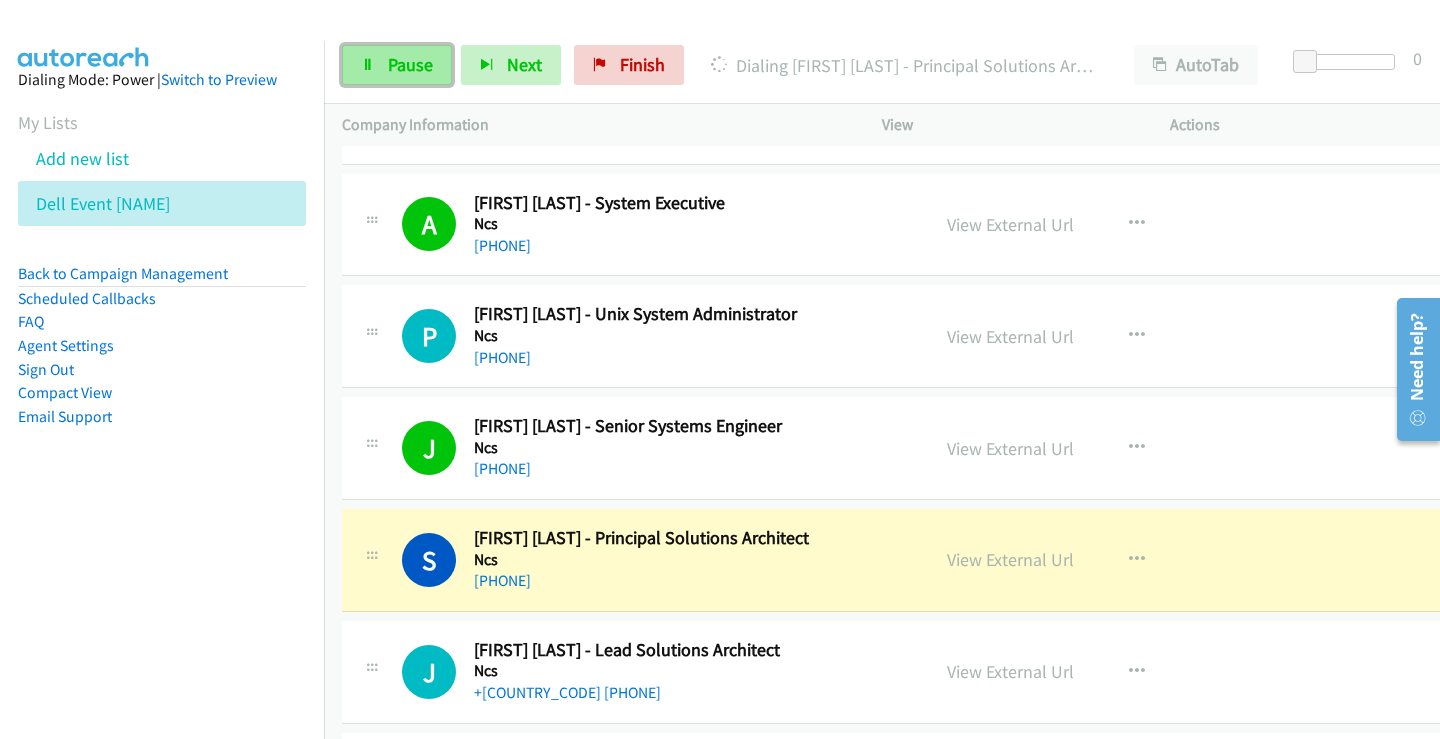 click on "Pause" at bounding box center [410, 64] 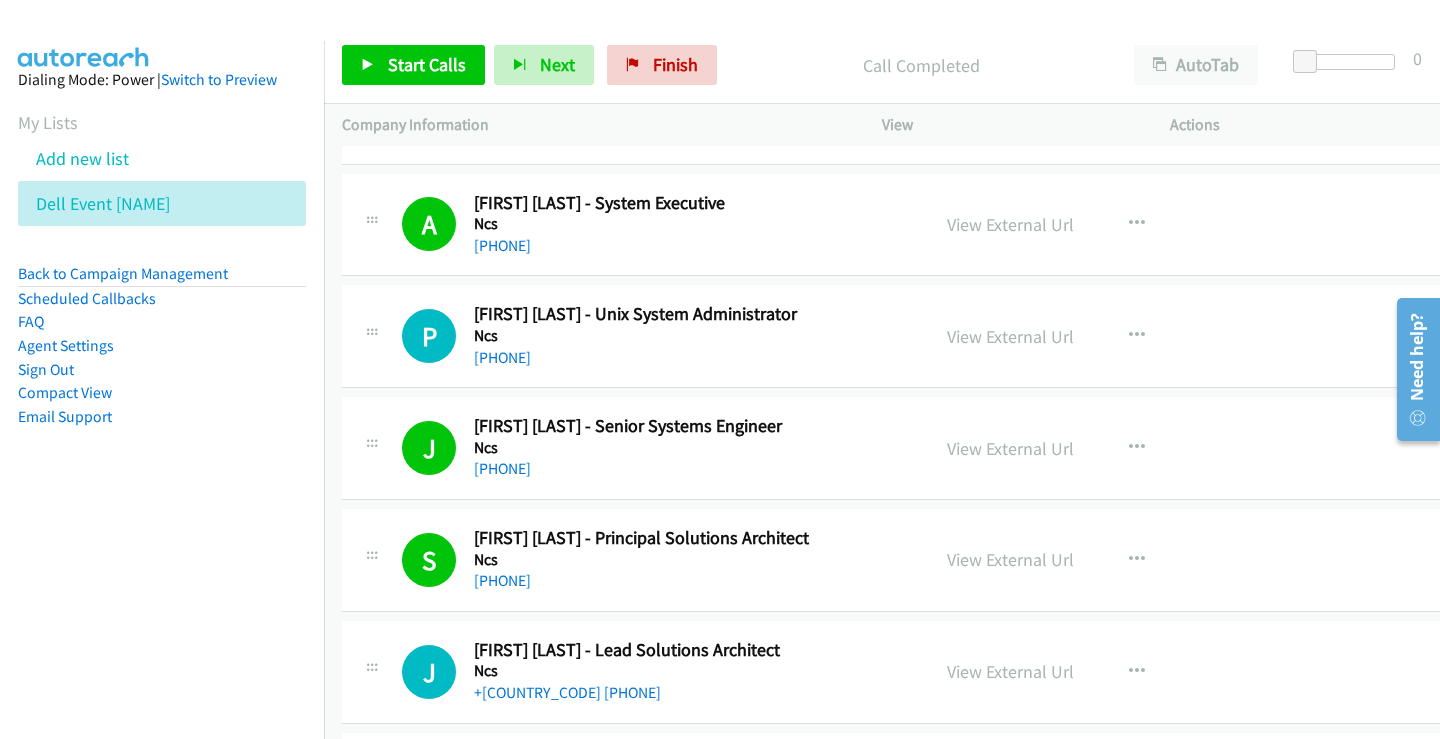 scroll, scrollTop: 700, scrollLeft: 0, axis: vertical 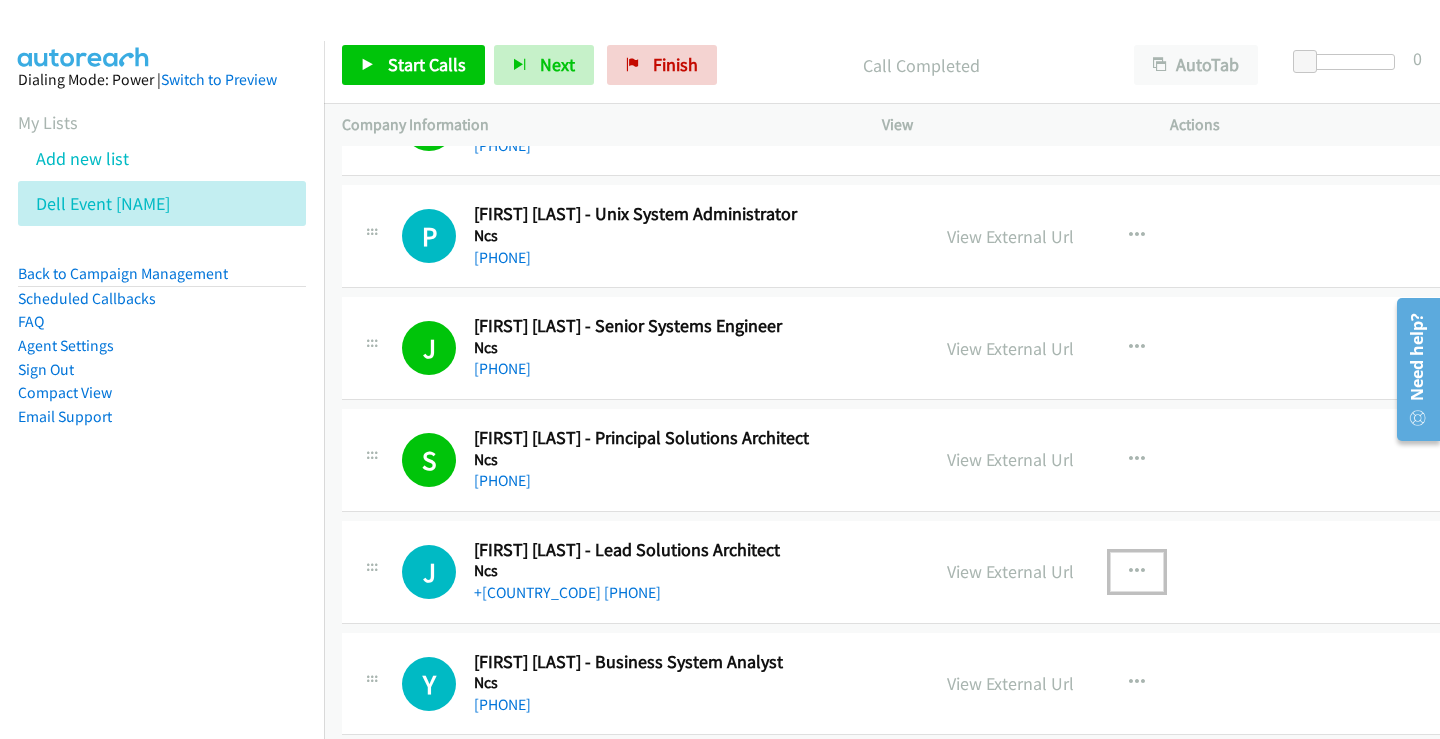 click at bounding box center [1137, 572] 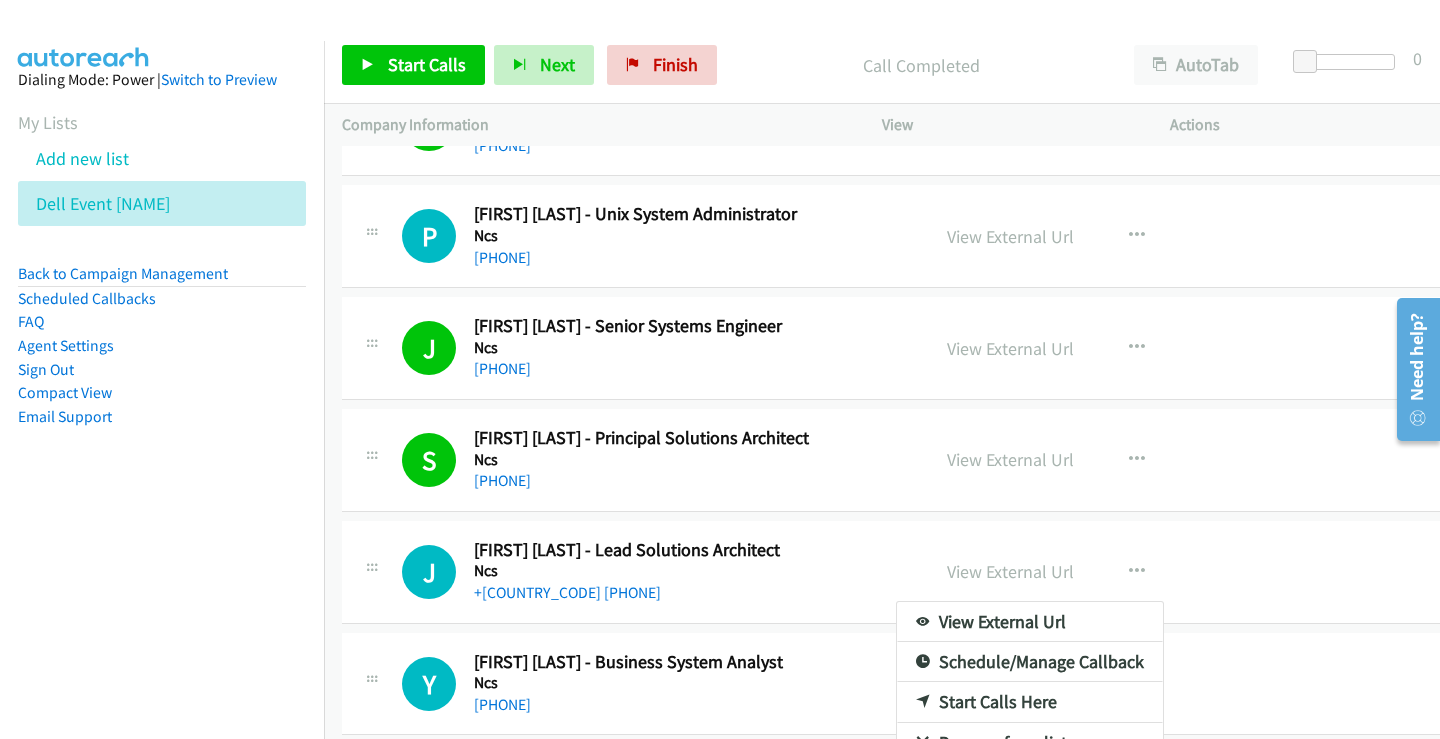 click on "Dialing Mode: Power
|
Switch to Preview
My Lists
Add new list
Dell Event   [FIRST]
Back to Campaign Management
Scheduled Callbacks
FAQ
Agent Settings
Sign Out
Compact View
Email Support" at bounding box center [162, 280] 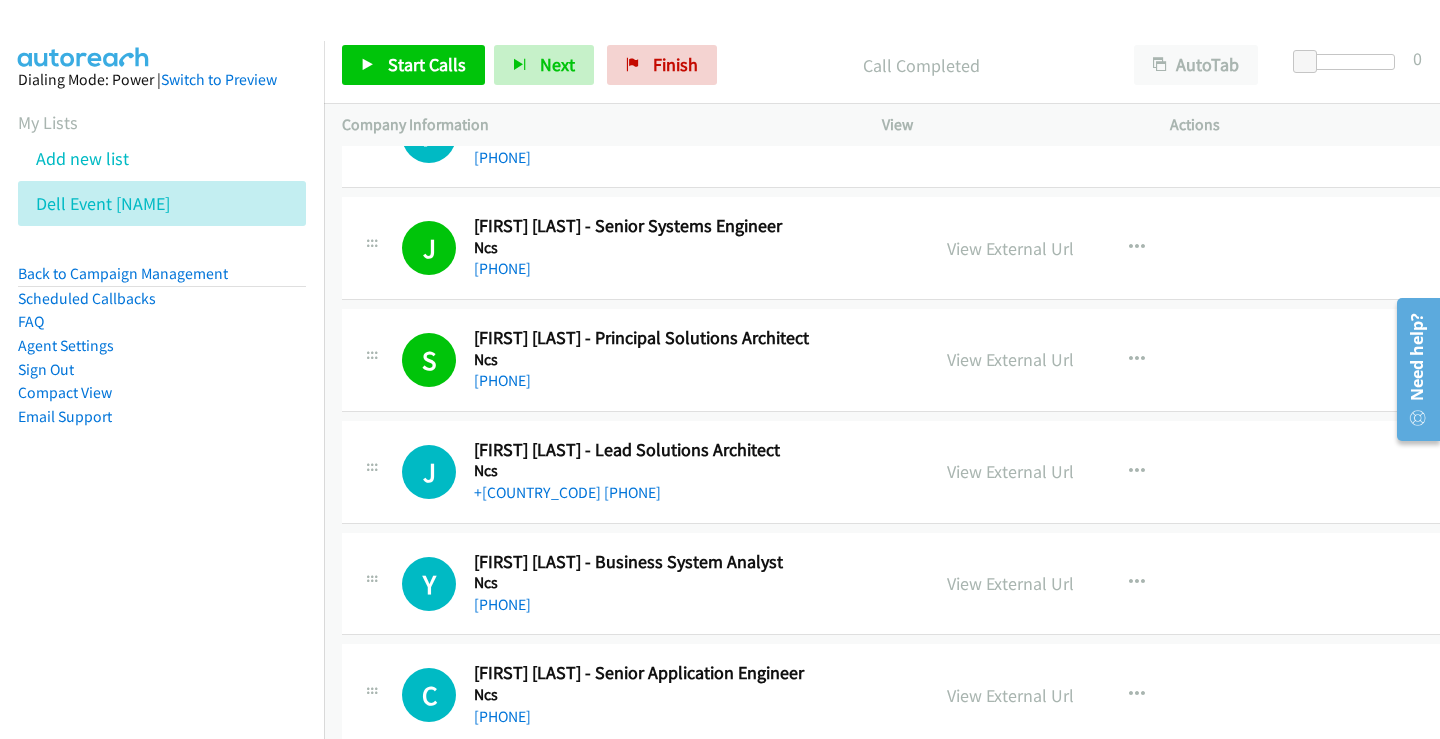 scroll, scrollTop: 900, scrollLeft: 0, axis: vertical 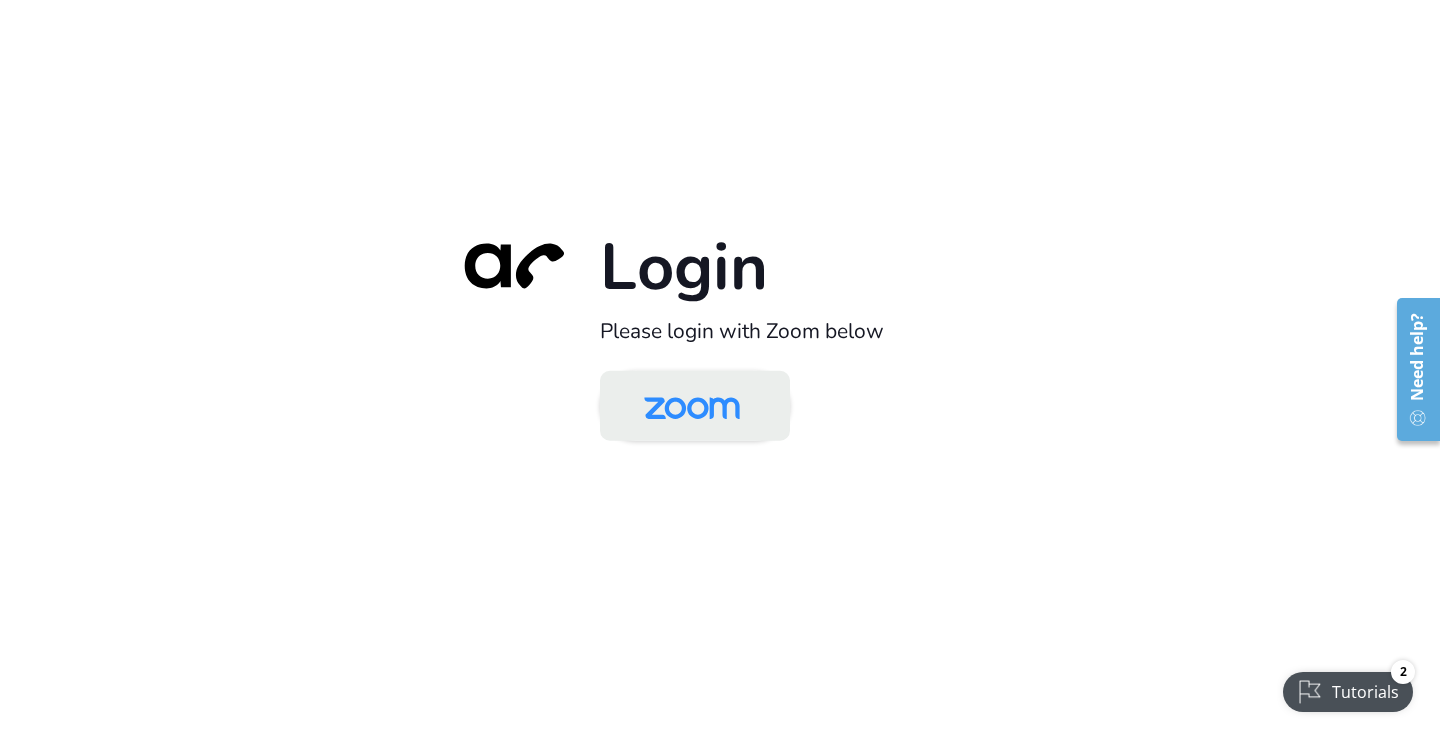 click at bounding box center [692, 407] 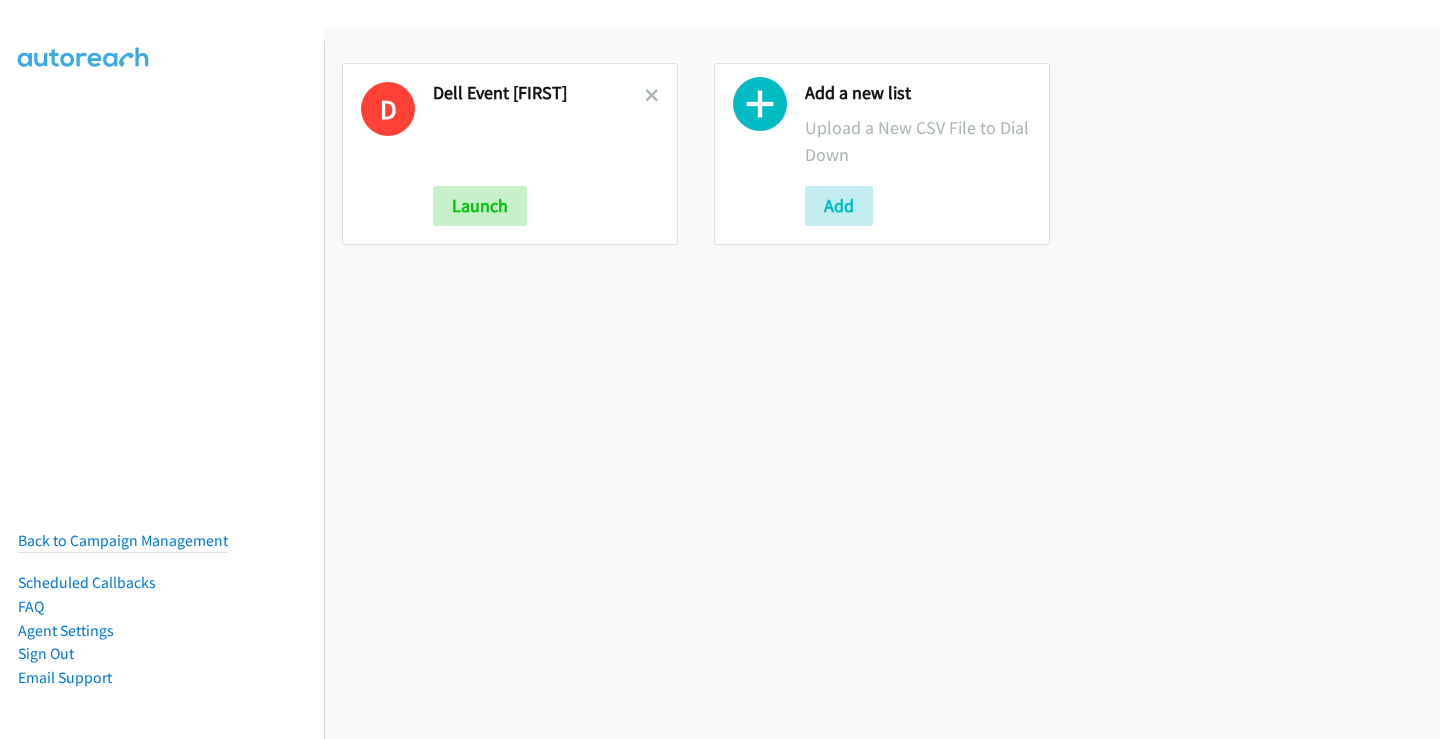 scroll, scrollTop: 0, scrollLeft: 0, axis: both 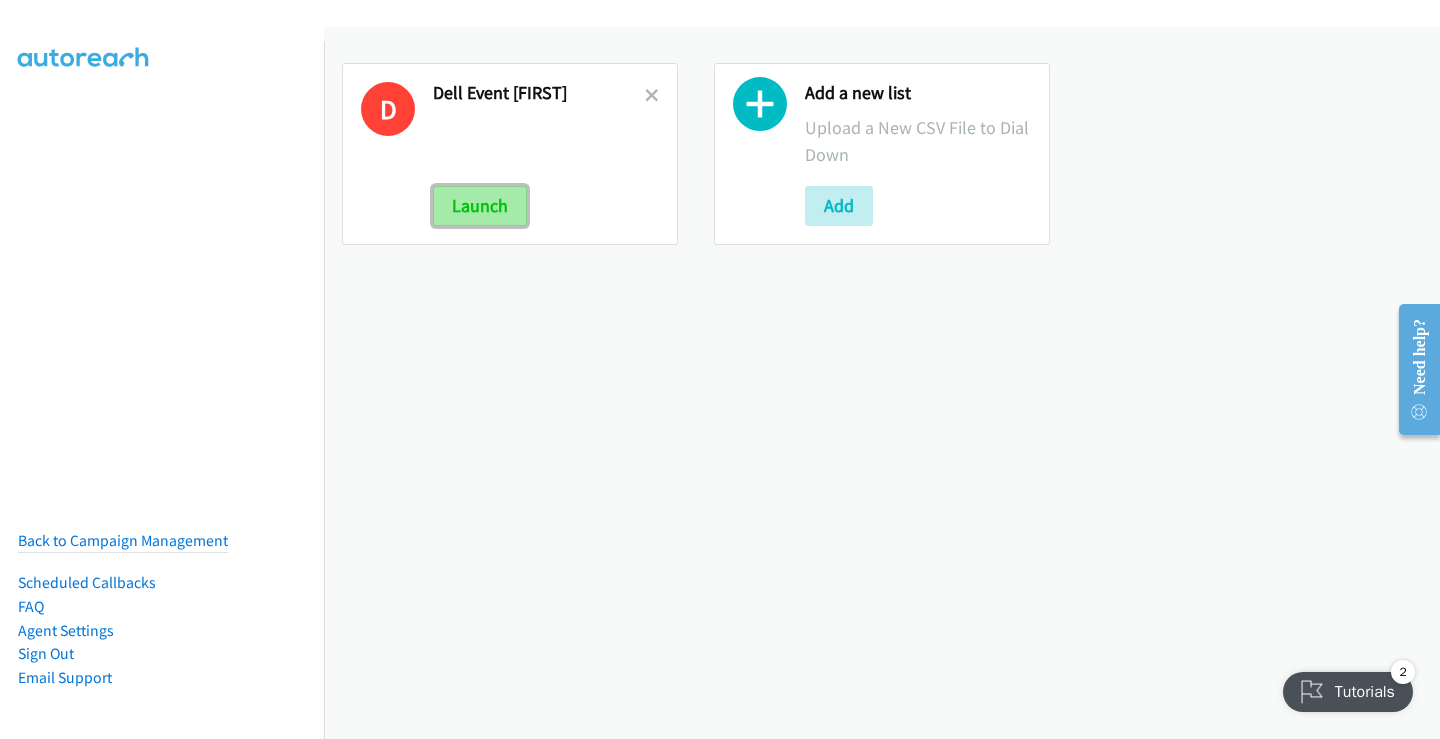 click on "Launch" at bounding box center (480, 206) 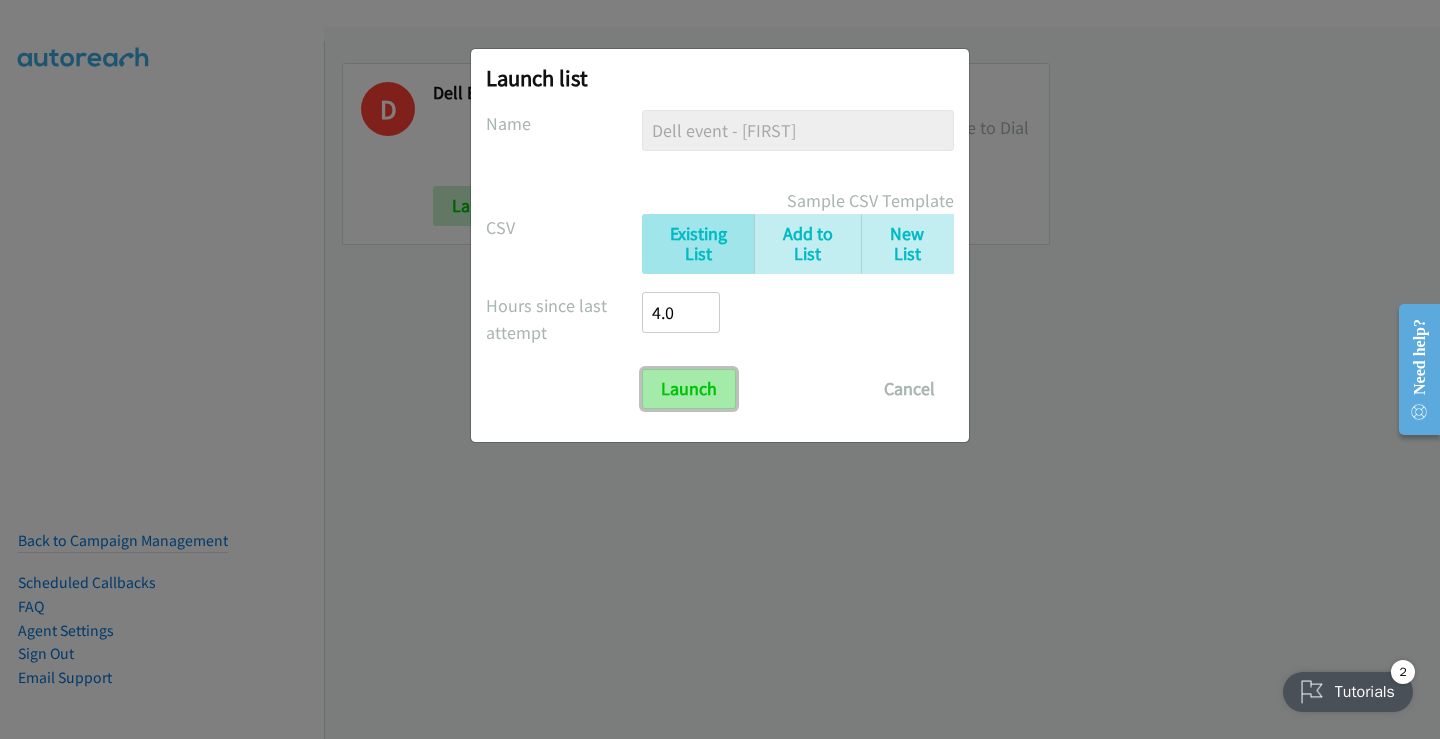 click on "Launch" at bounding box center (689, 389) 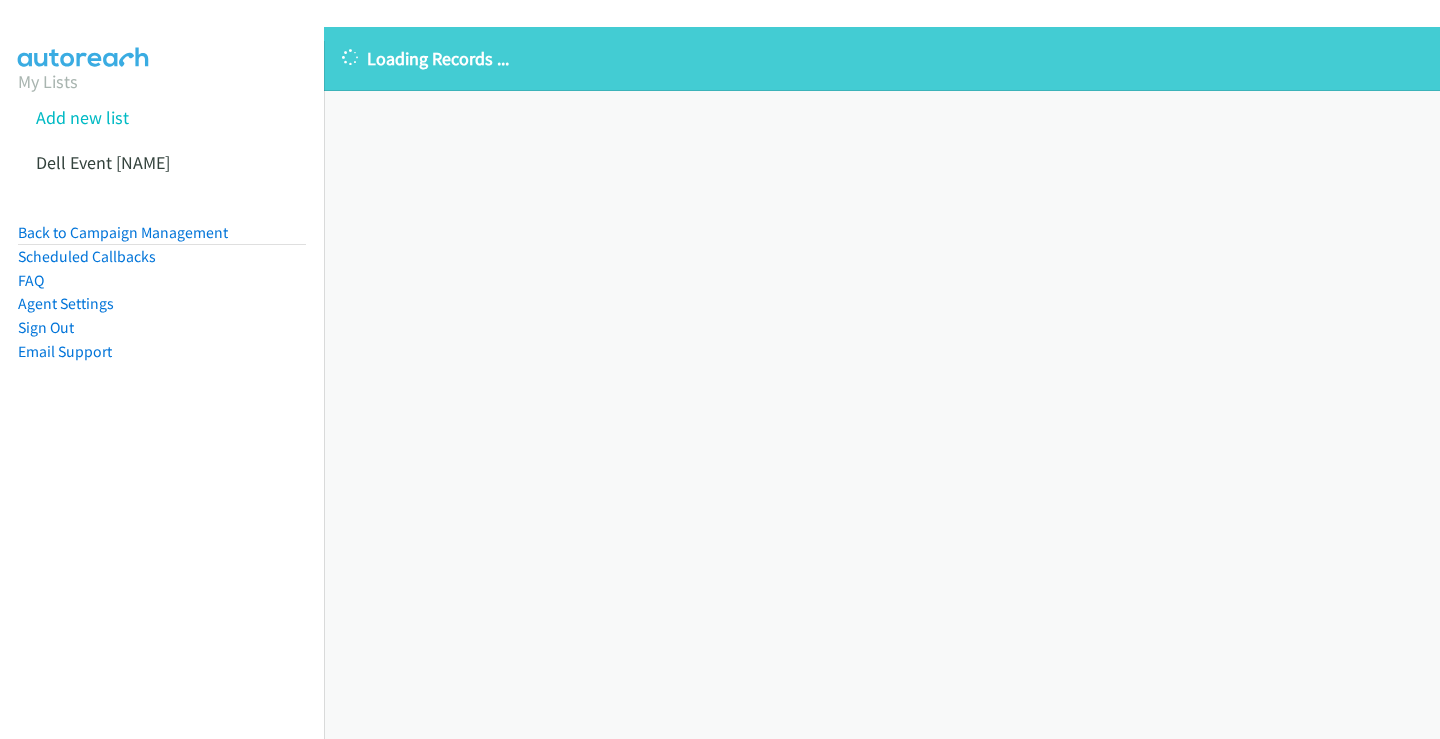 scroll, scrollTop: 0, scrollLeft: 0, axis: both 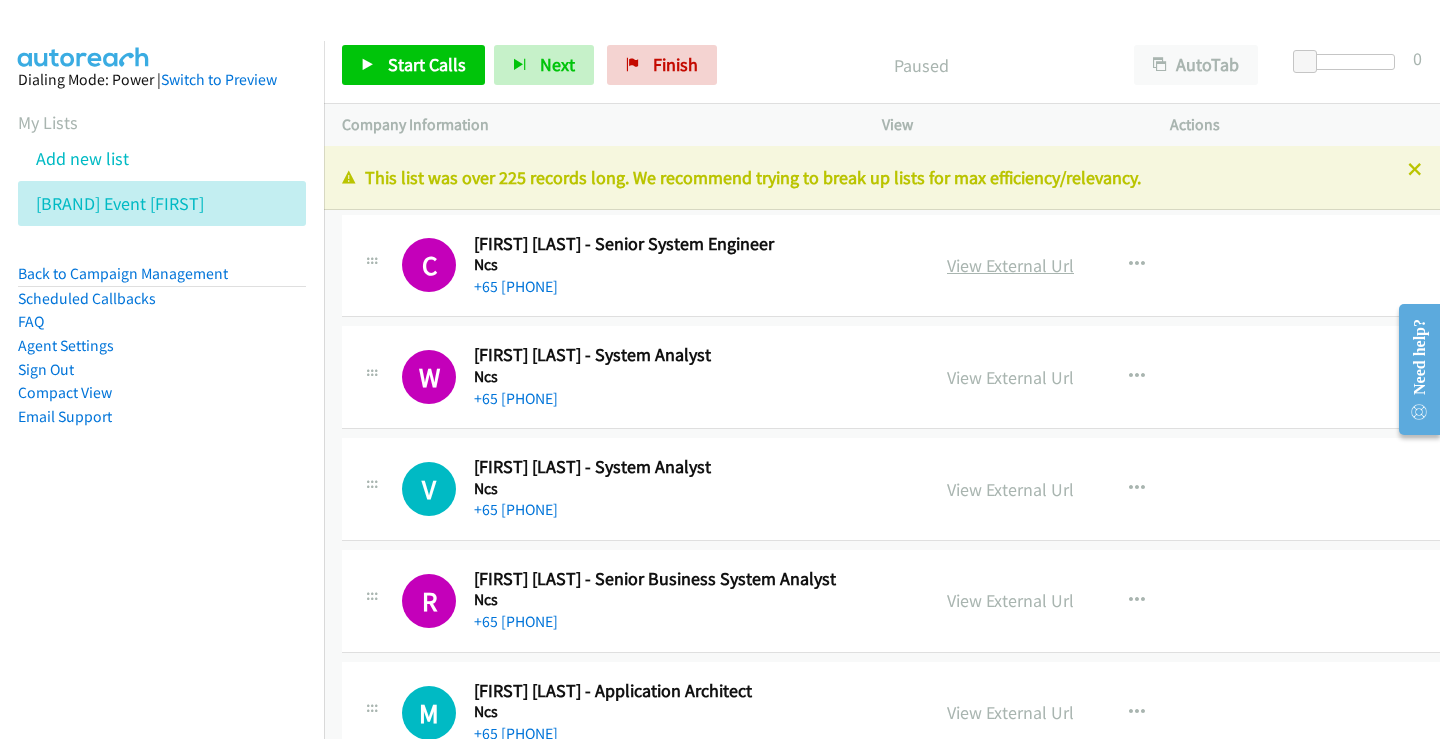 click on "View External Url" at bounding box center (1010, 265) 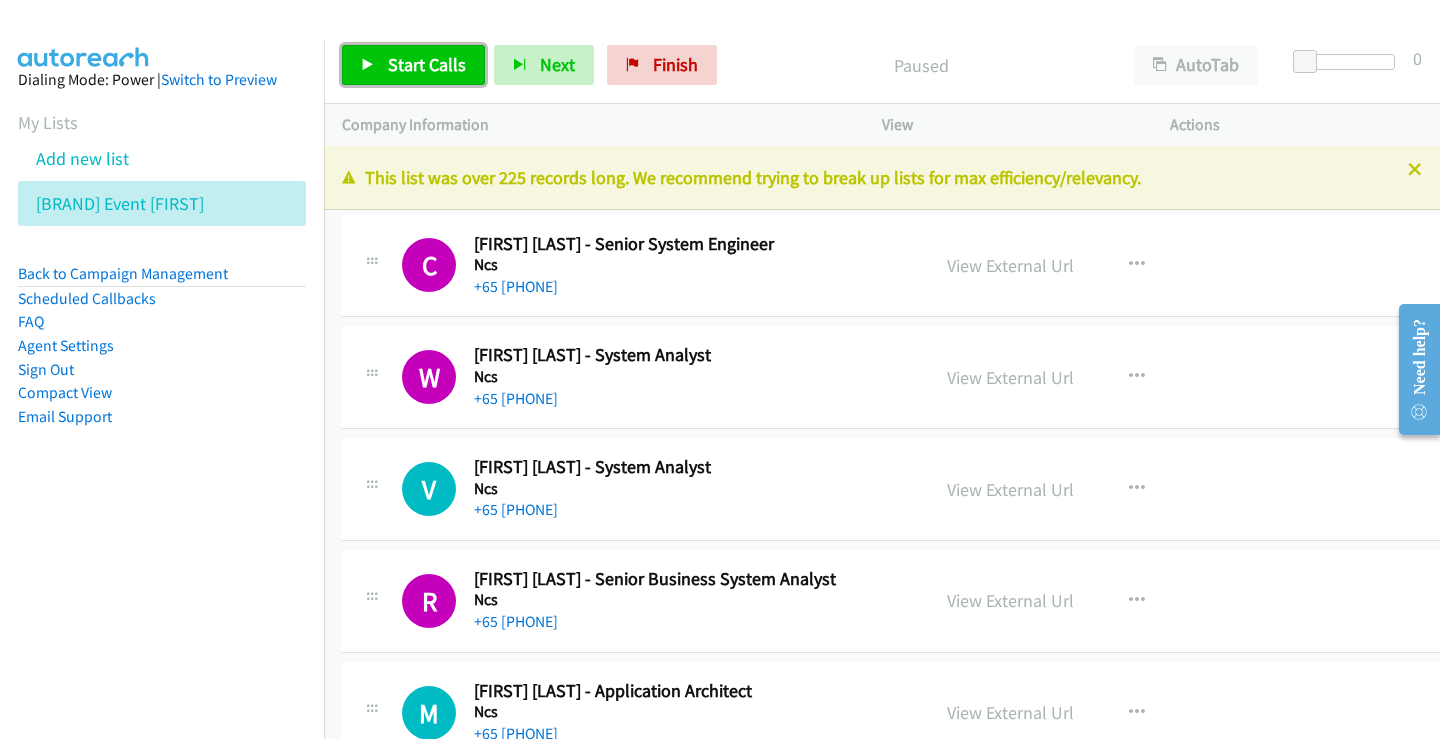 click on "Start Calls" at bounding box center (427, 64) 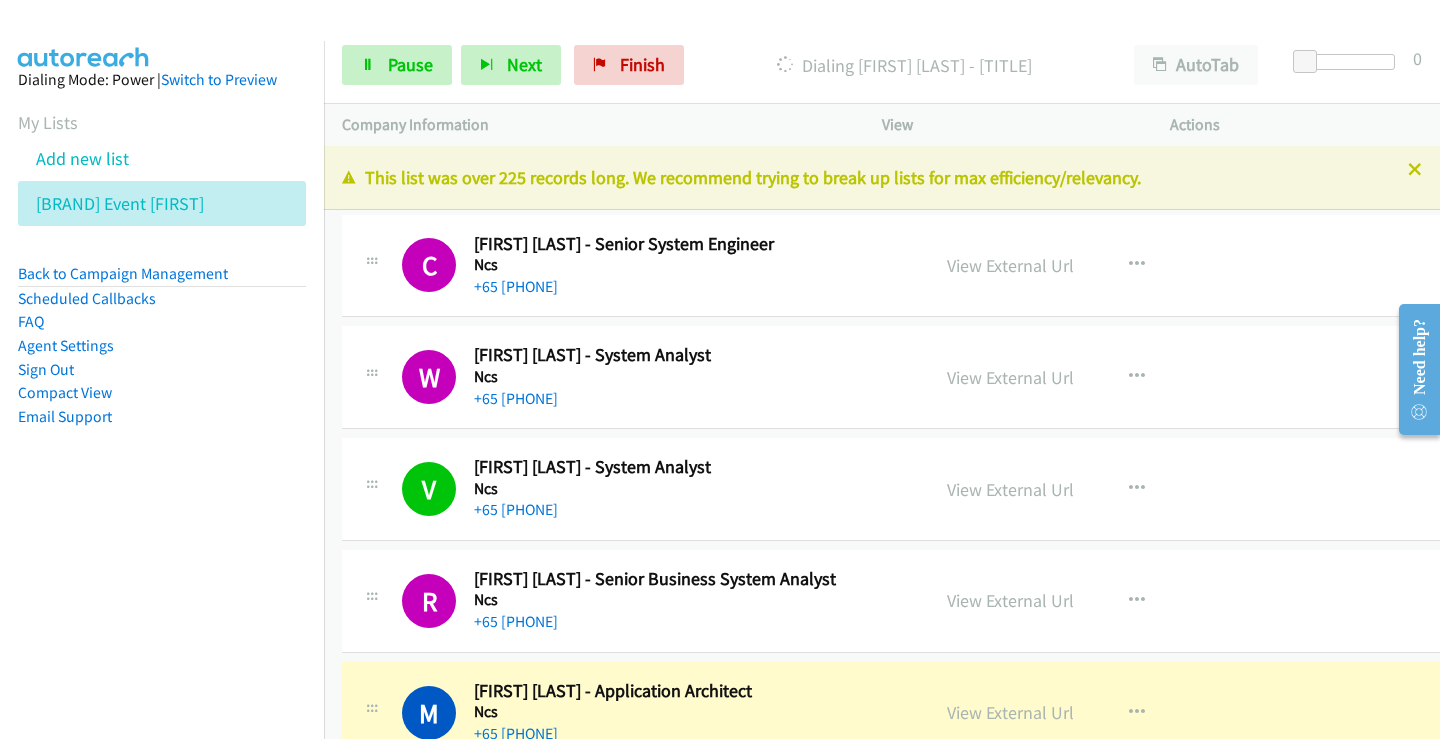 scroll, scrollTop: 200, scrollLeft: 0, axis: vertical 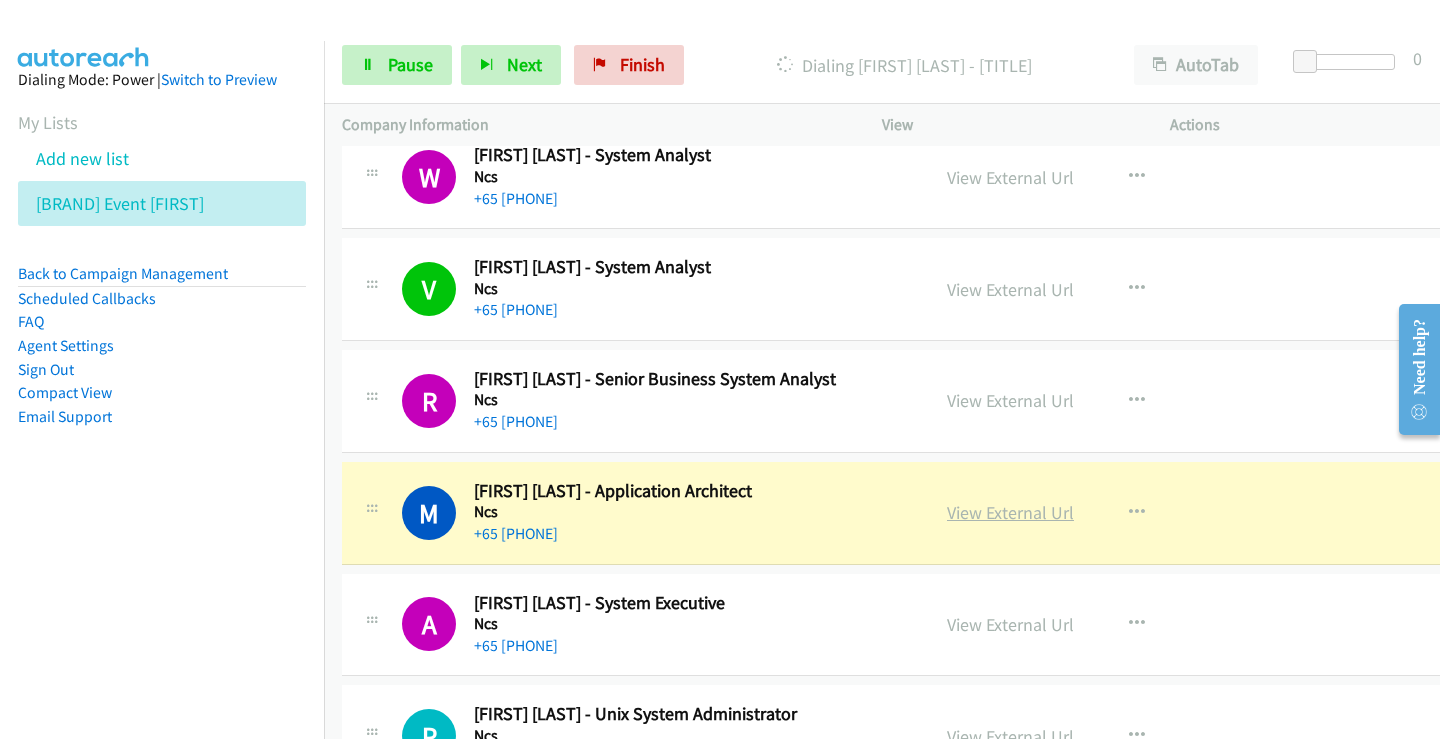 click on "View External Url" at bounding box center (1010, 512) 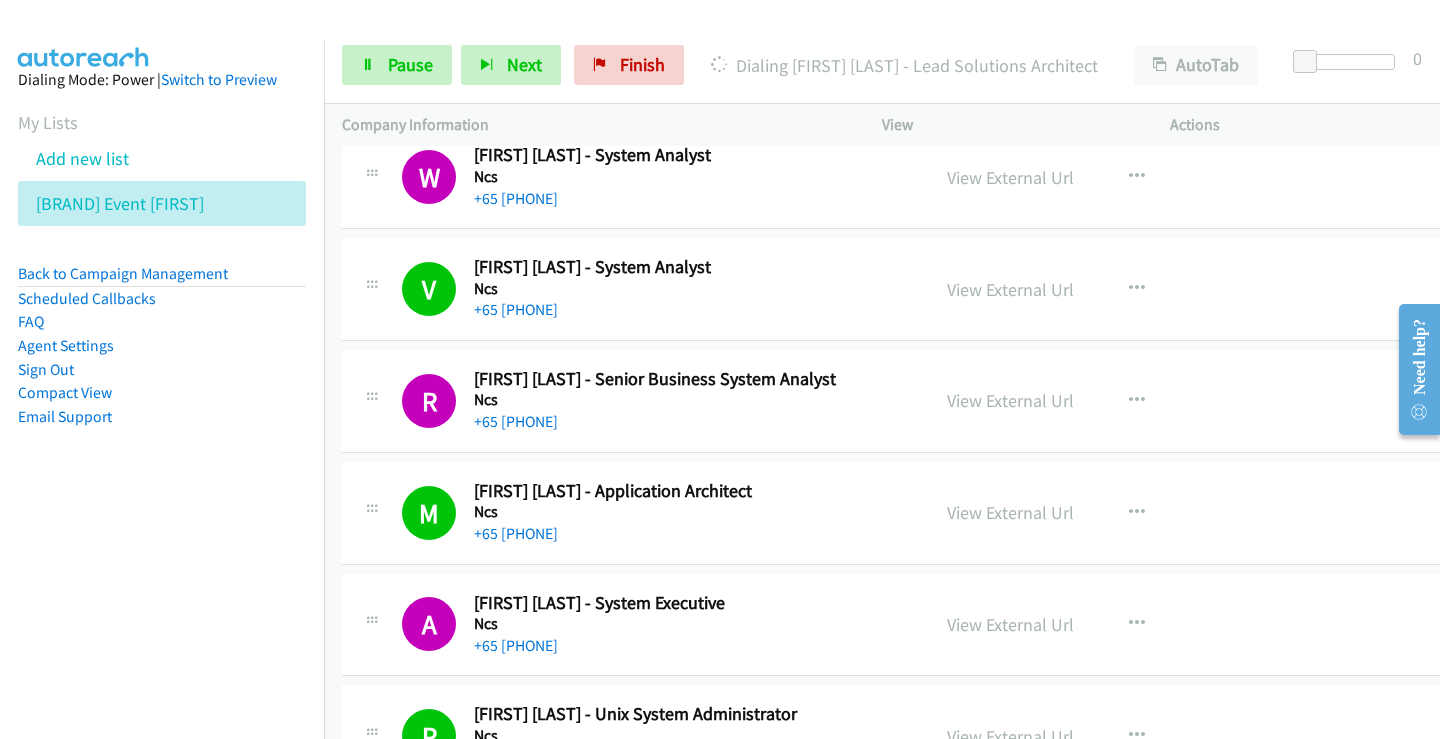 scroll, scrollTop: 300, scrollLeft: 0, axis: vertical 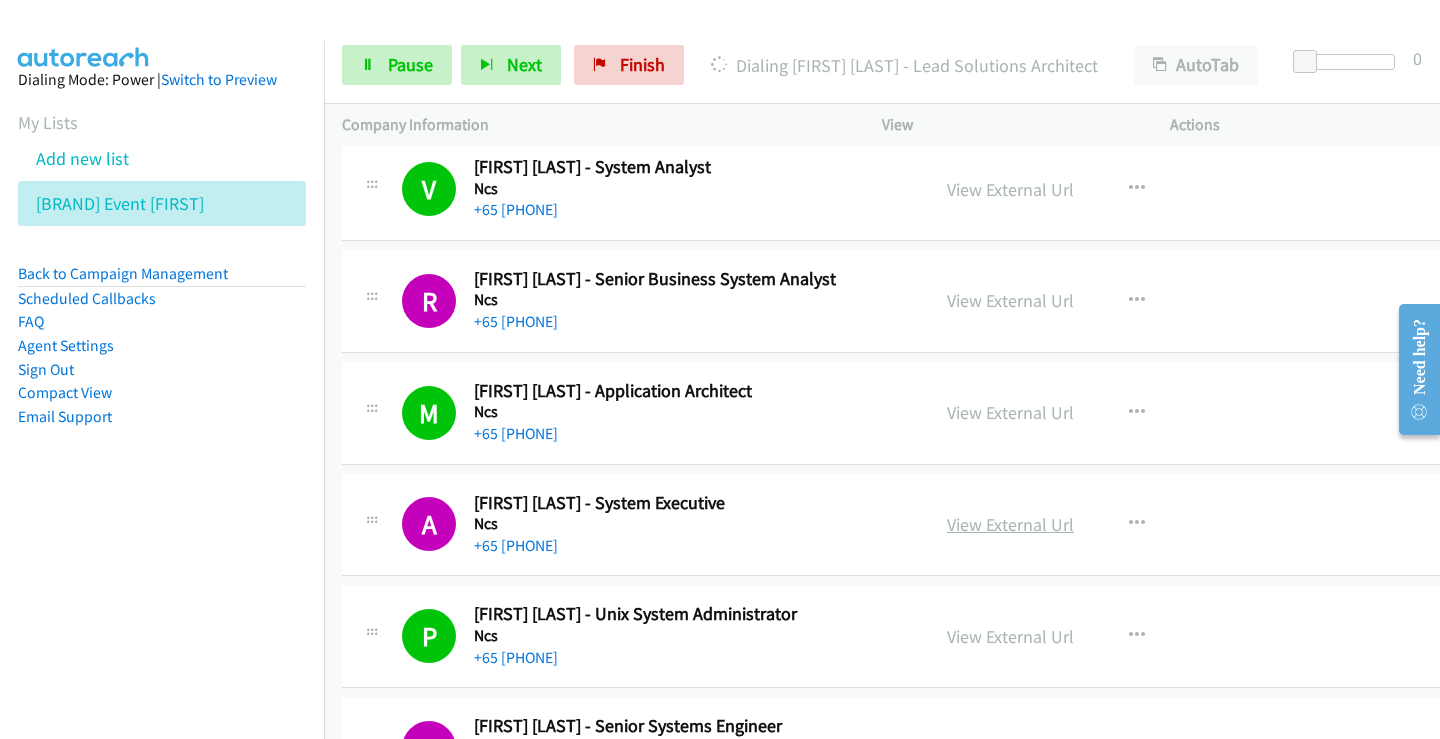 click on "View External Url" at bounding box center (1010, 524) 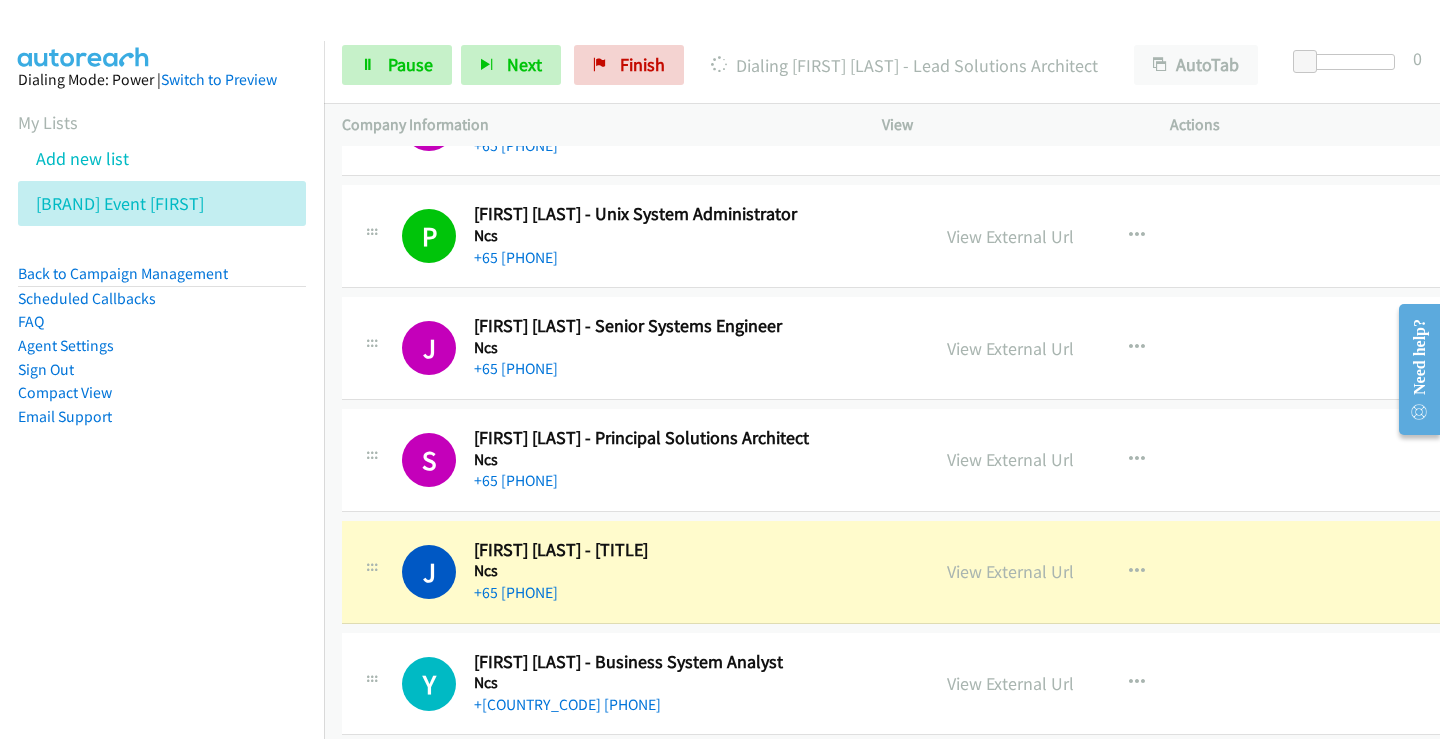 scroll, scrollTop: 900, scrollLeft: 0, axis: vertical 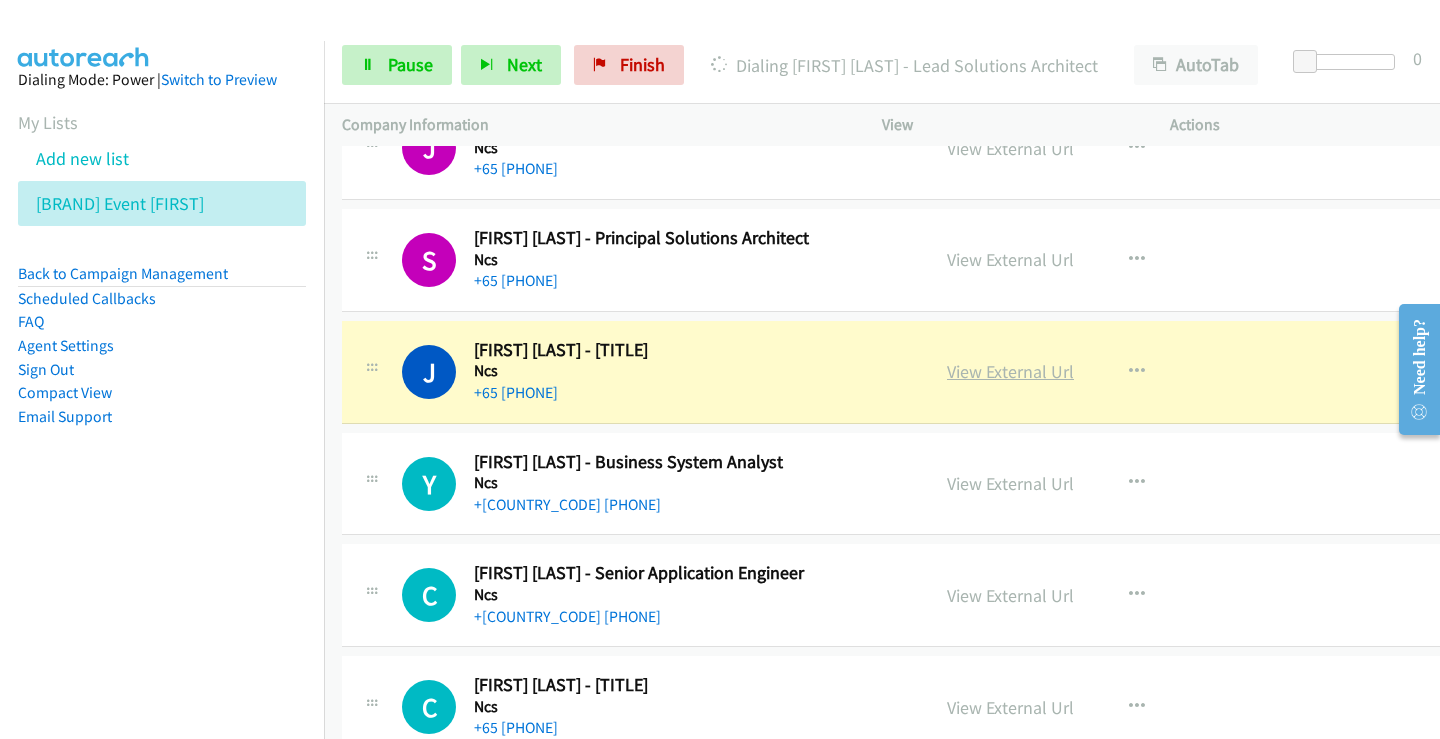 click on "View External Url" at bounding box center [1010, 371] 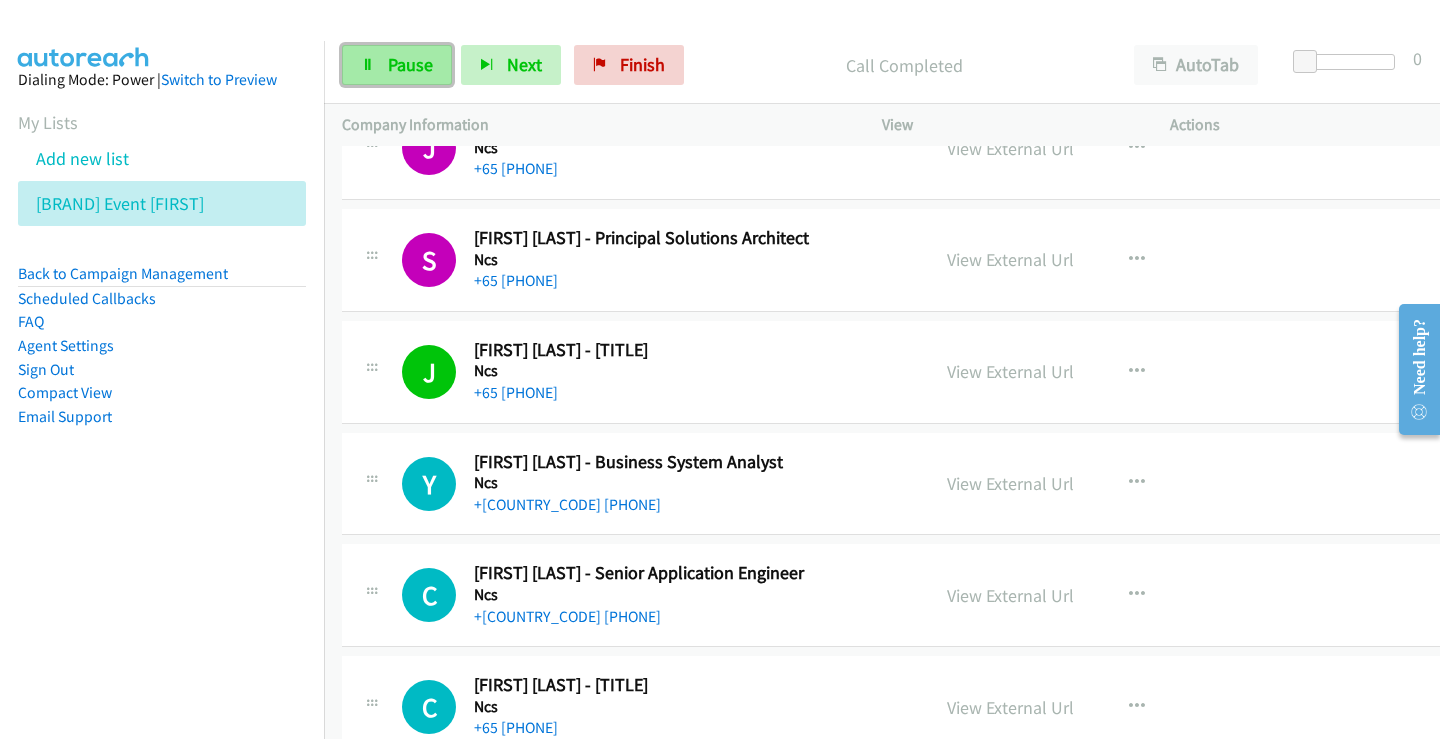 click on "Pause" at bounding box center (410, 64) 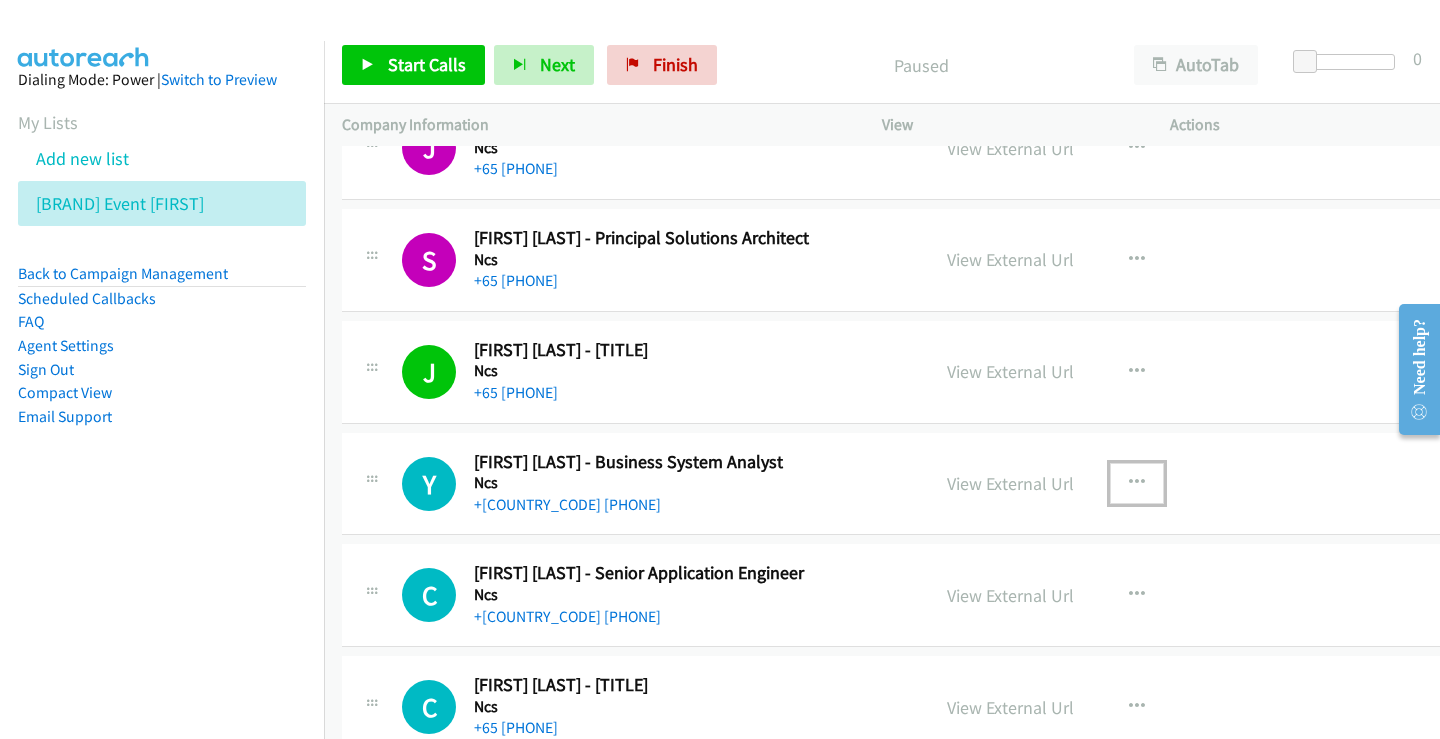 click at bounding box center [1137, 483] 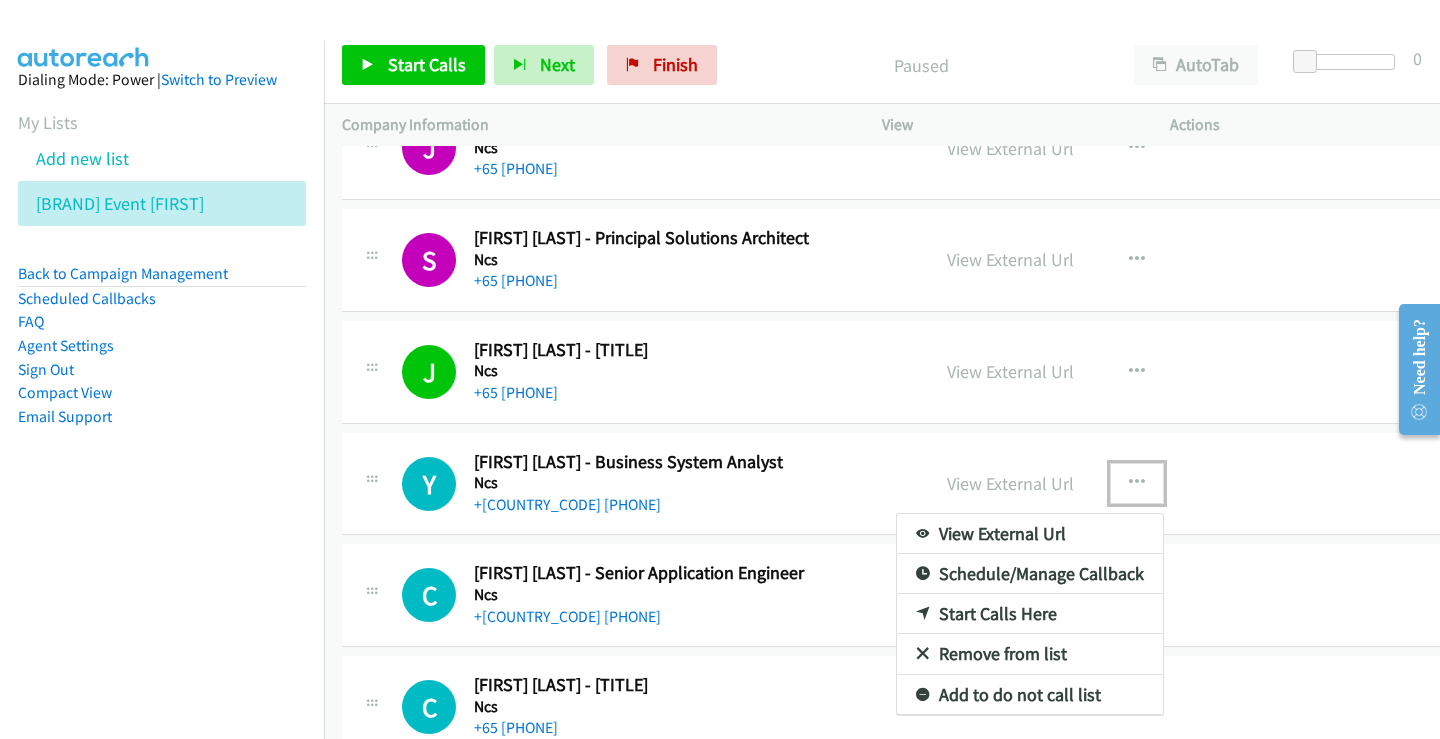 click on "Start Calls Here" at bounding box center [1030, 614] 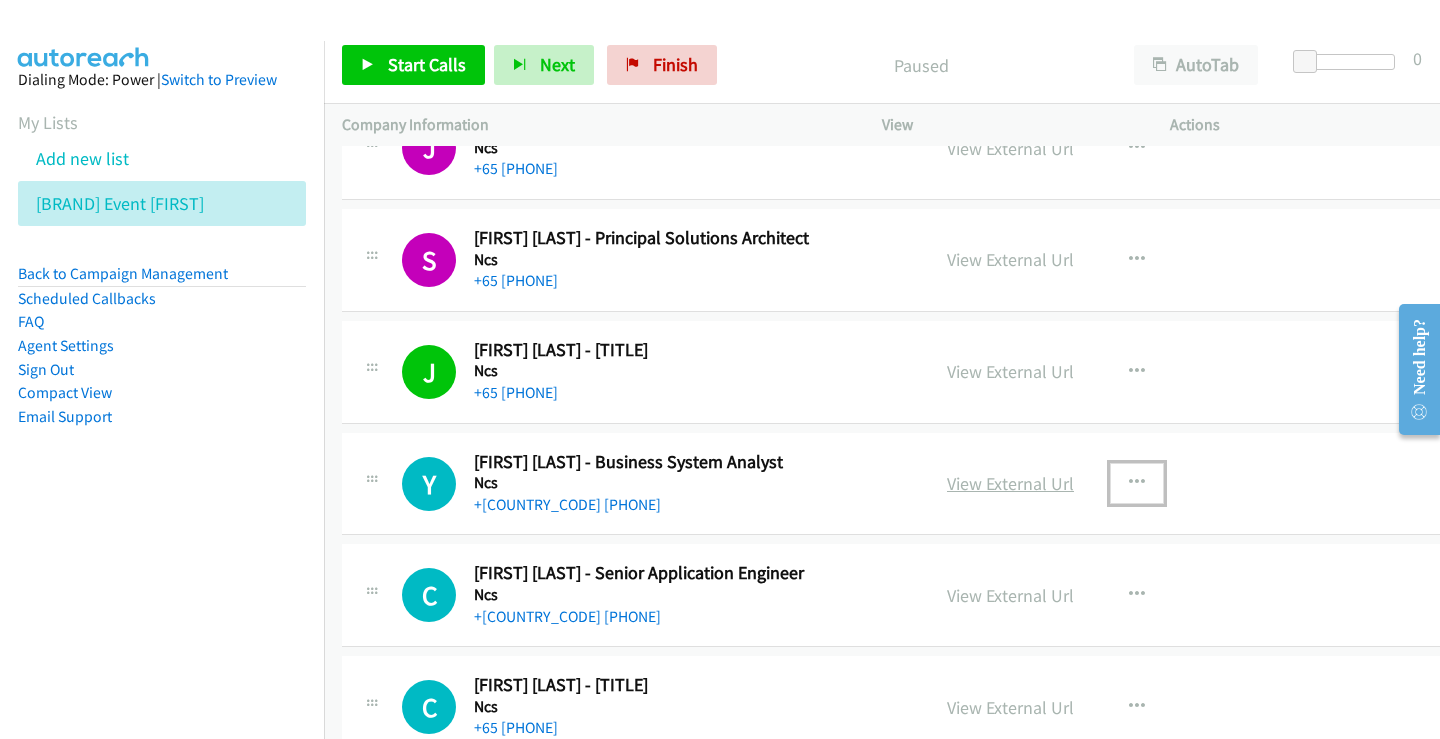 click on "View External Url" at bounding box center [1010, 483] 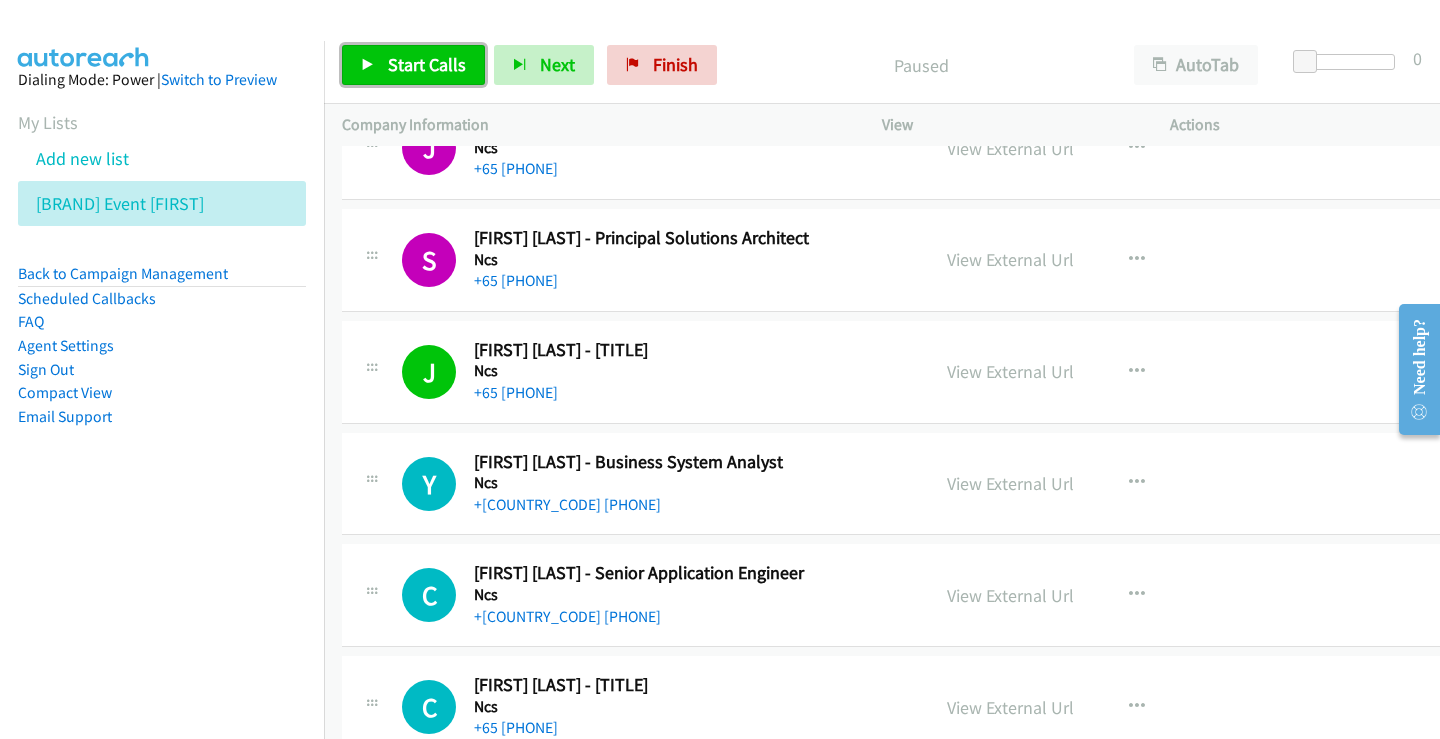 click on "Start Calls" at bounding box center (427, 64) 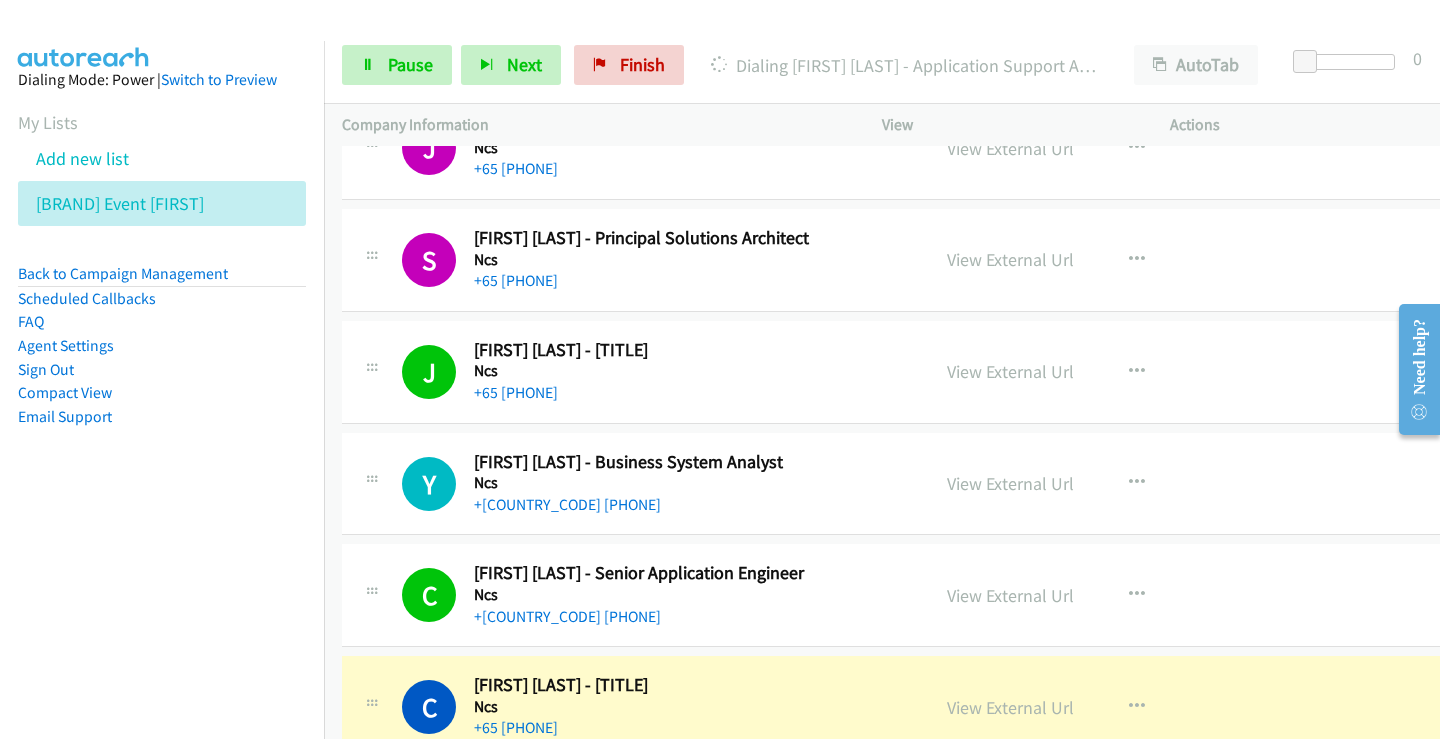 scroll, scrollTop: 1000, scrollLeft: 0, axis: vertical 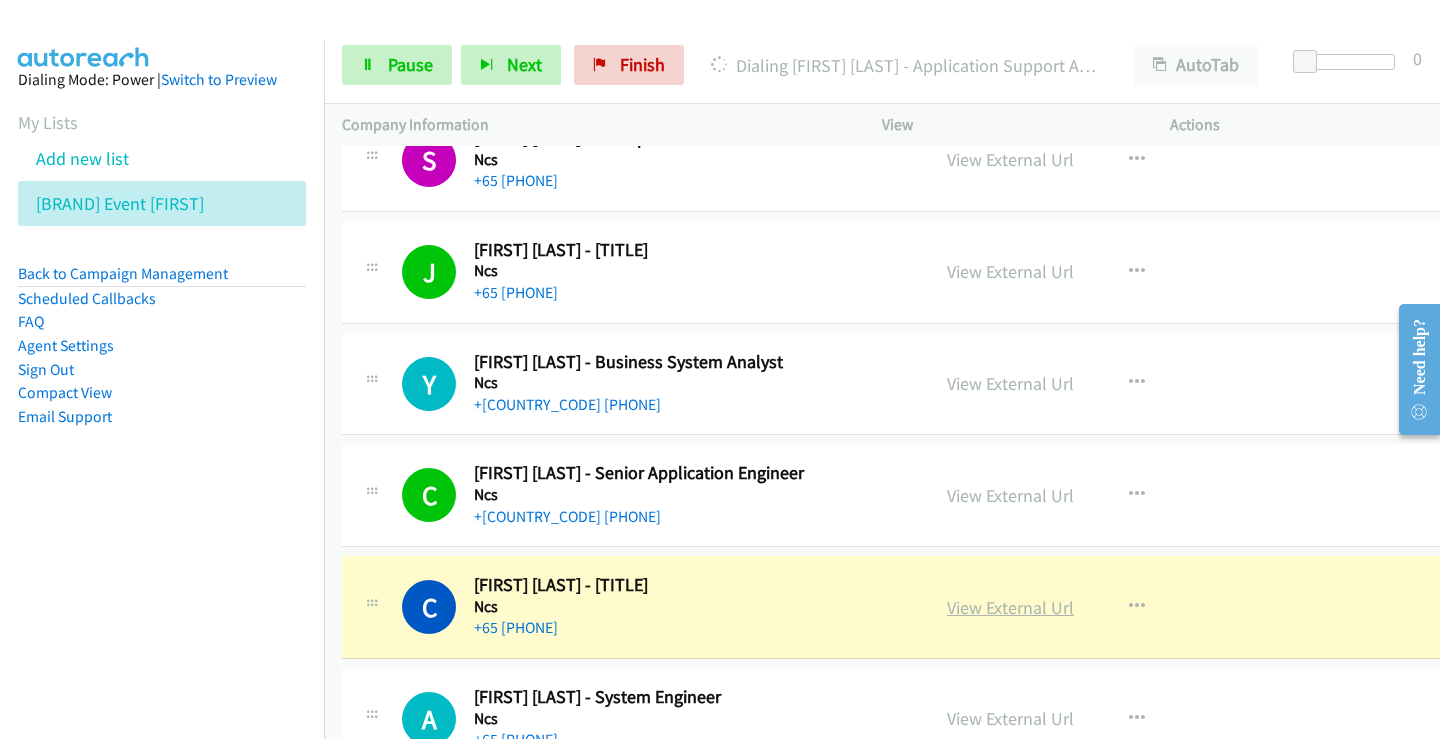 click on "View External Url" at bounding box center (1010, 607) 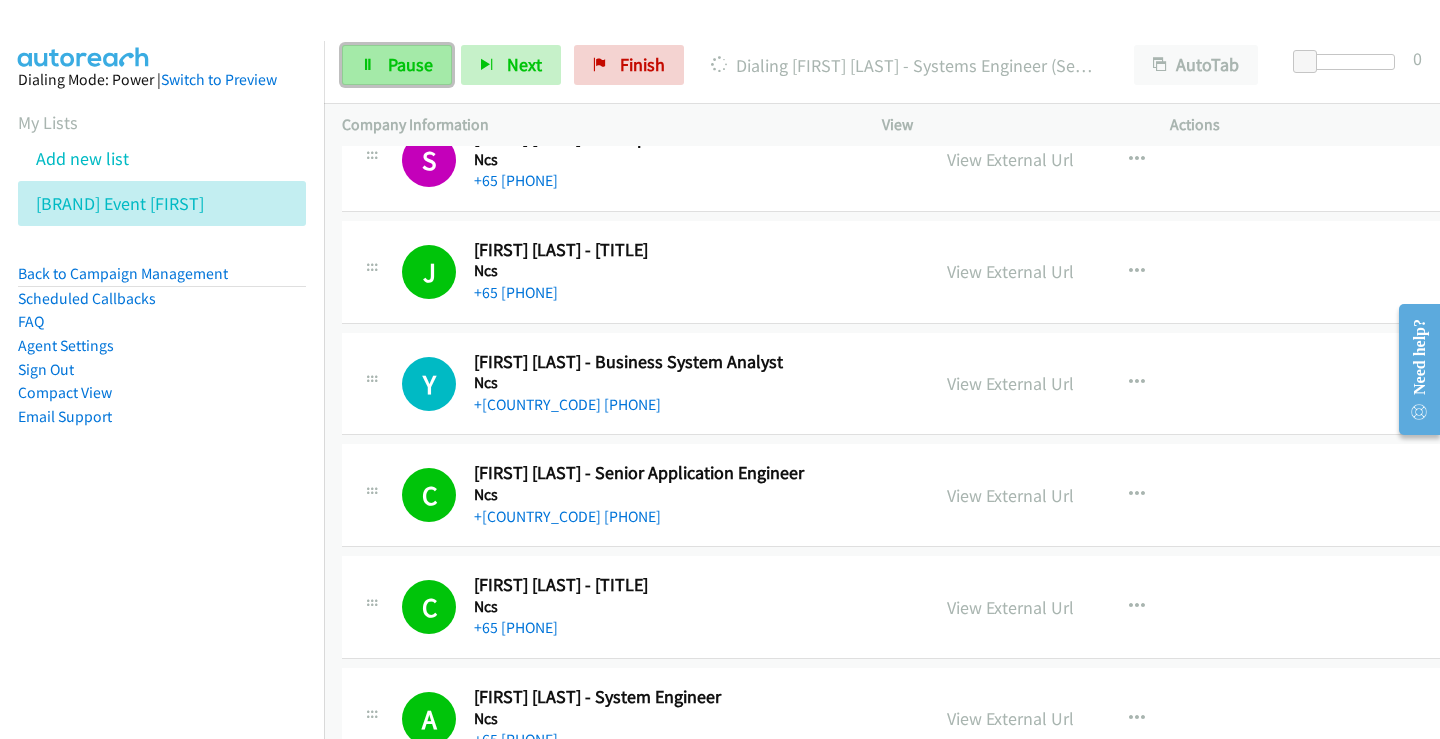 click on "Pause" at bounding box center (410, 64) 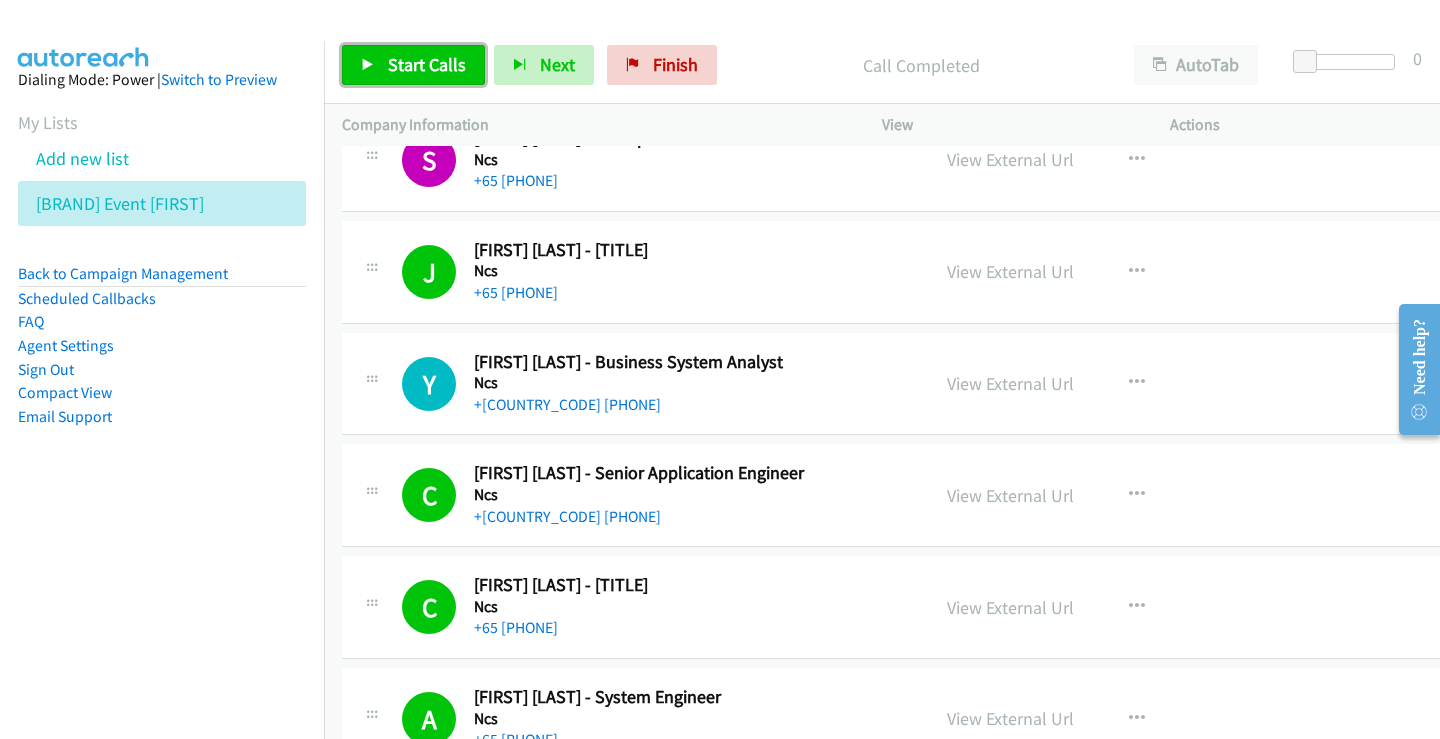 scroll, scrollTop: 1100, scrollLeft: 0, axis: vertical 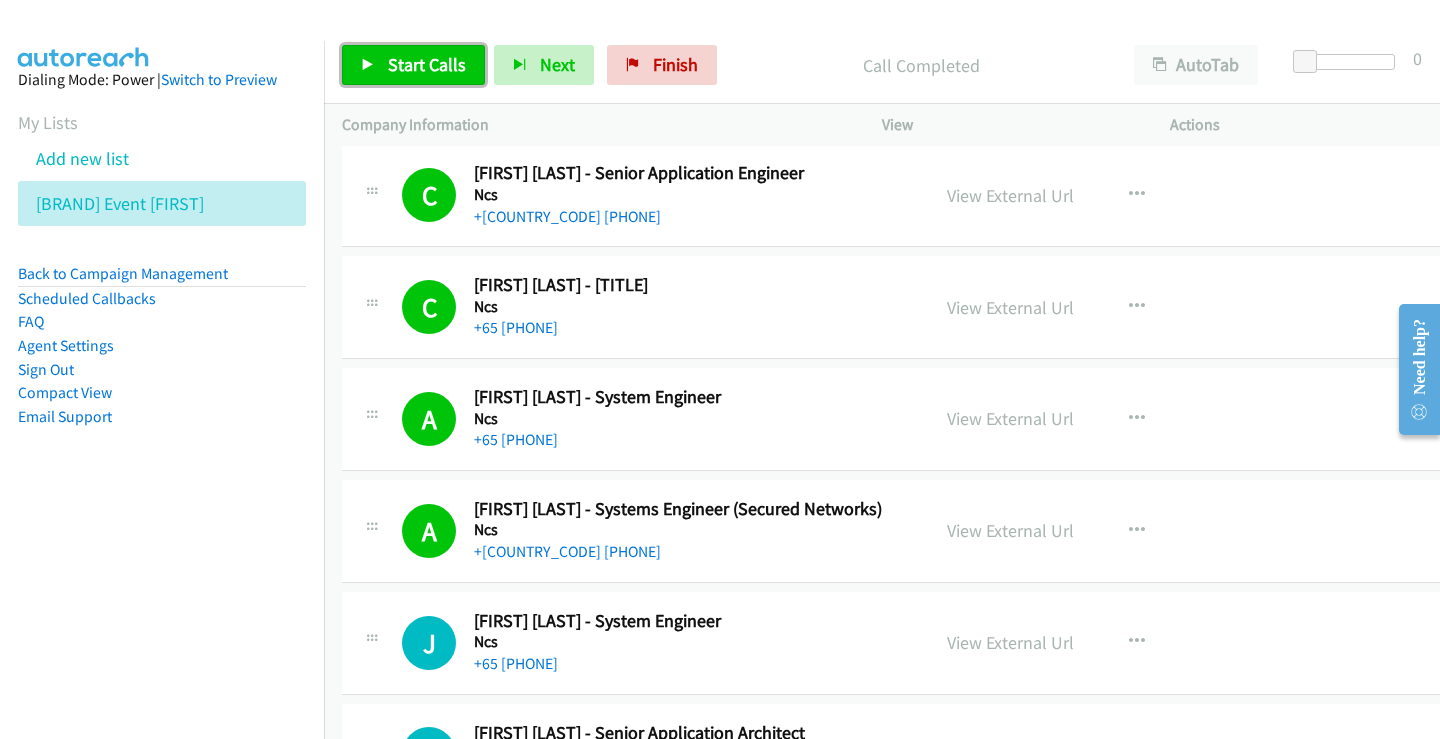 click on "Start Calls" at bounding box center [427, 64] 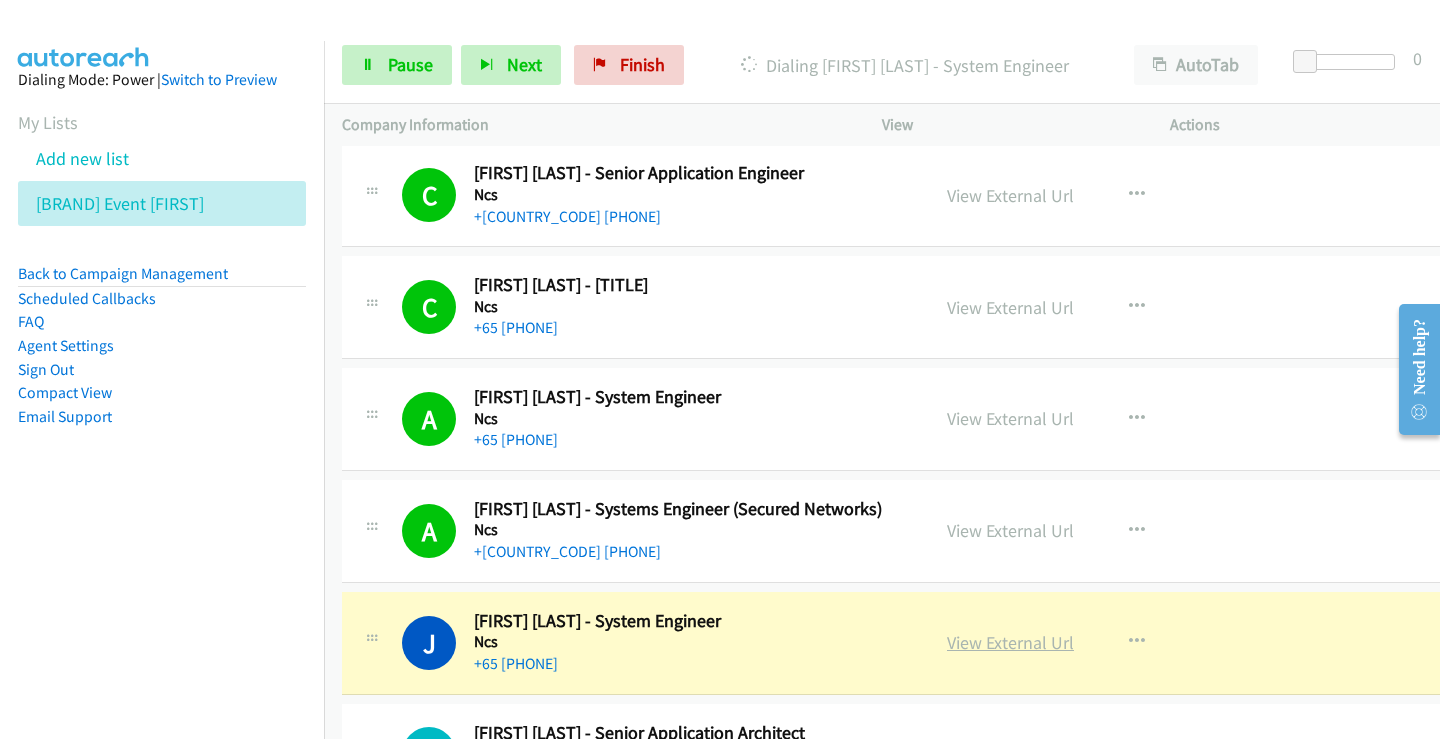 click on "View External Url" at bounding box center (1010, 642) 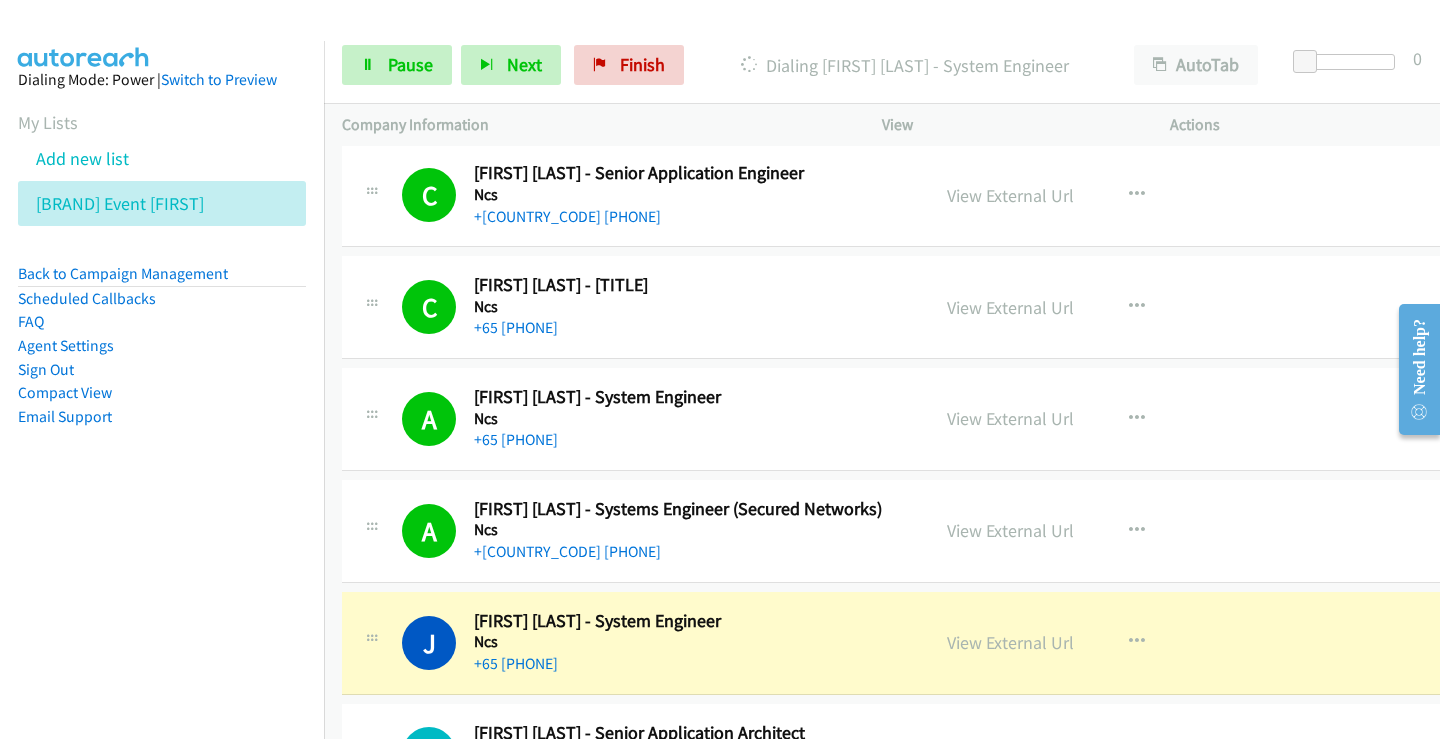 scroll, scrollTop: 1400, scrollLeft: 0, axis: vertical 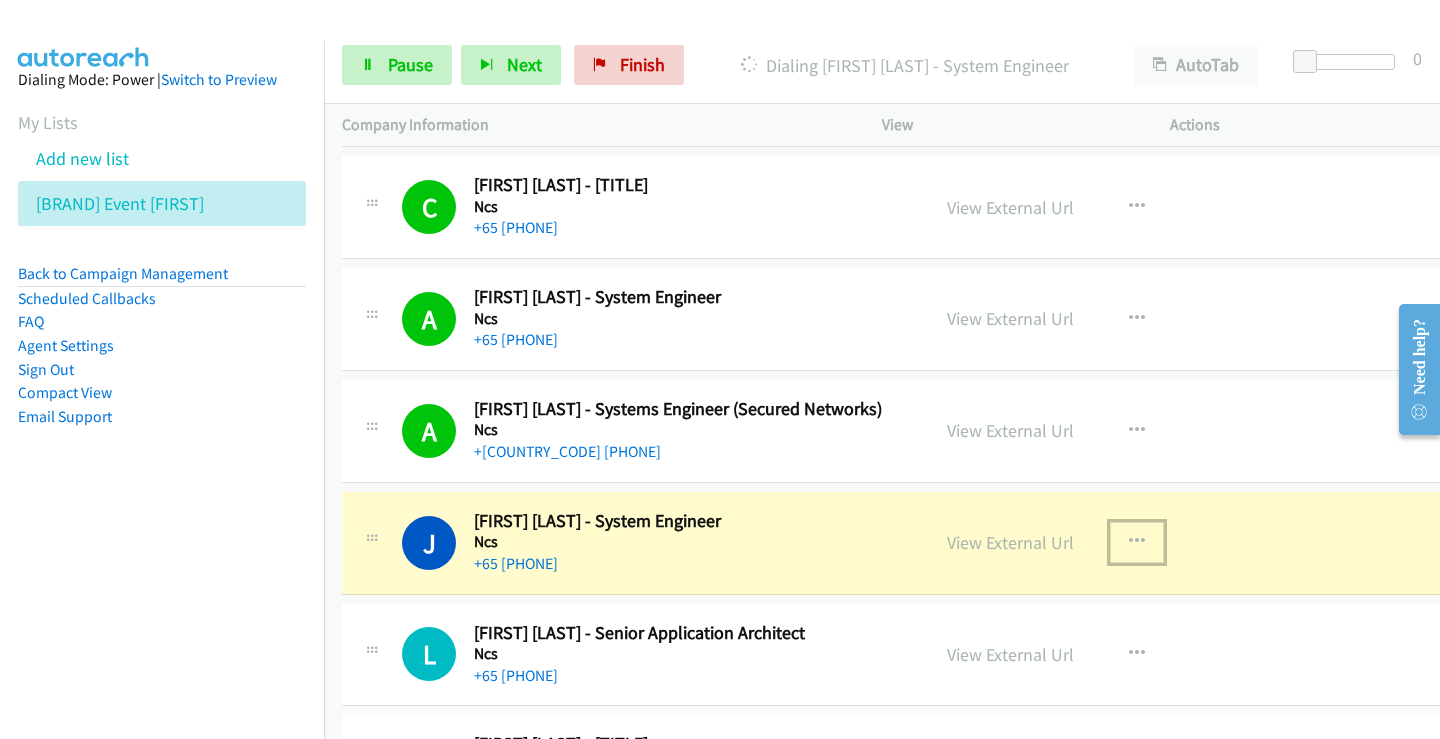 click at bounding box center (1137, 542) 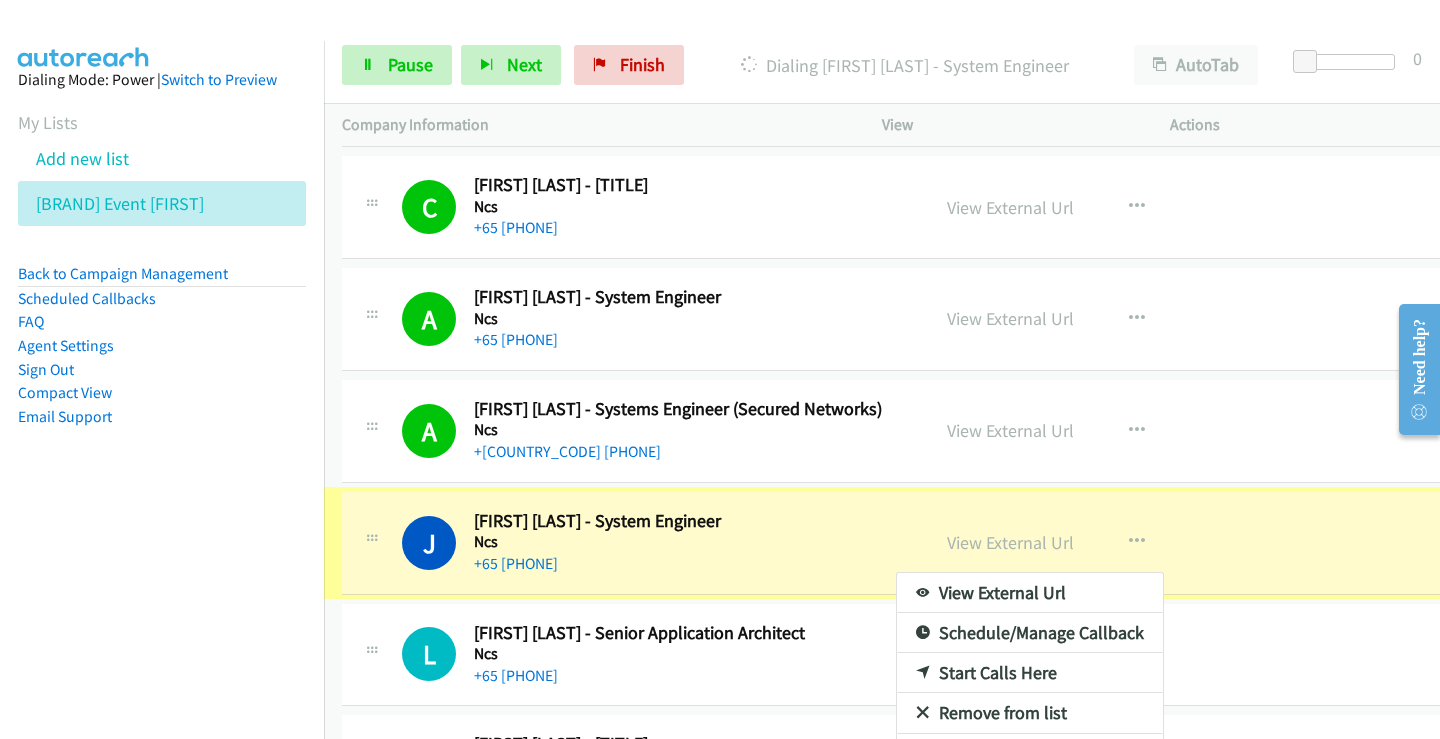 scroll, scrollTop: 1360, scrollLeft: 0, axis: vertical 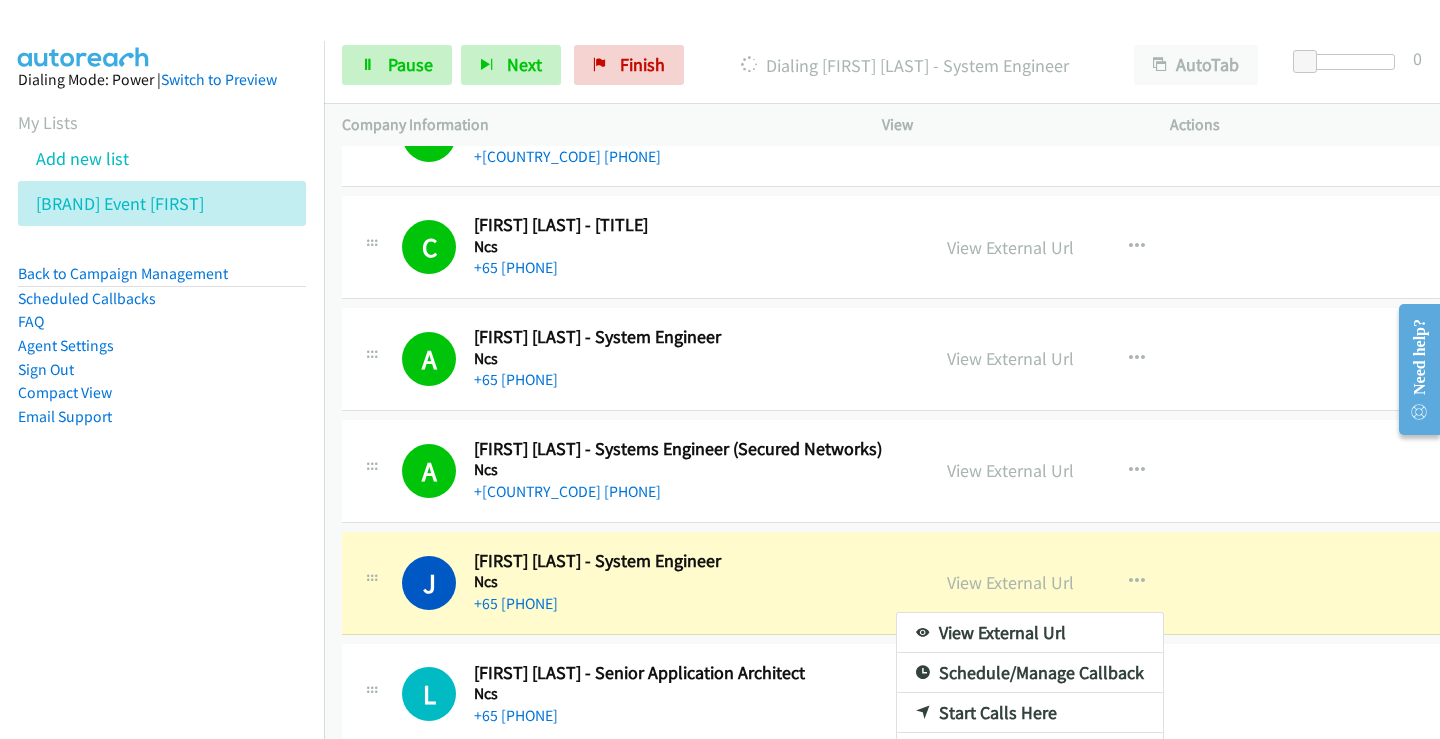 click at bounding box center [720, 369] 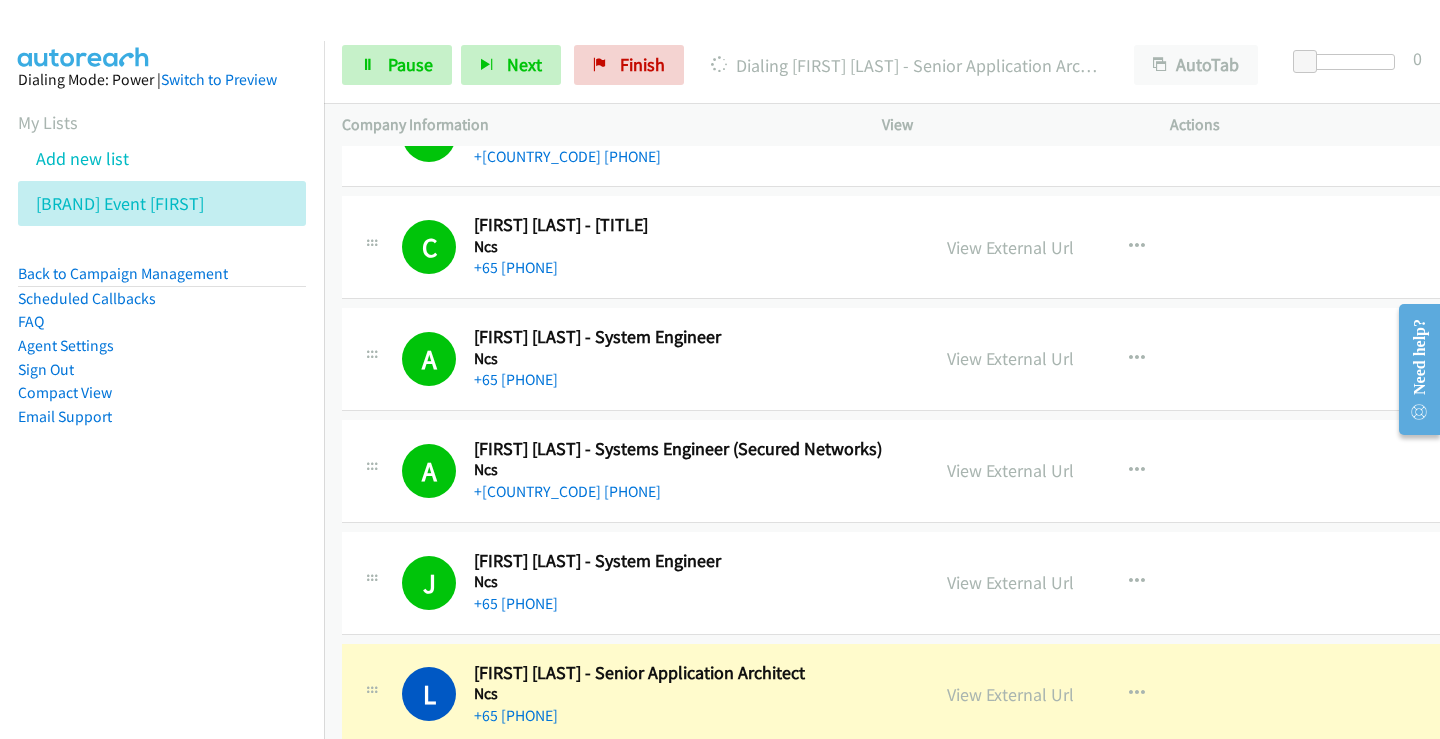 scroll, scrollTop: 1460, scrollLeft: 0, axis: vertical 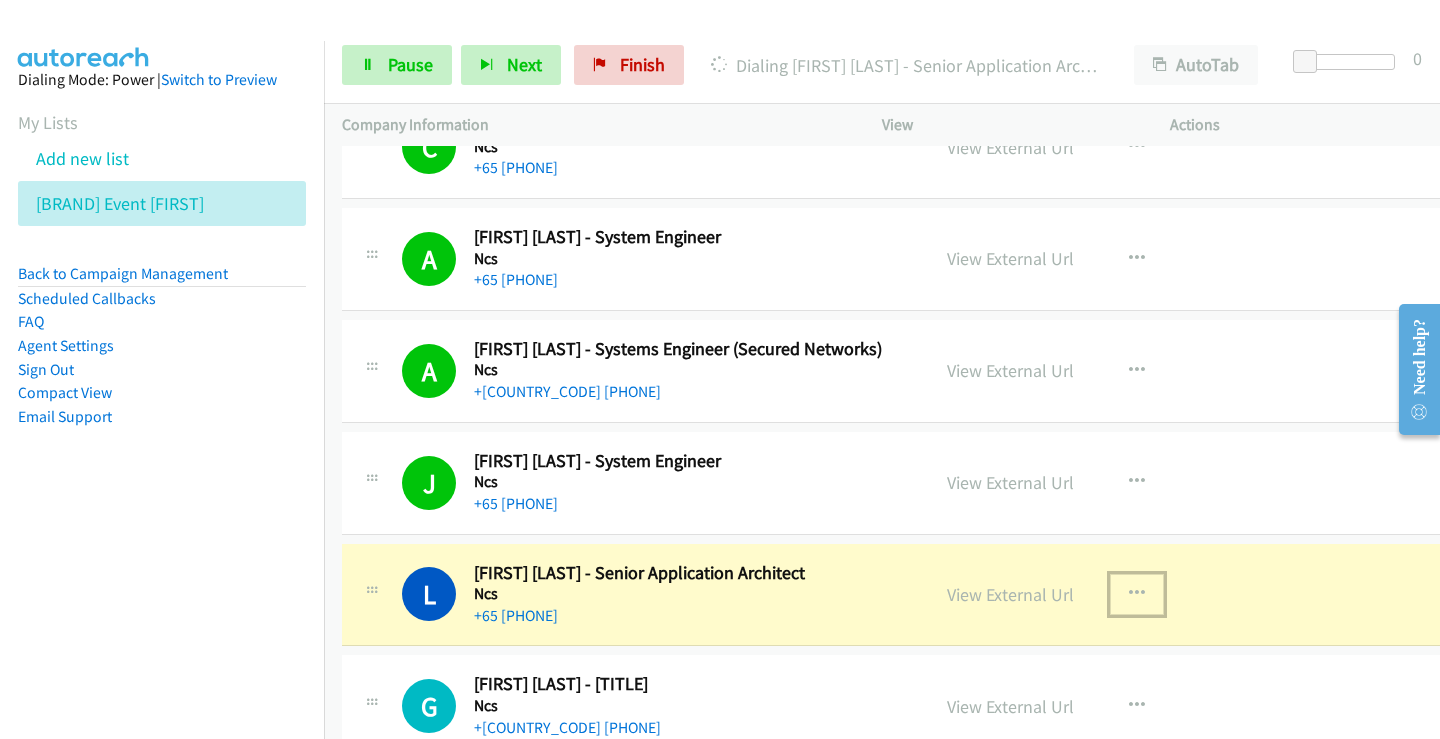 click at bounding box center (1137, 594) 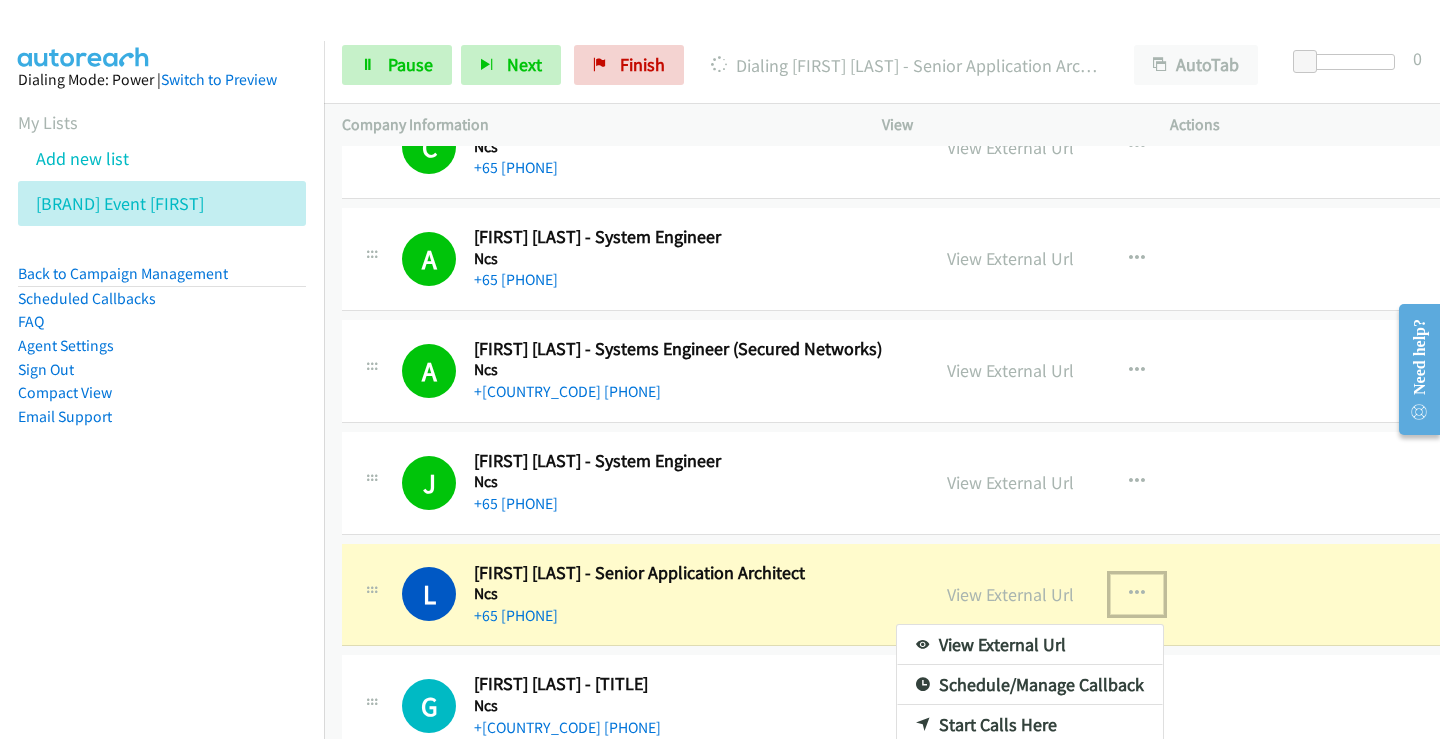 click at bounding box center (720, 369) 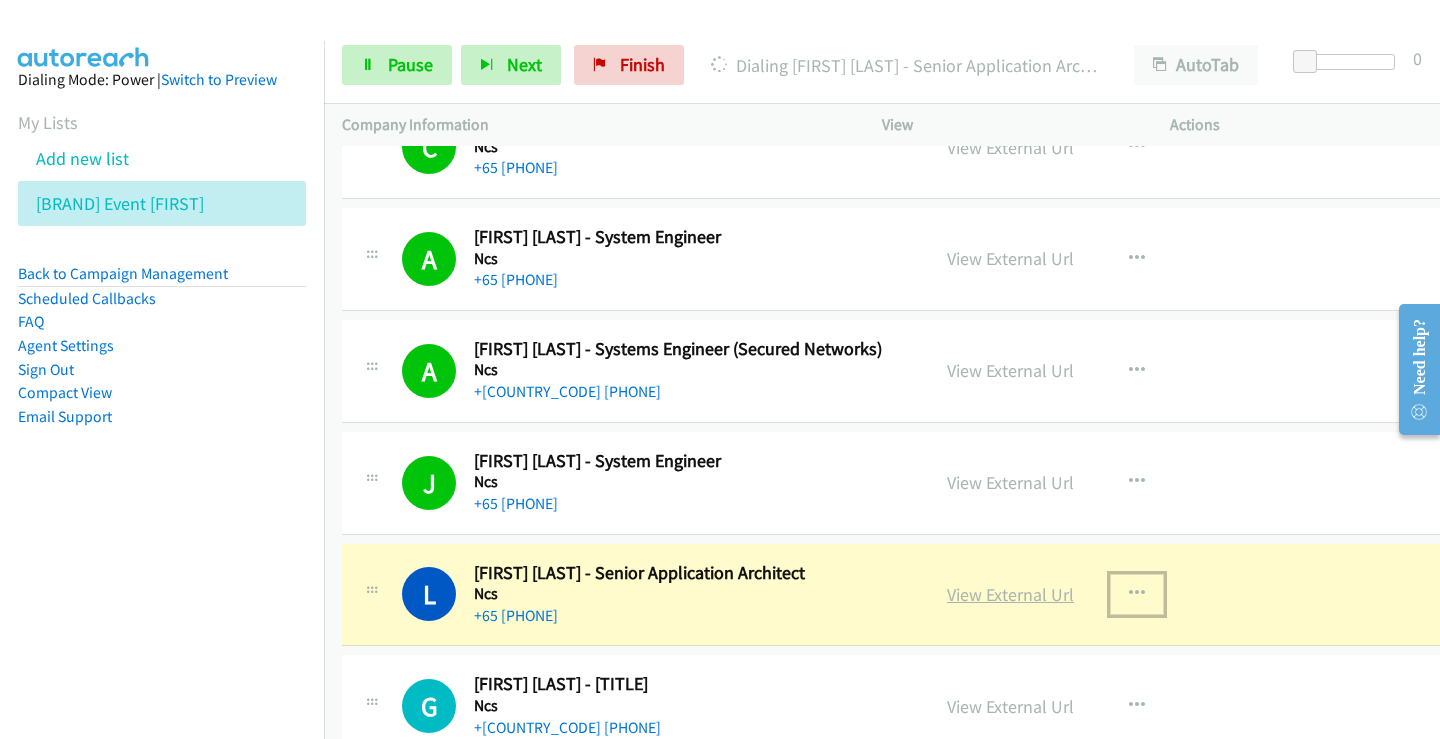 click on "View External Url" at bounding box center (1010, 594) 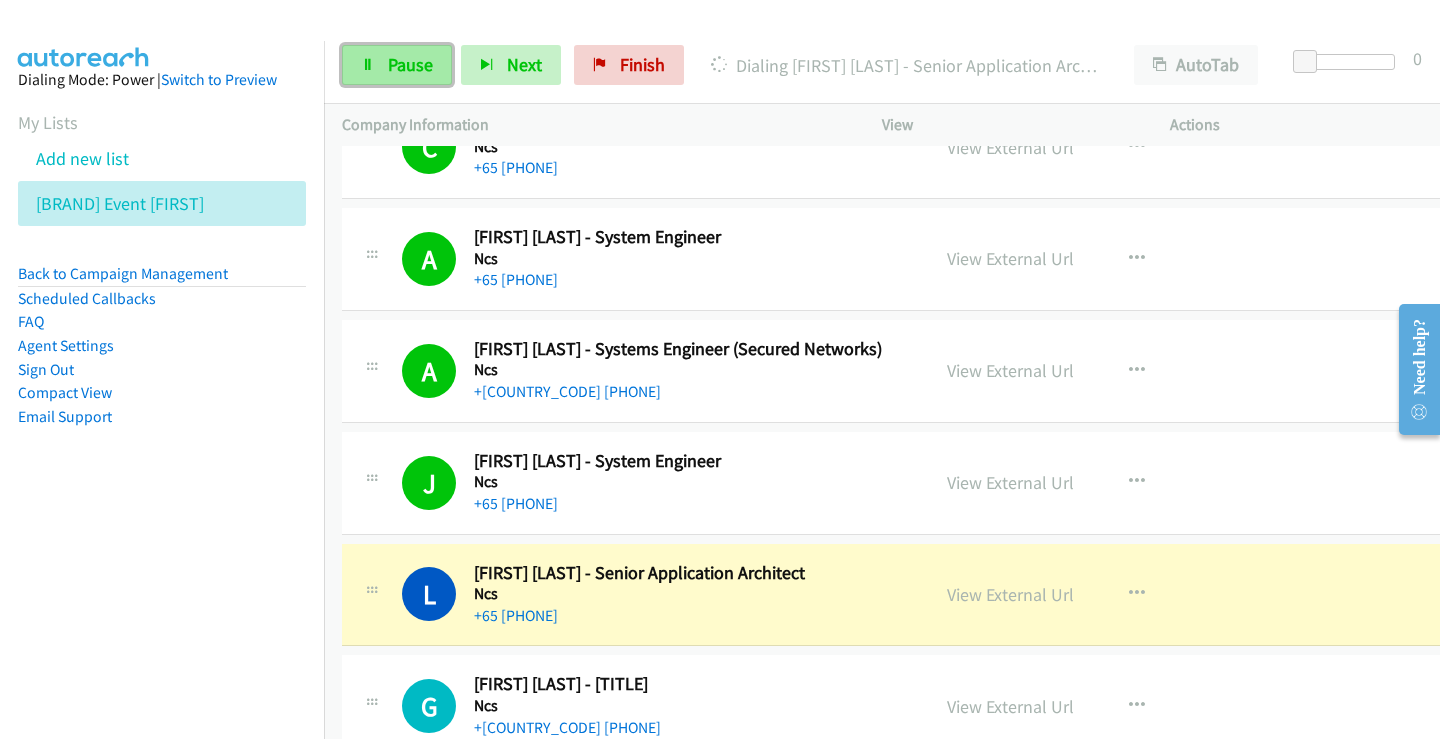 click on "Pause" at bounding box center (410, 64) 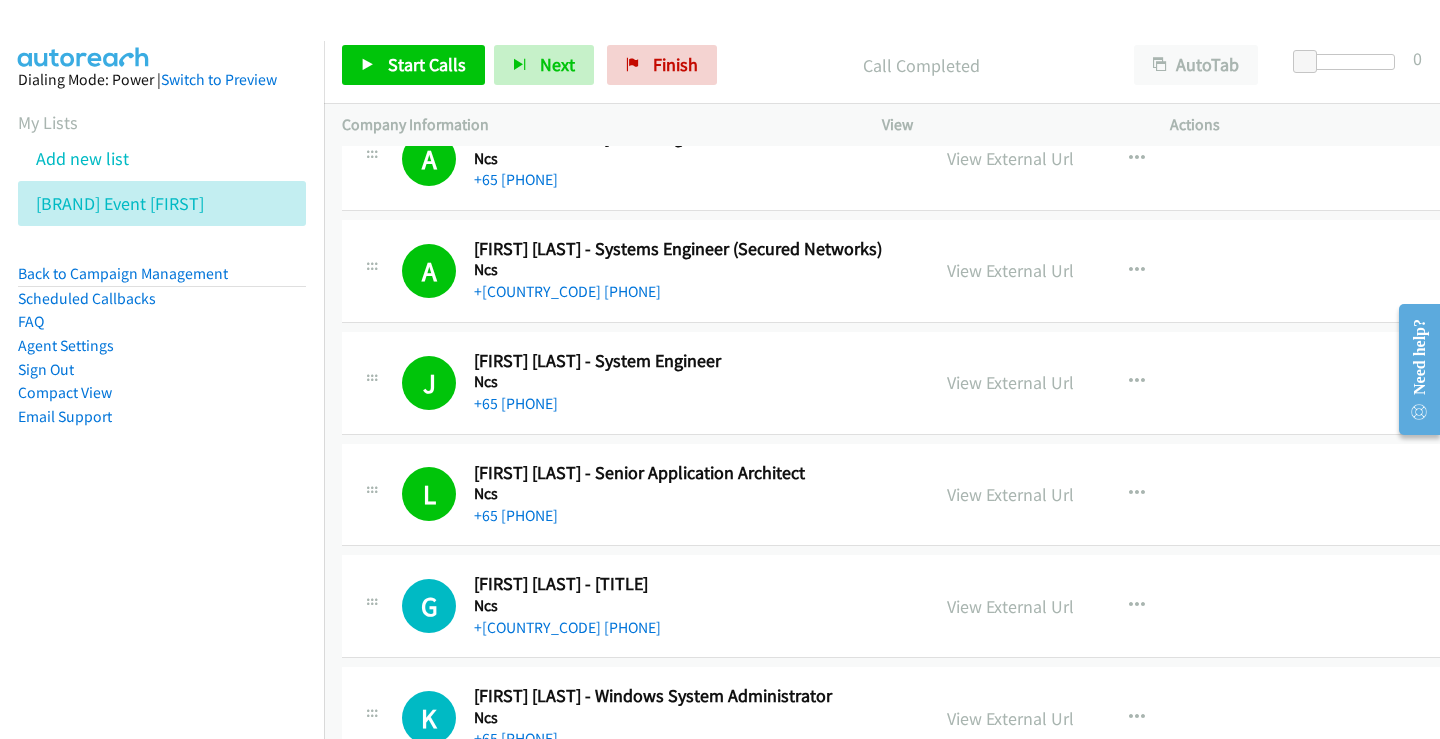 scroll, scrollTop: 1660, scrollLeft: 0, axis: vertical 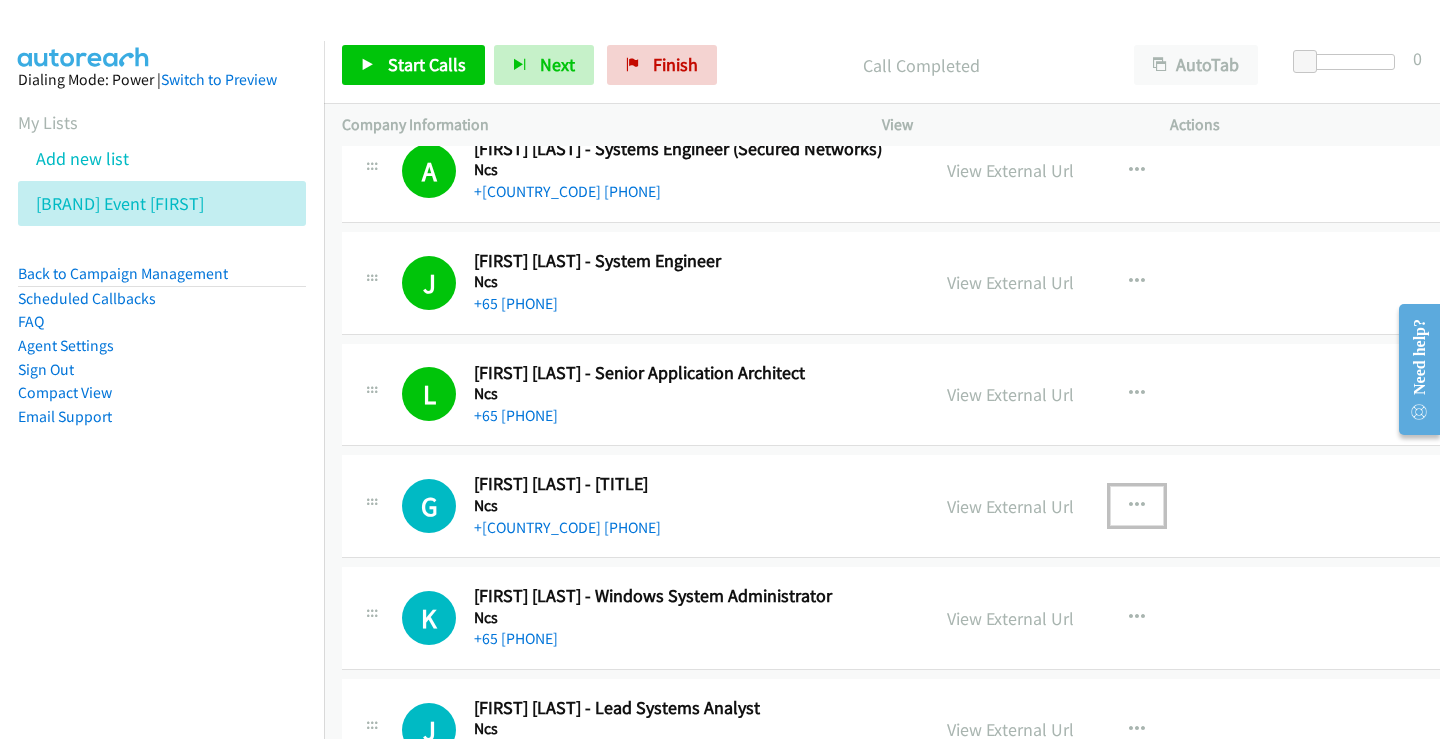 click at bounding box center [1137, 506] 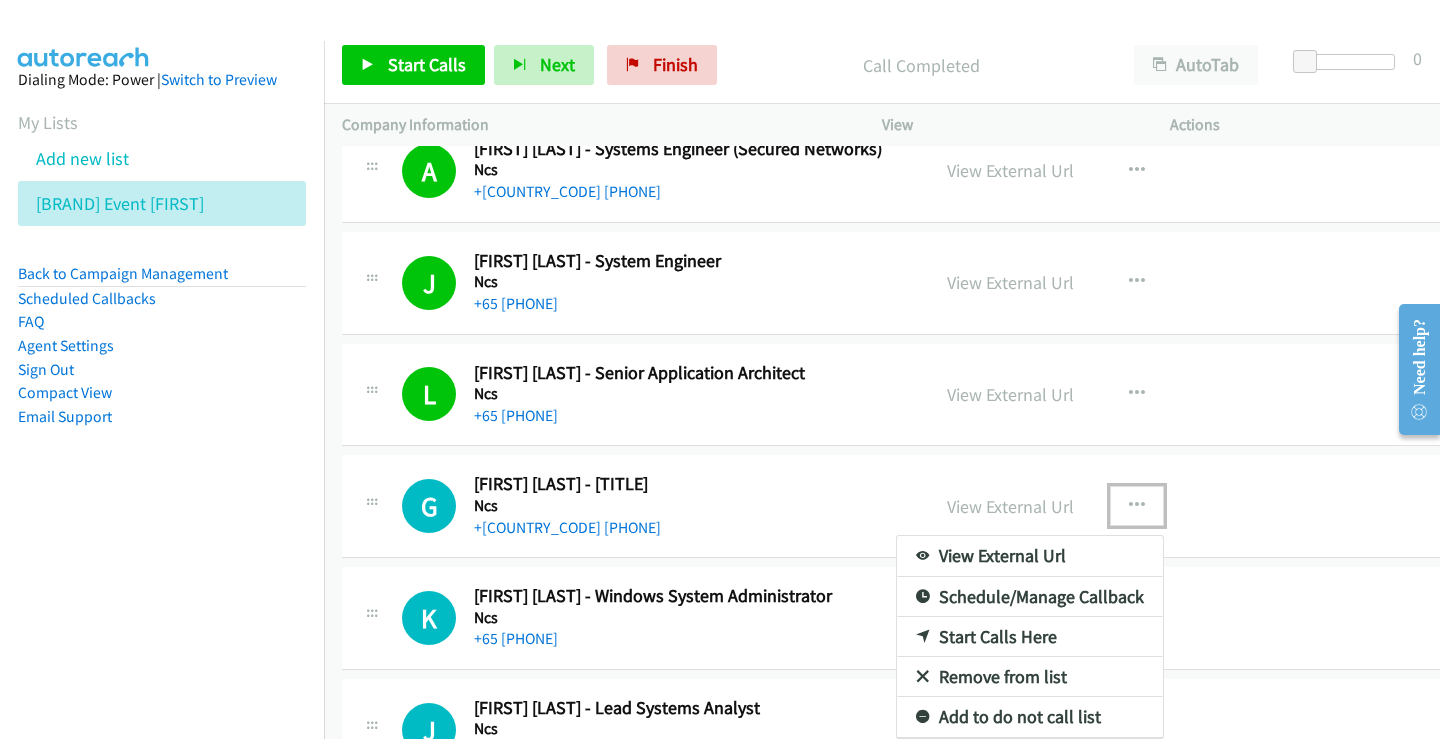 click on "Start Calls Here" at bounding box center [1030, 637] 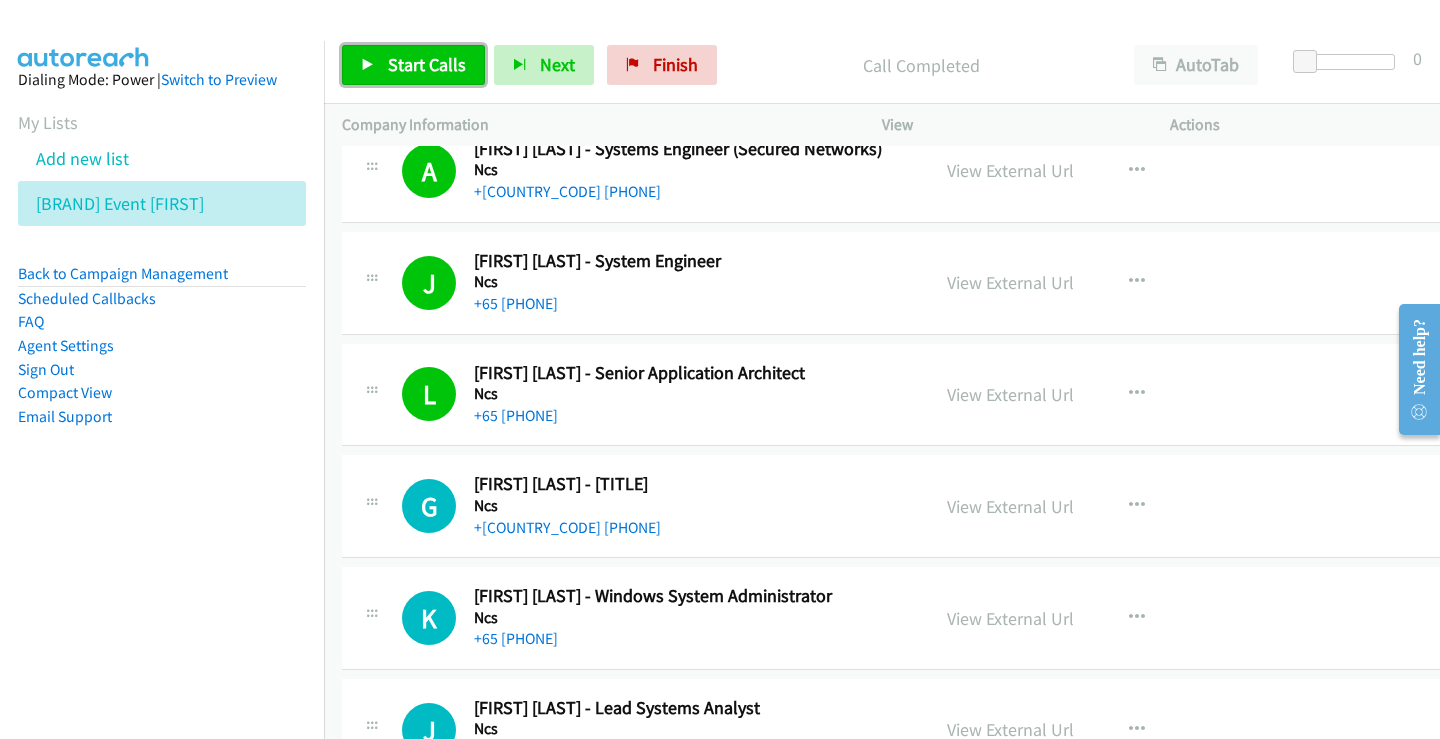 click on "Start Calls" at bounding box center (413, 65) 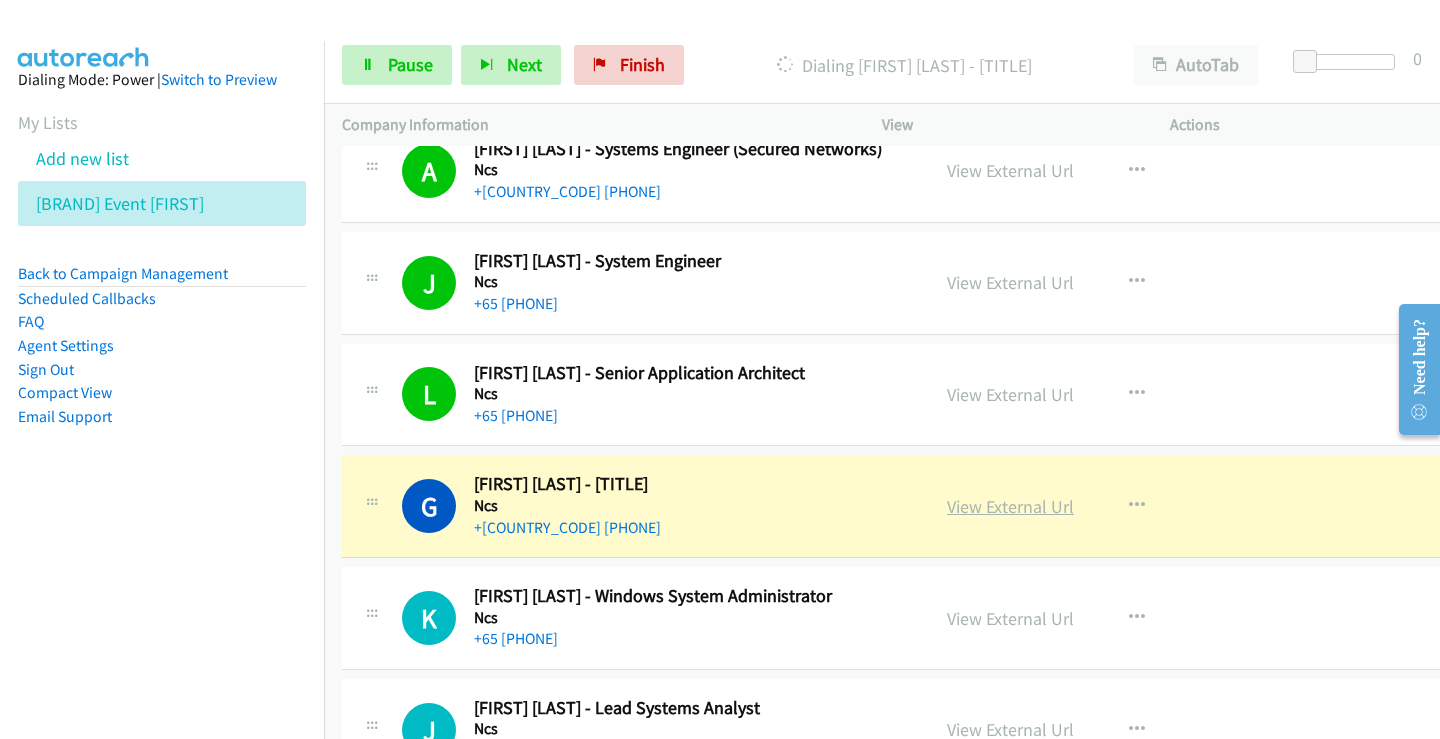 click on "View External Url" at bounding box center (1010, 506) 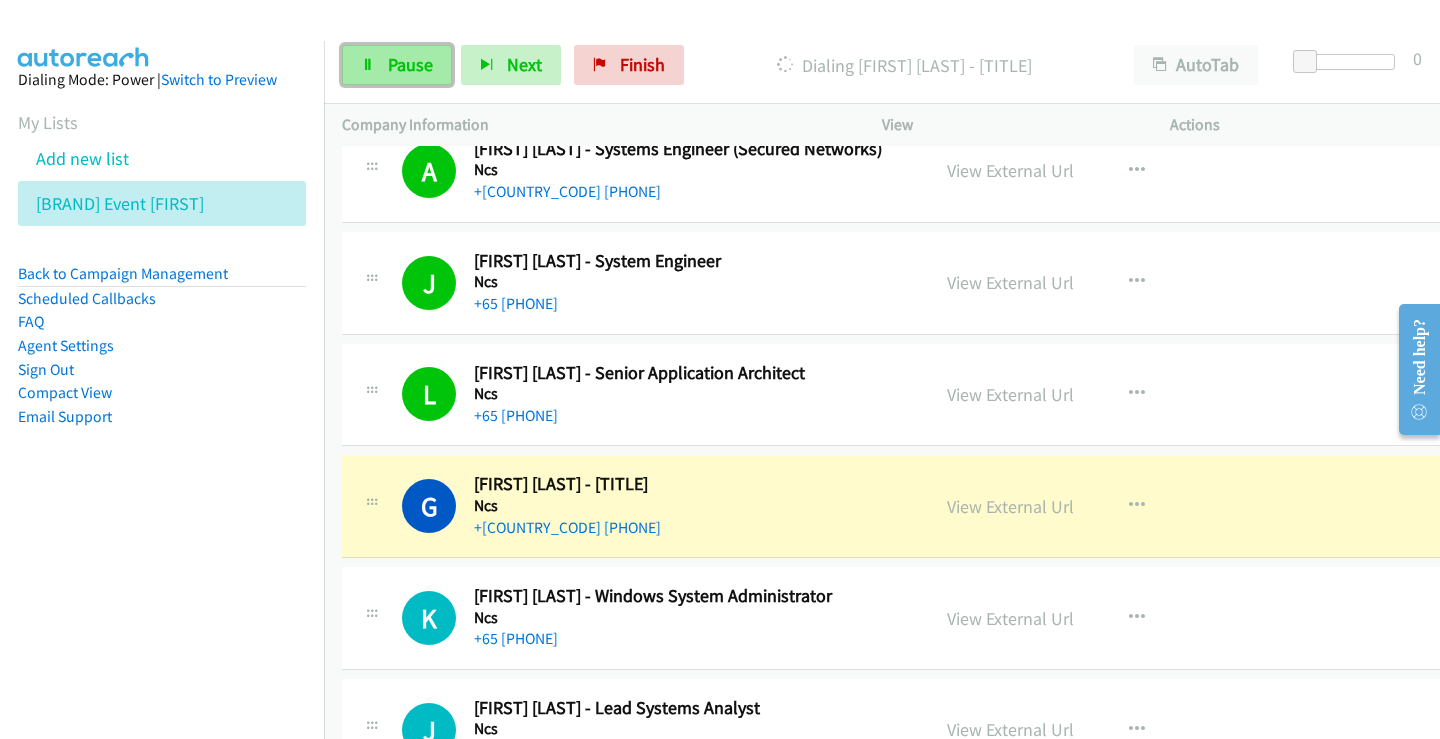 drag, startPoint x: 413, startPoint y: 66, endPoint x: 430, endPoint y: 66, distance: 17 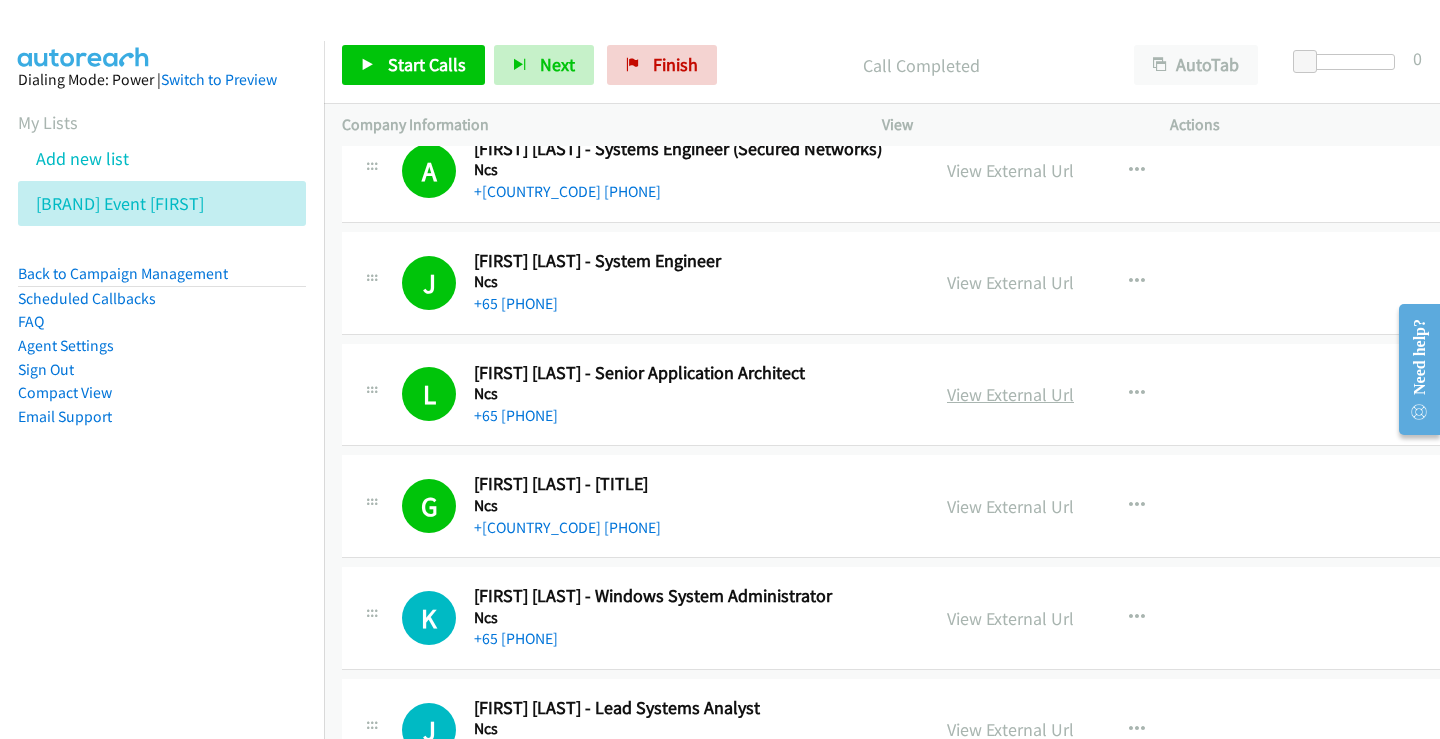 scroll, scrollTop: 1760, scrollLeft: 0, axis: vertical 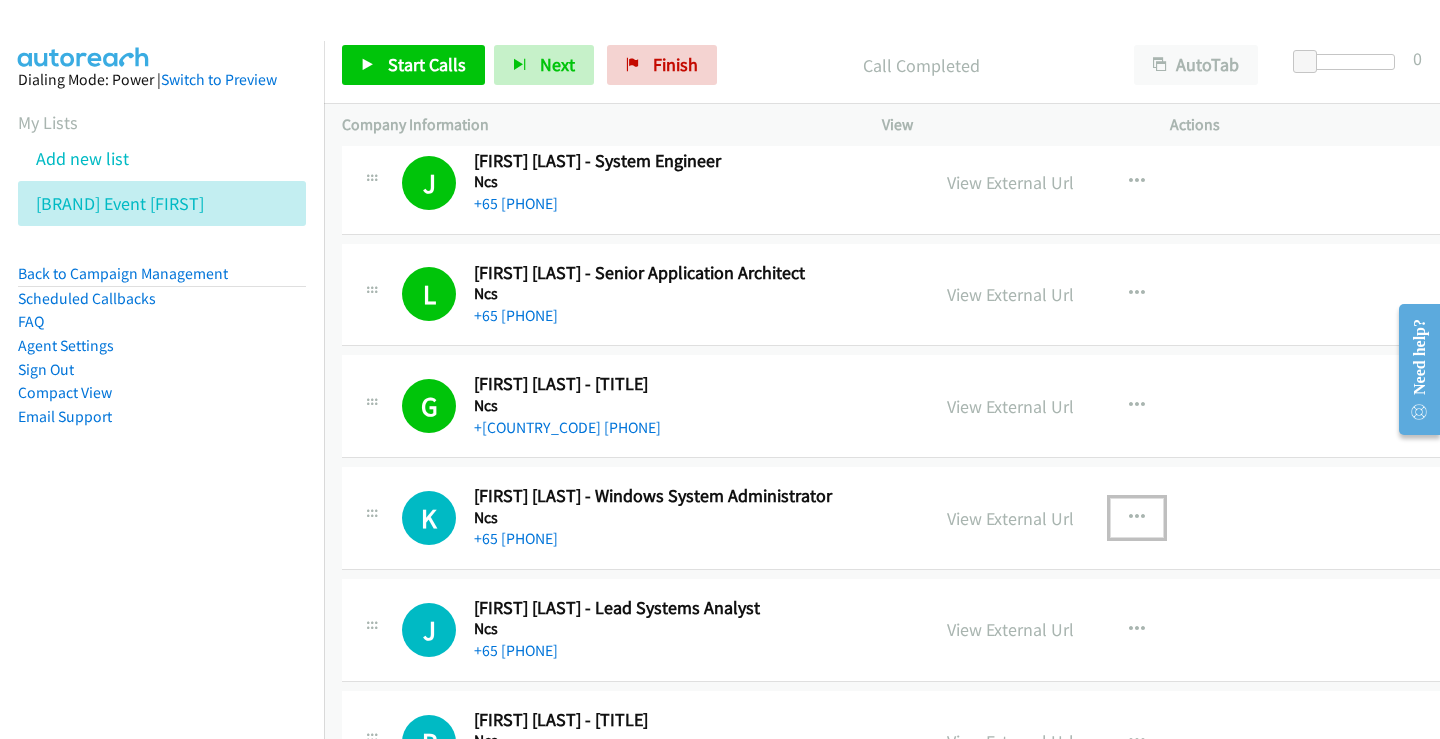 click at bounding box center [1137, 518] 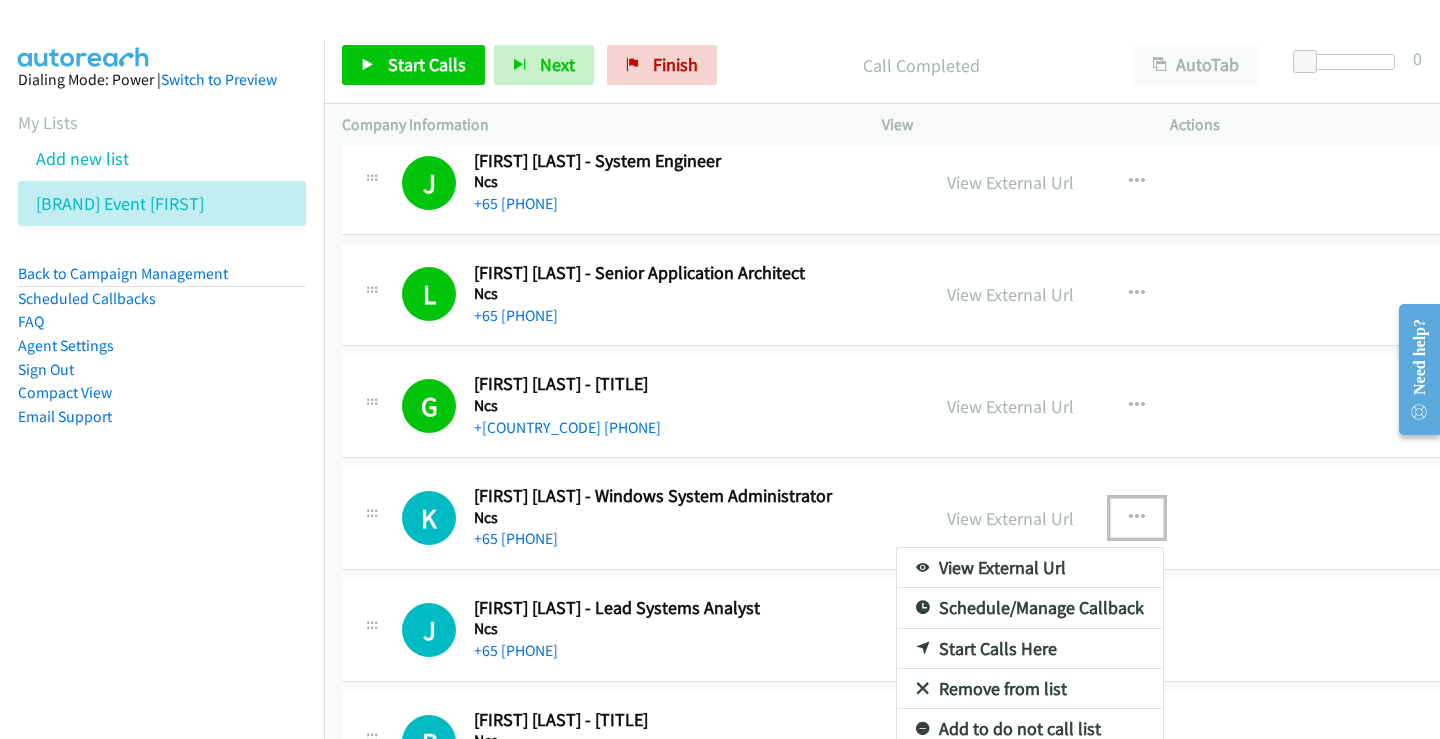 click on "Start Calls Here" at bounding box center [1030, 649] 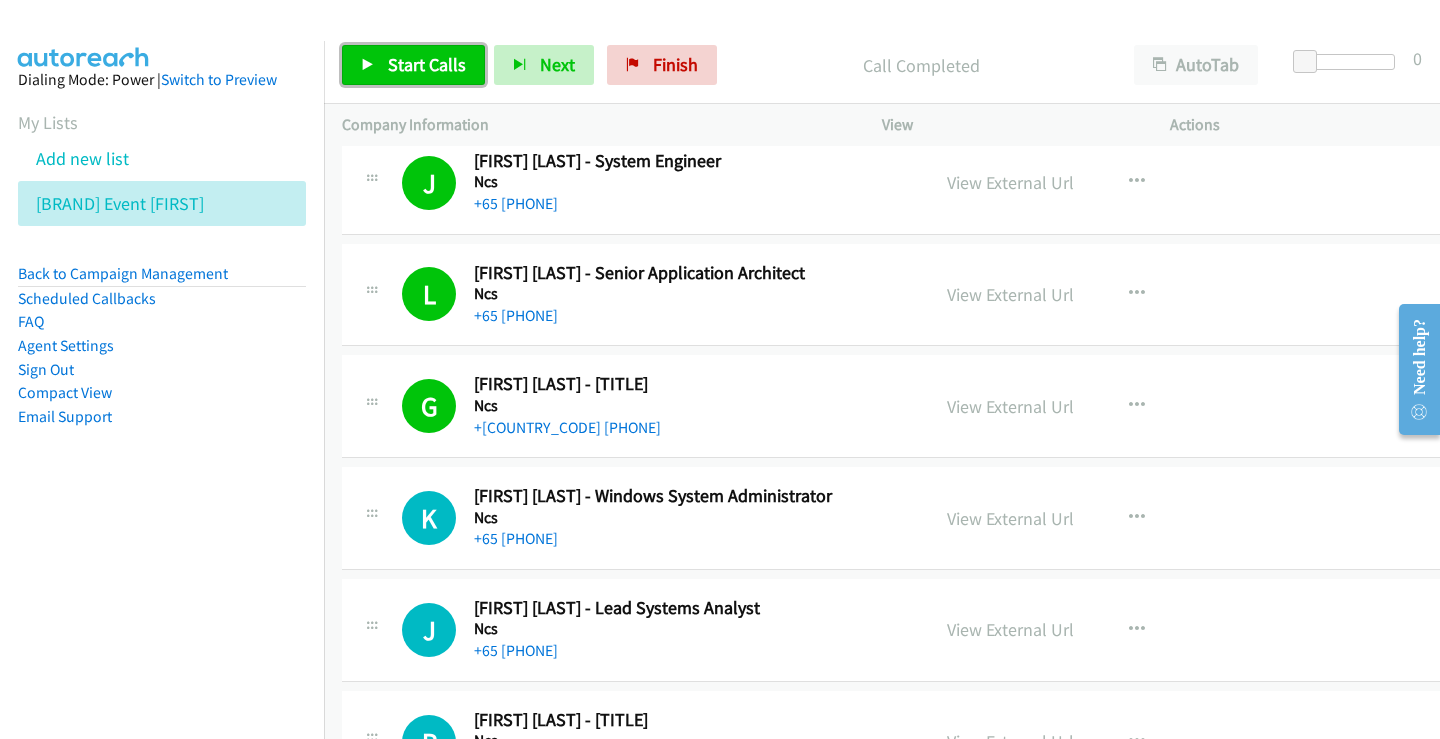 click on "Start Calls" at bounding box center (427, 64) 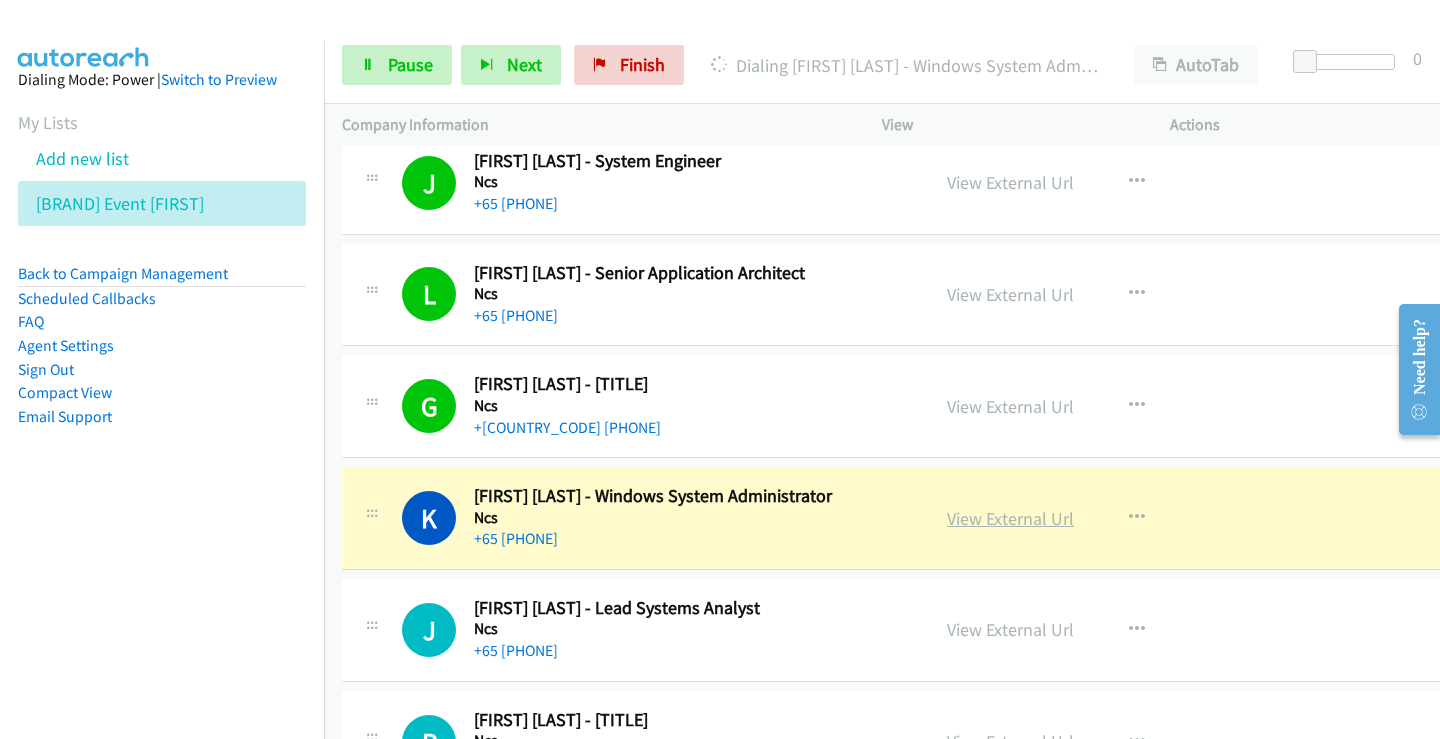click on "View External Url" at bounding box center (1010, 518) 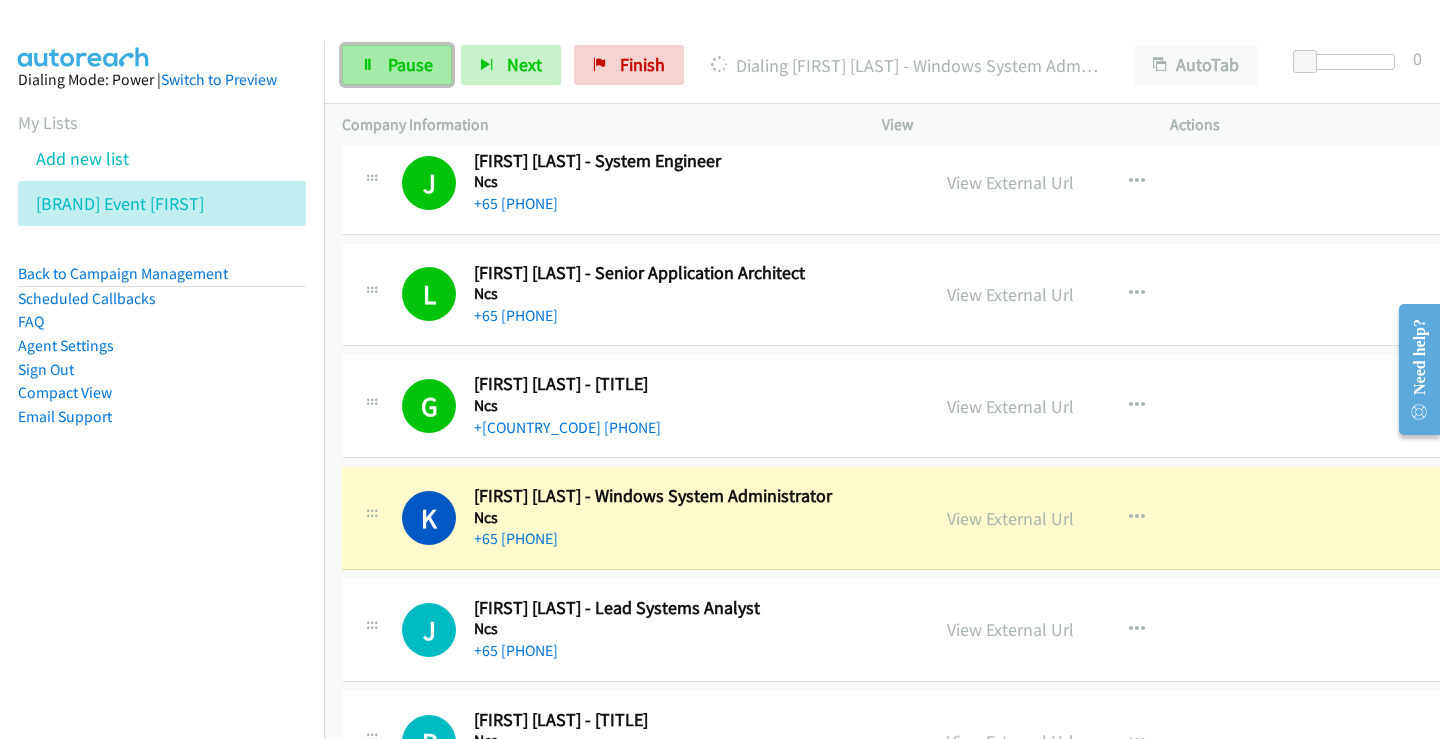 click on "Pause" at bounding box center [410, 64] 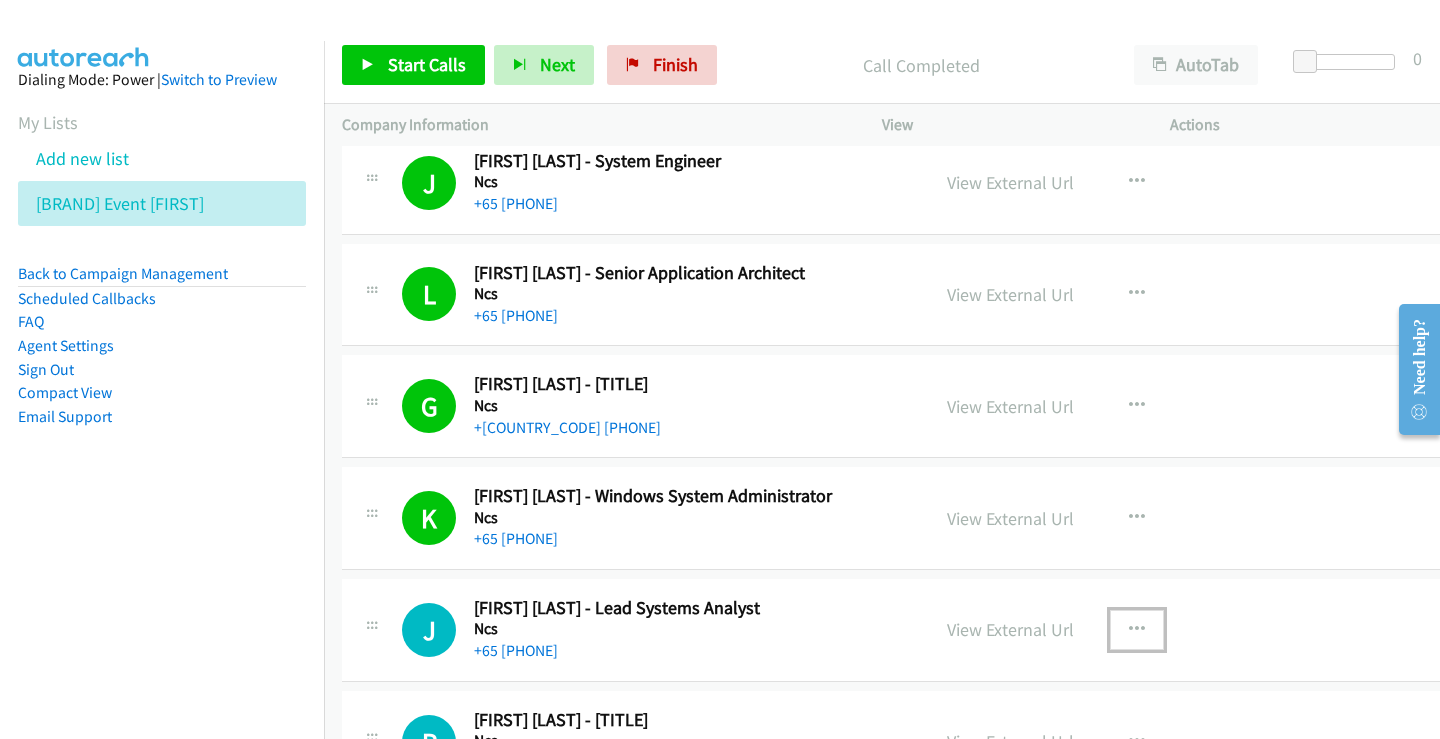 click at bounding box center [1137, 630] 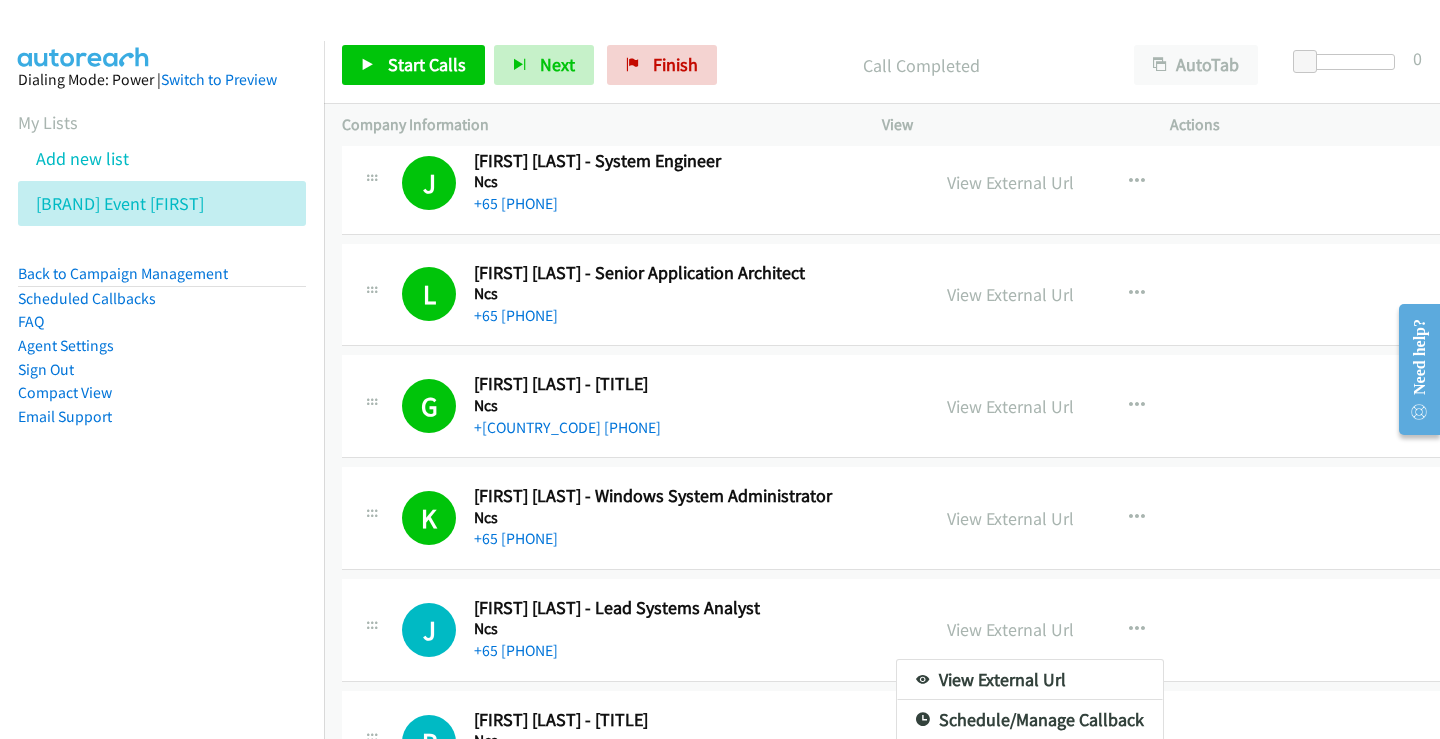 click on "Dialing Mode: Power
|
Switch to Preview
My Lists
Add new list
Dell Event   [FIRST]
Back to Campaign Management
Scheduled Callbacks
FAQ
Agent Settings
Sign Out
Compact View
Email Support" at bounding box center [162, 410] 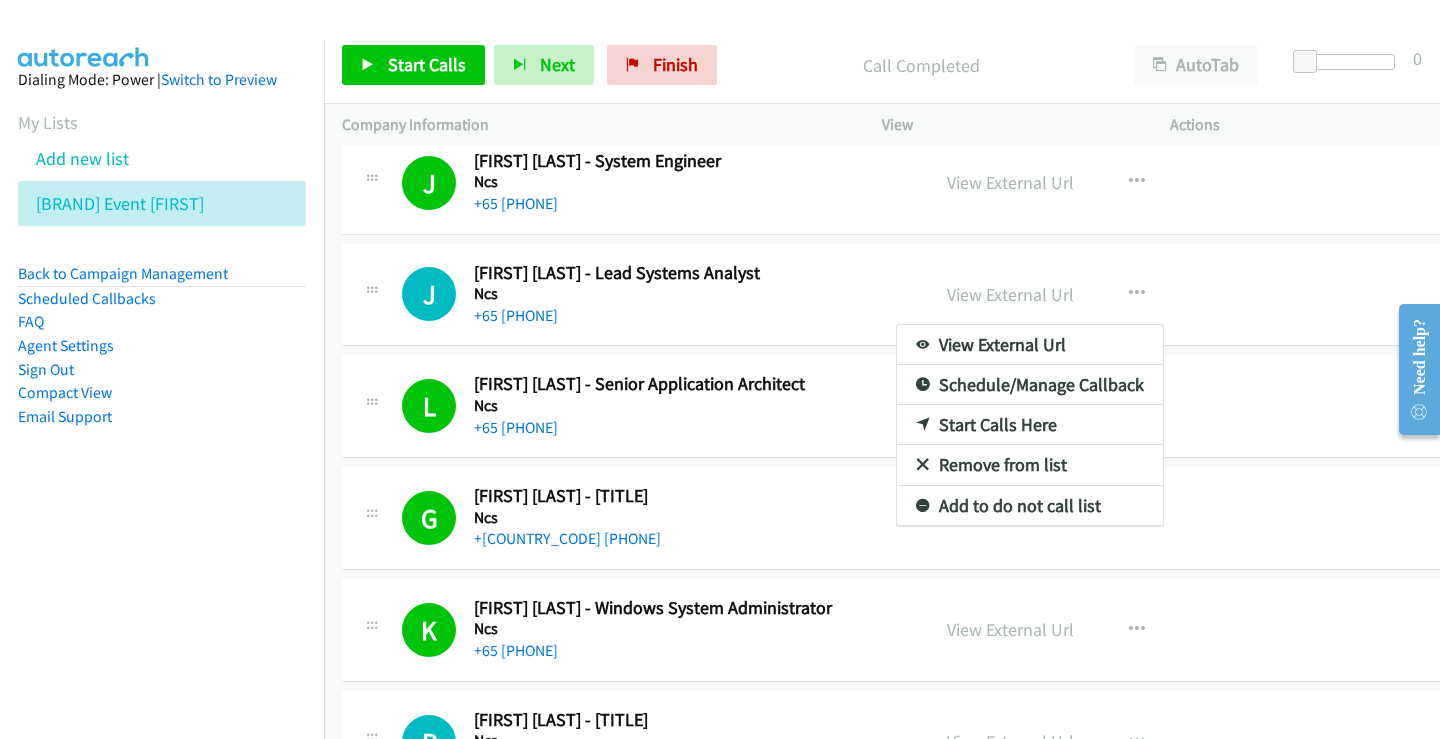 click at bounding box center [720, 369] 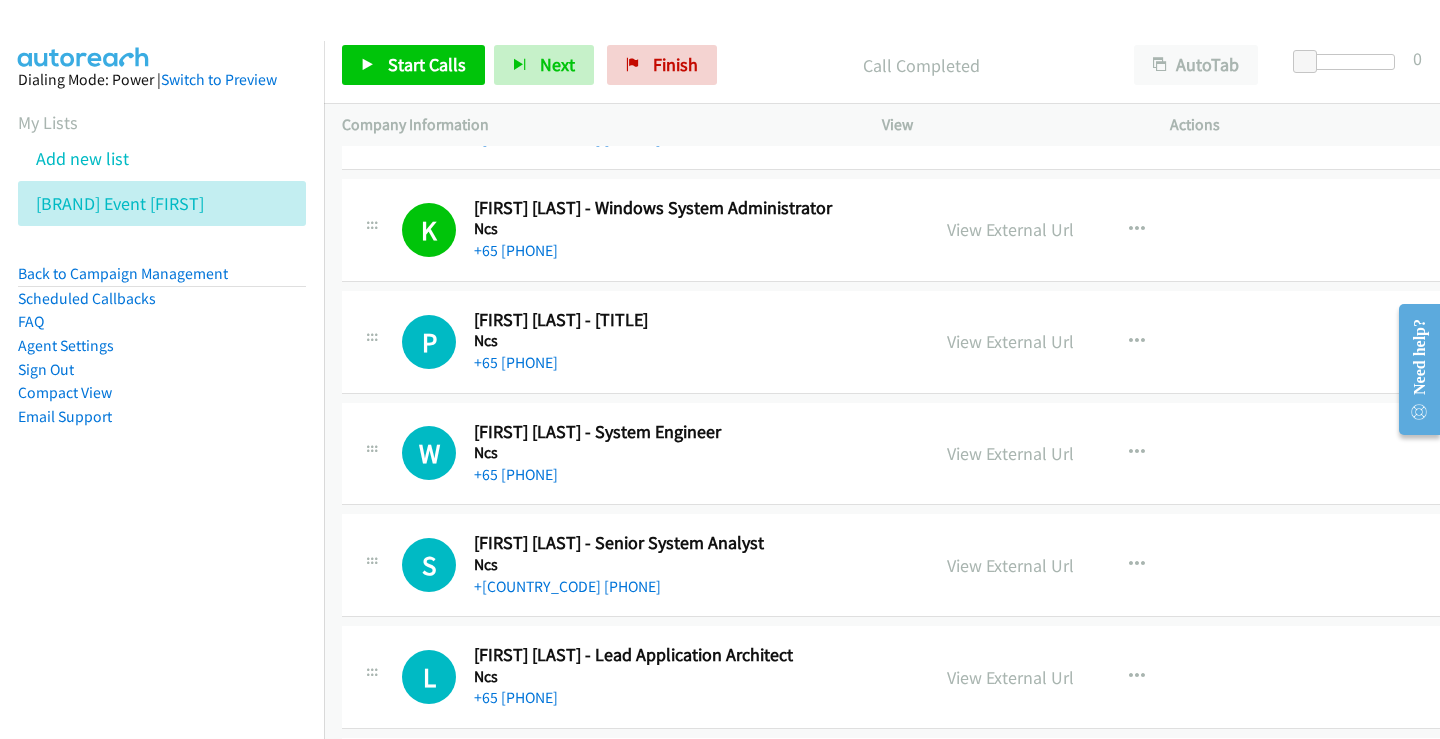 scroll, scrollTop: 2060, scrollLeft: 0, axis: vertical 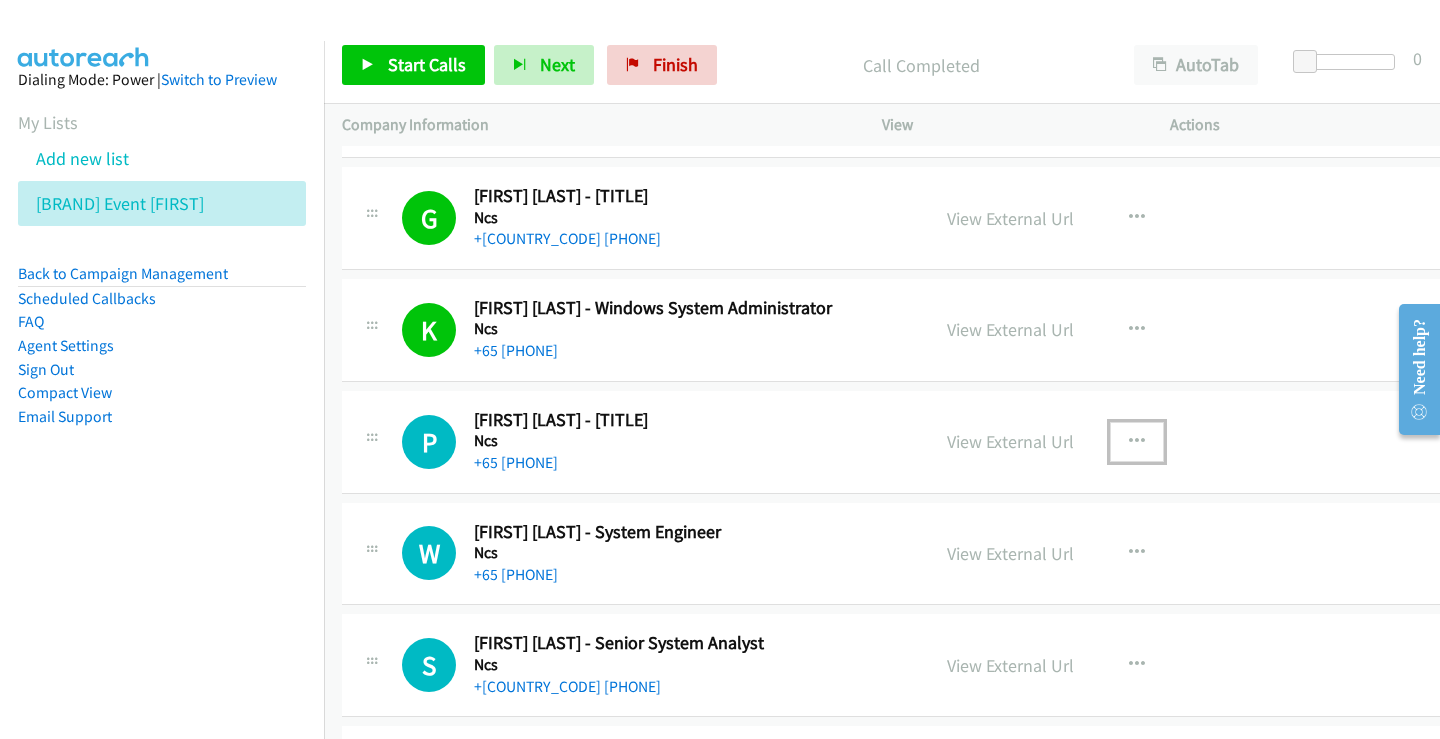click at bounding box center (1137, 442) 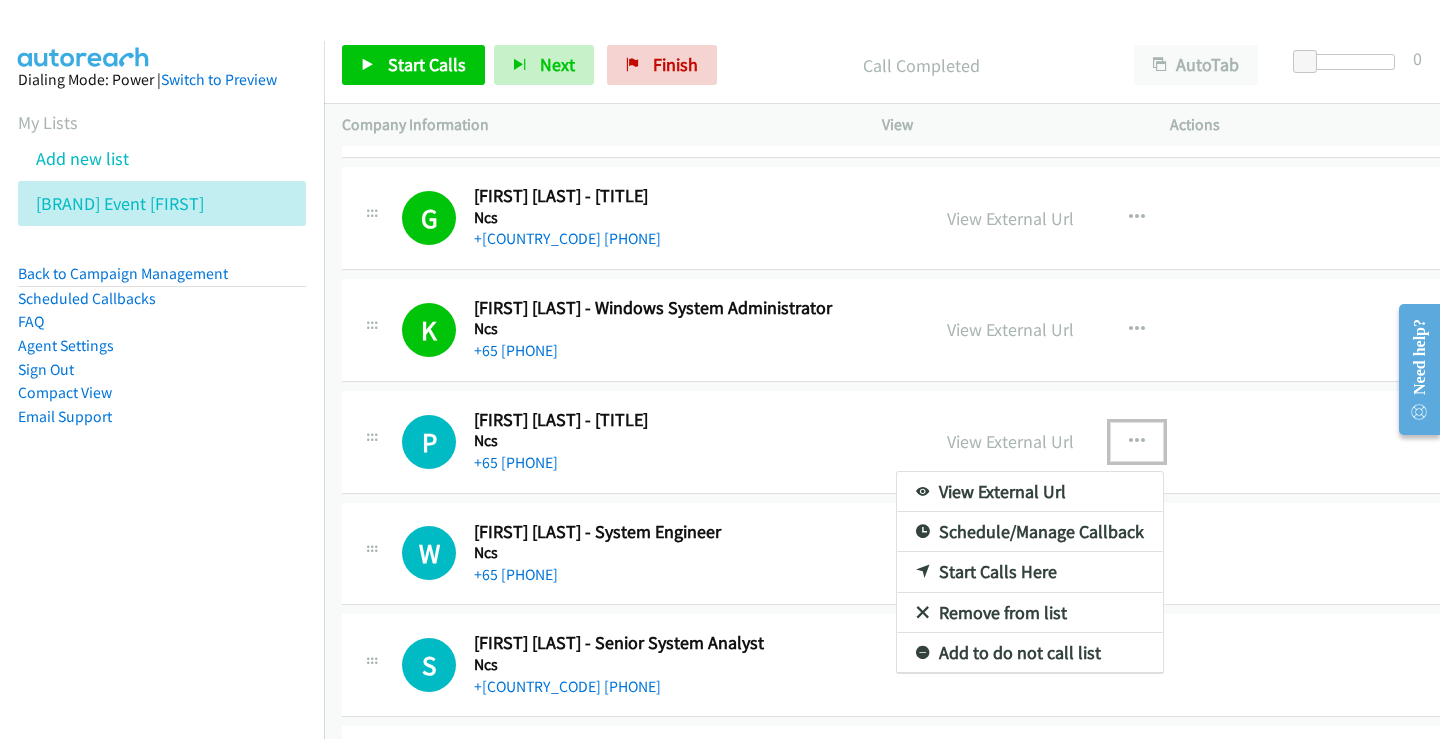 click on "Start Calls Here" at bounding box center (1030, 572) 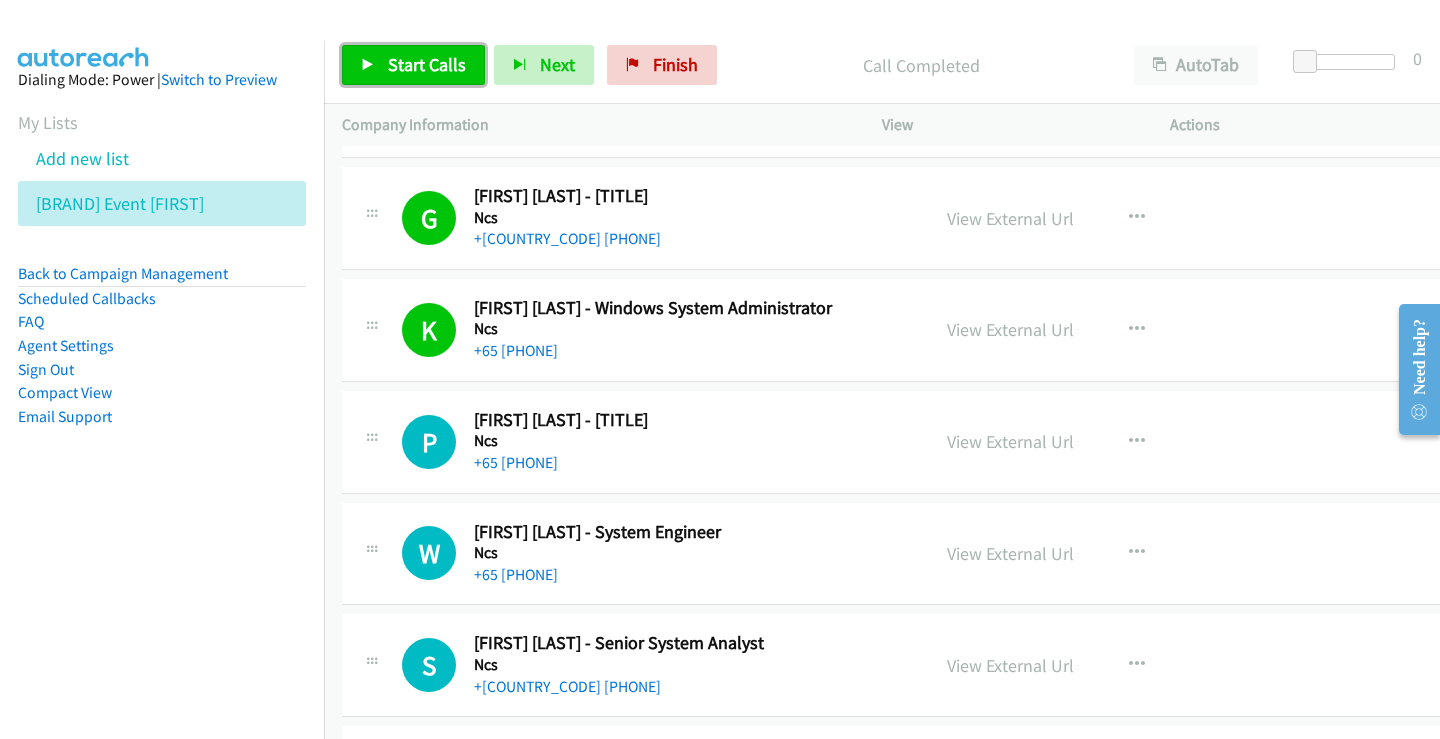 click on "Start Calls" at bounding box center (427, 64) 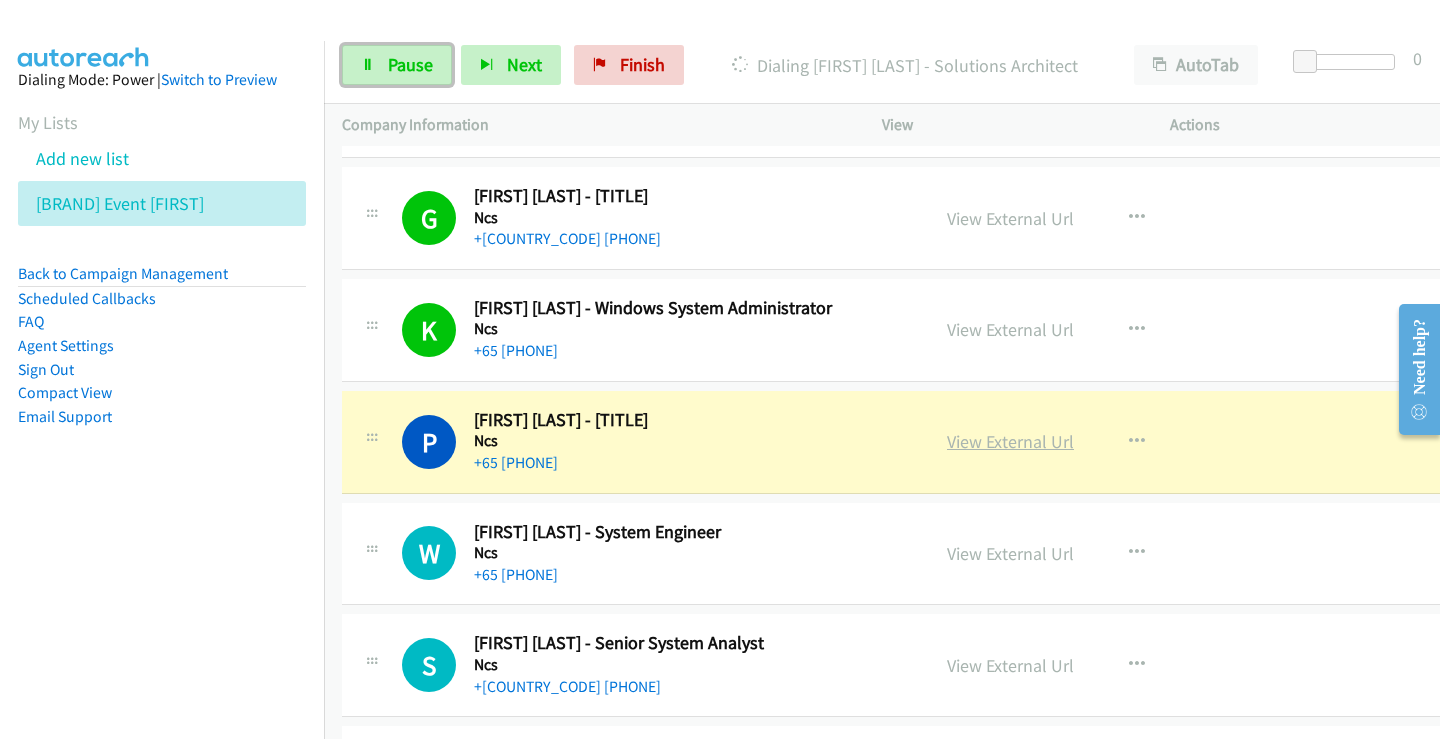 click on "View External Url" at bounding box center (1010, 441) 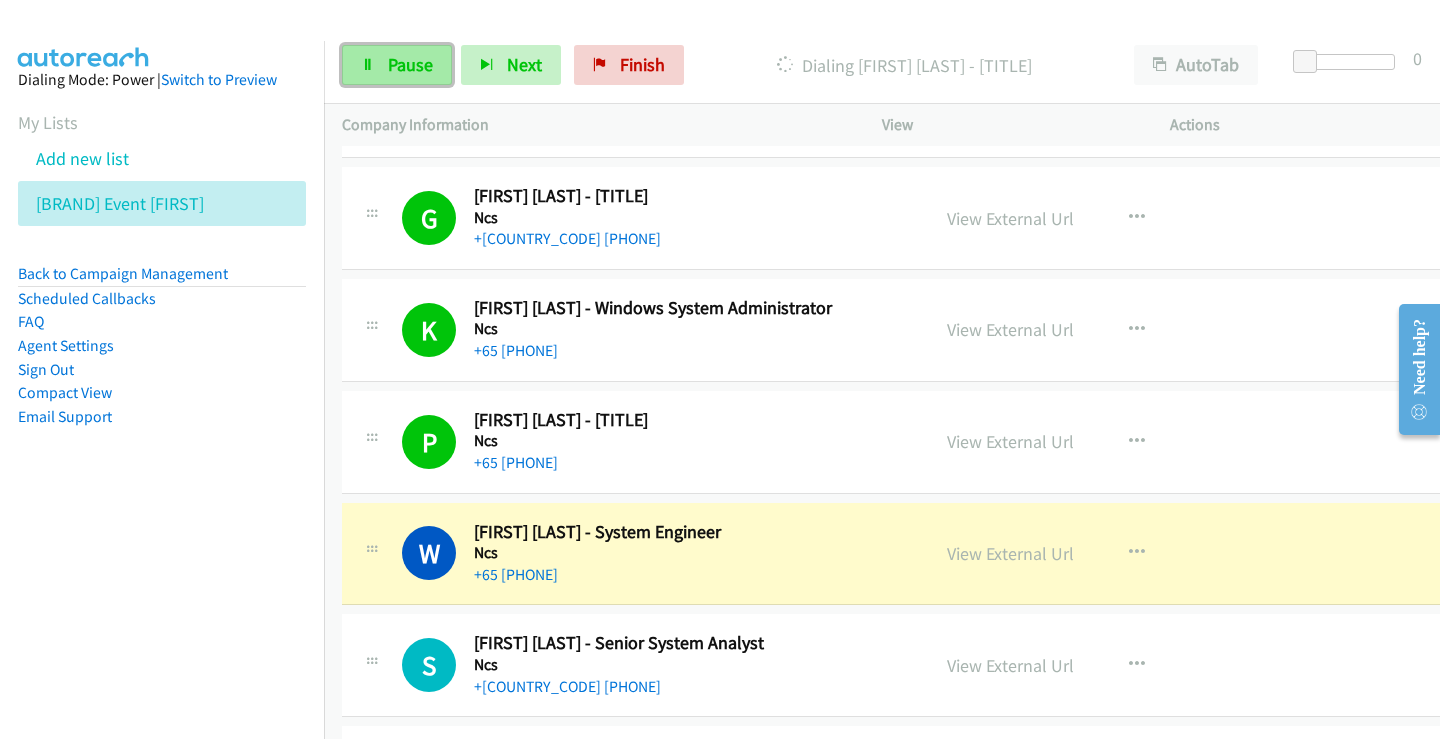 click on "Pause" at bounding box center (410, 64) 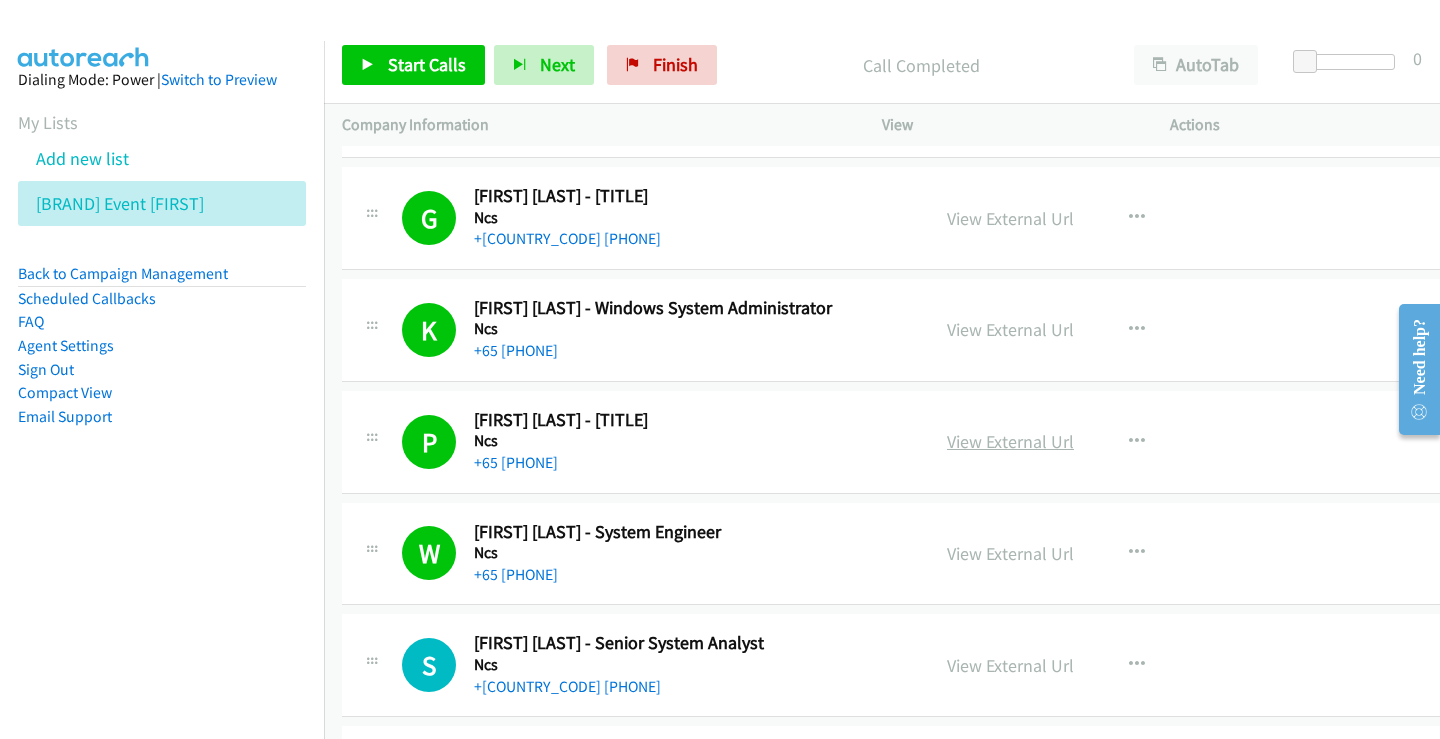 click on "View External Url" at bounding box center [1010, 441] 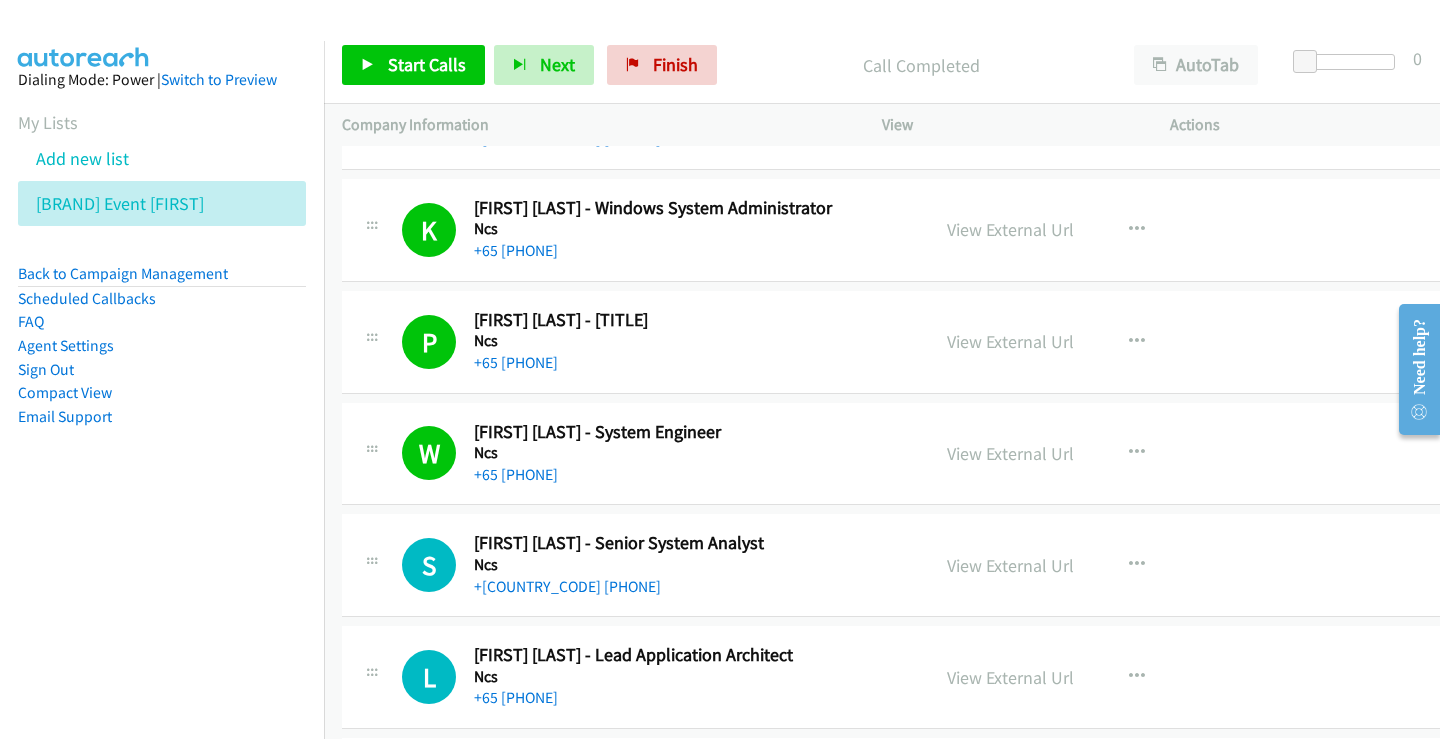 scroll, scrollTop: 2260, scrollLeft: 0, axis: vertical 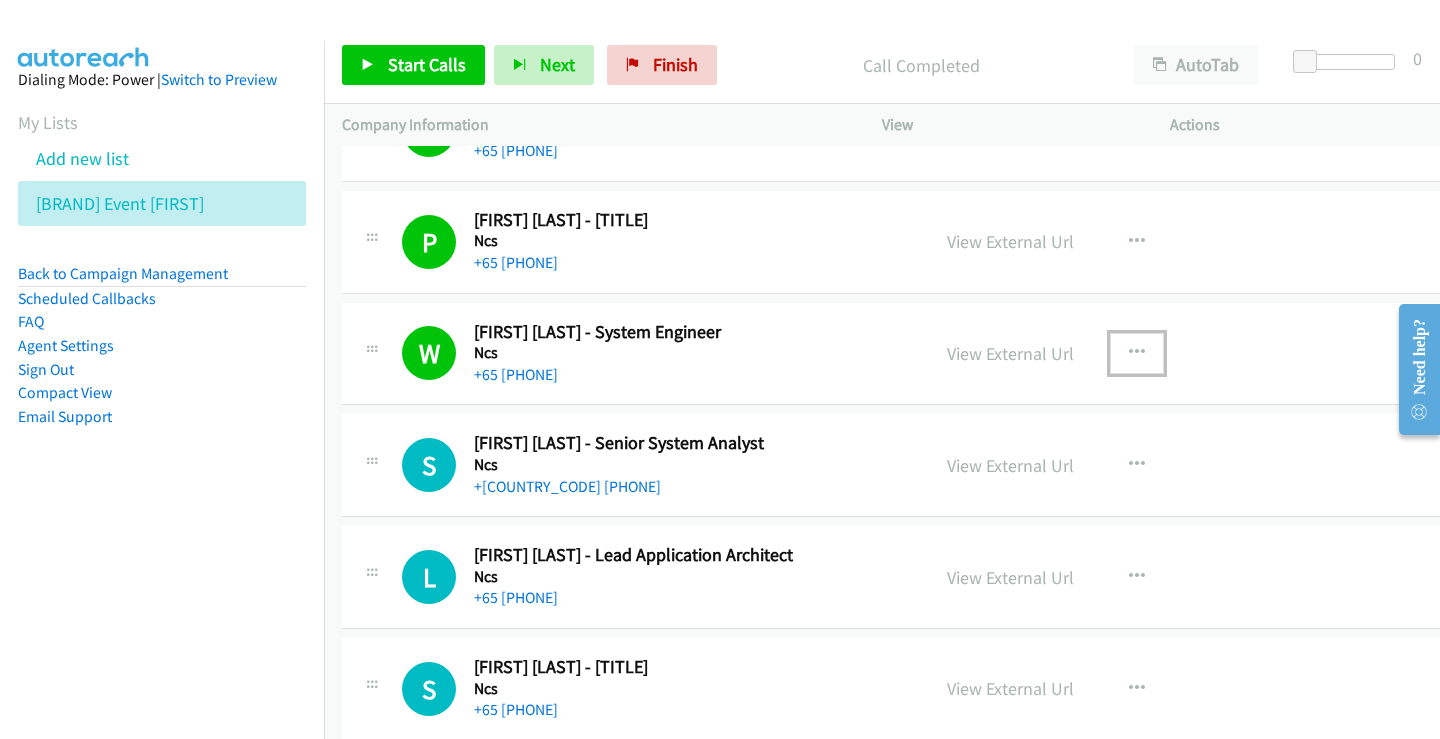 click at bounding box center (1137, 353) 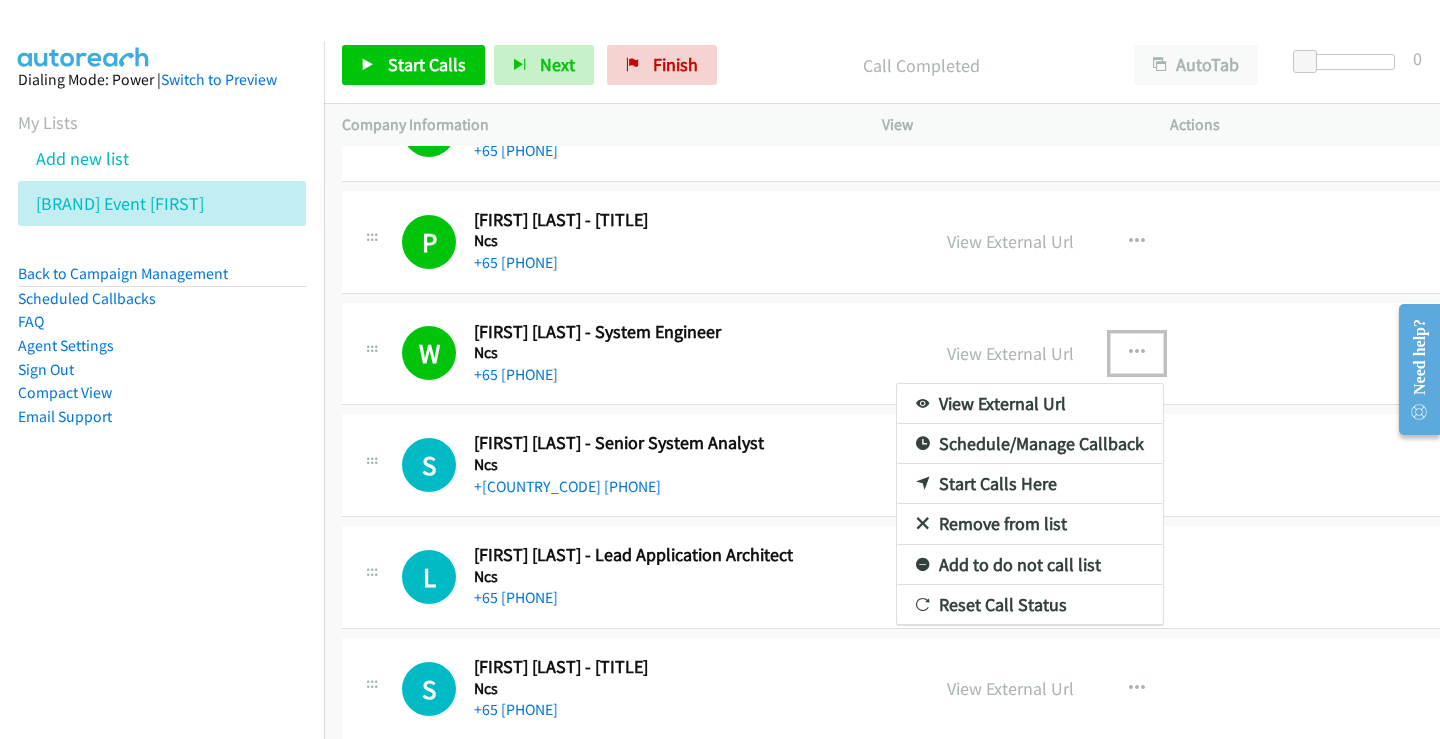 click on "Start Calls Here" at bounding box center (1030, 484) 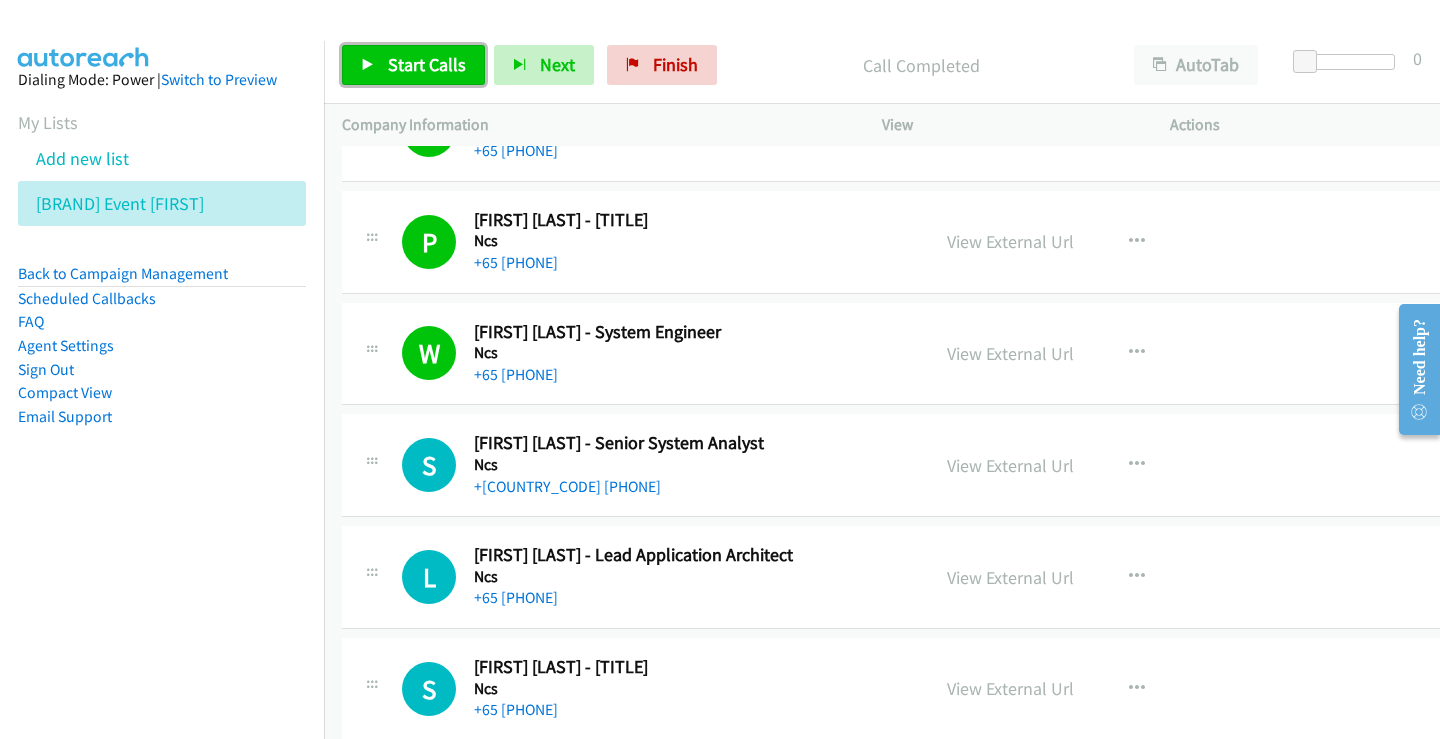 click on "Start Calls" at bounding box center [427, 64] 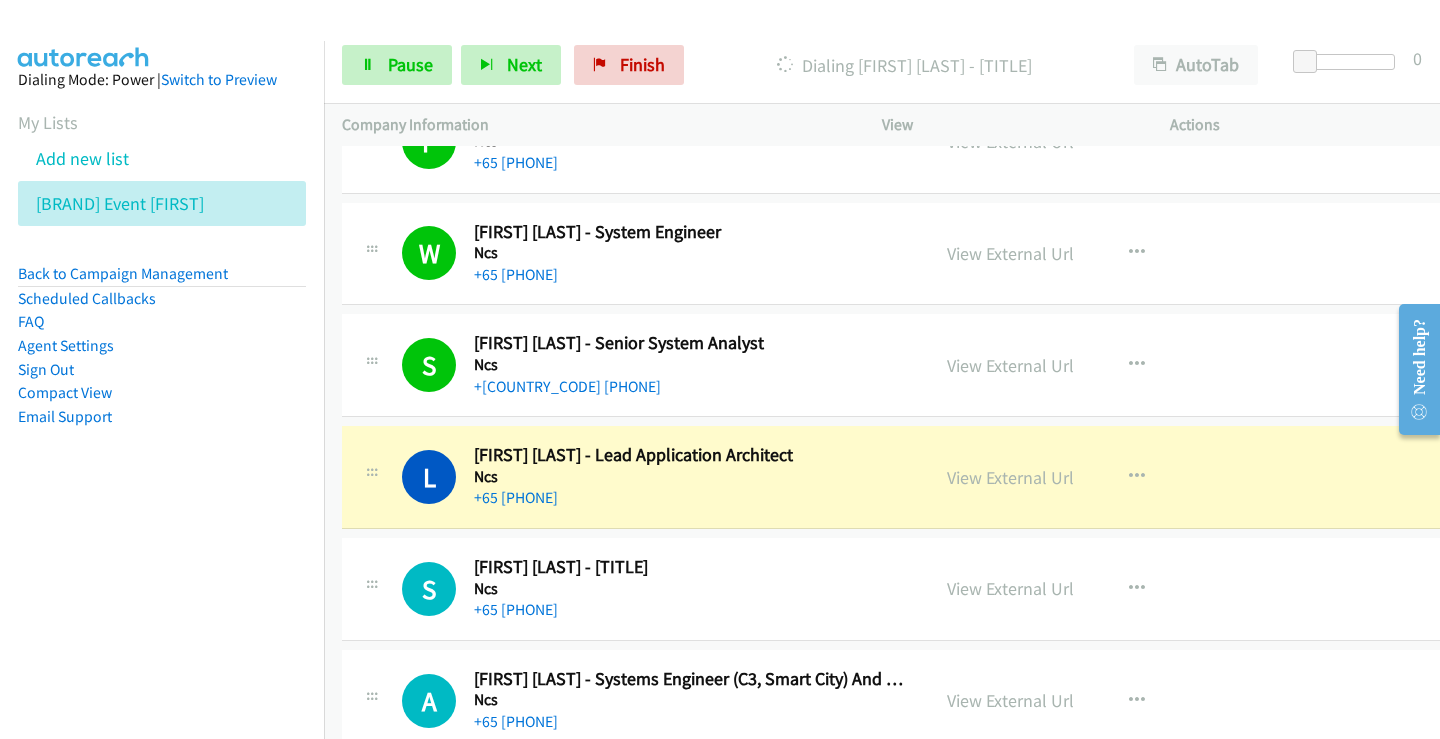 scroll, scrollTop: 2260, scrollLeft: 0, axis: vertical 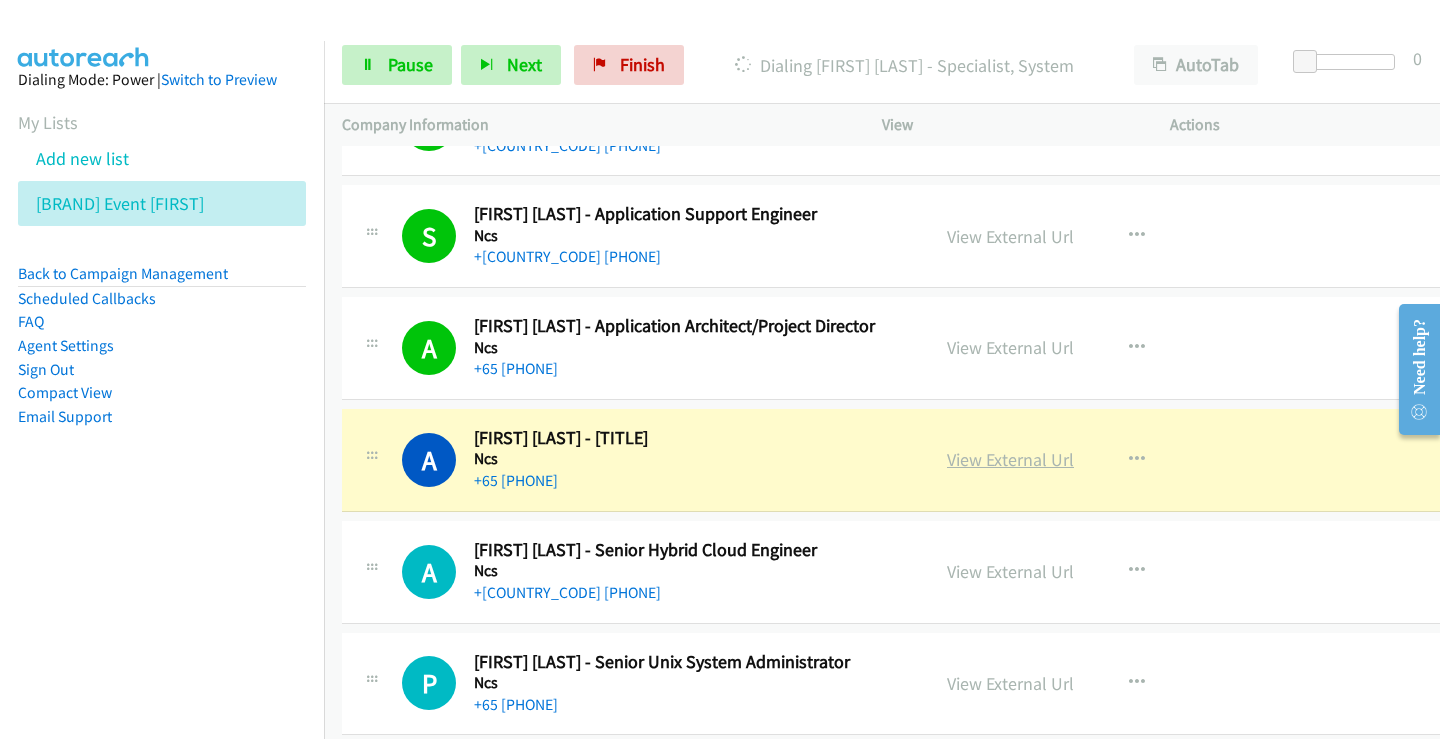 click on "View External Url" at bounding box center [1010, 459] 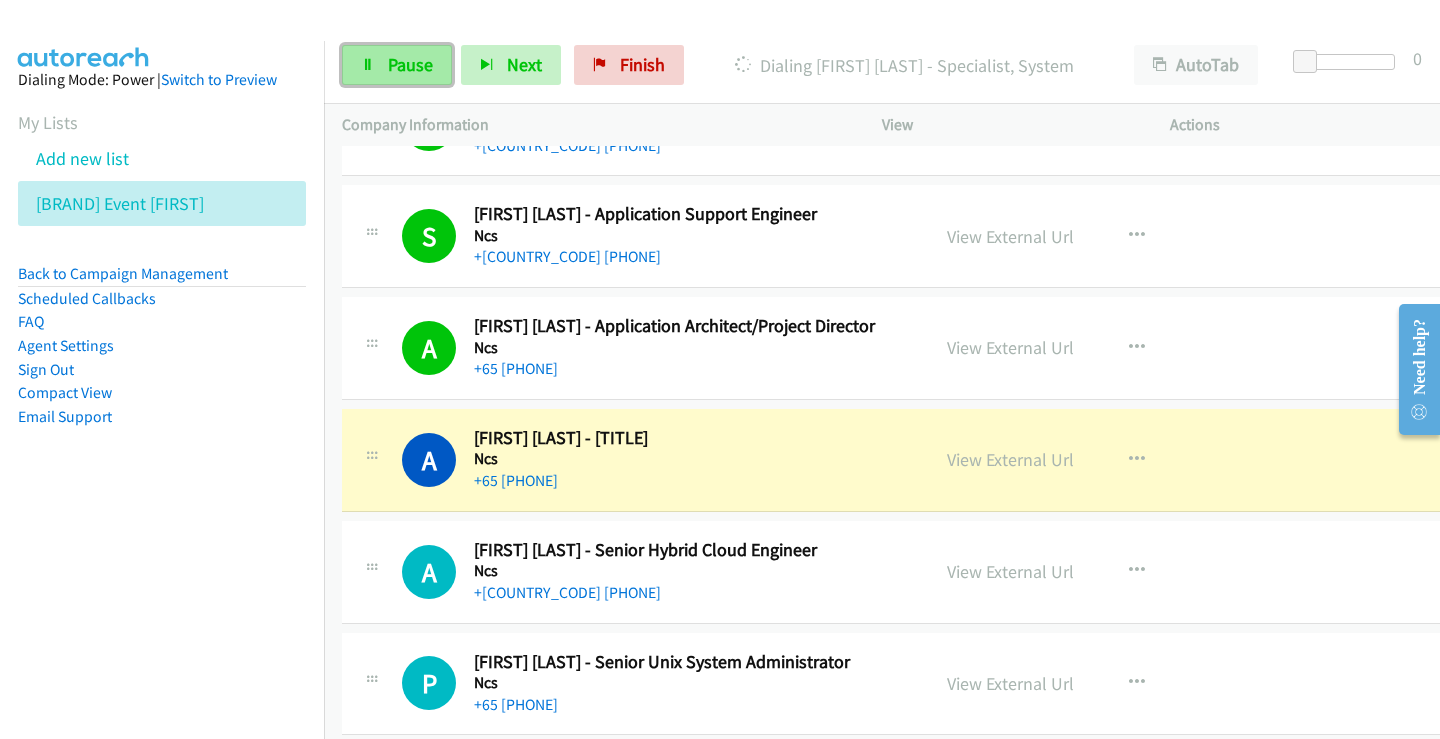 click on "Pause" at bounding box center [410, 64] 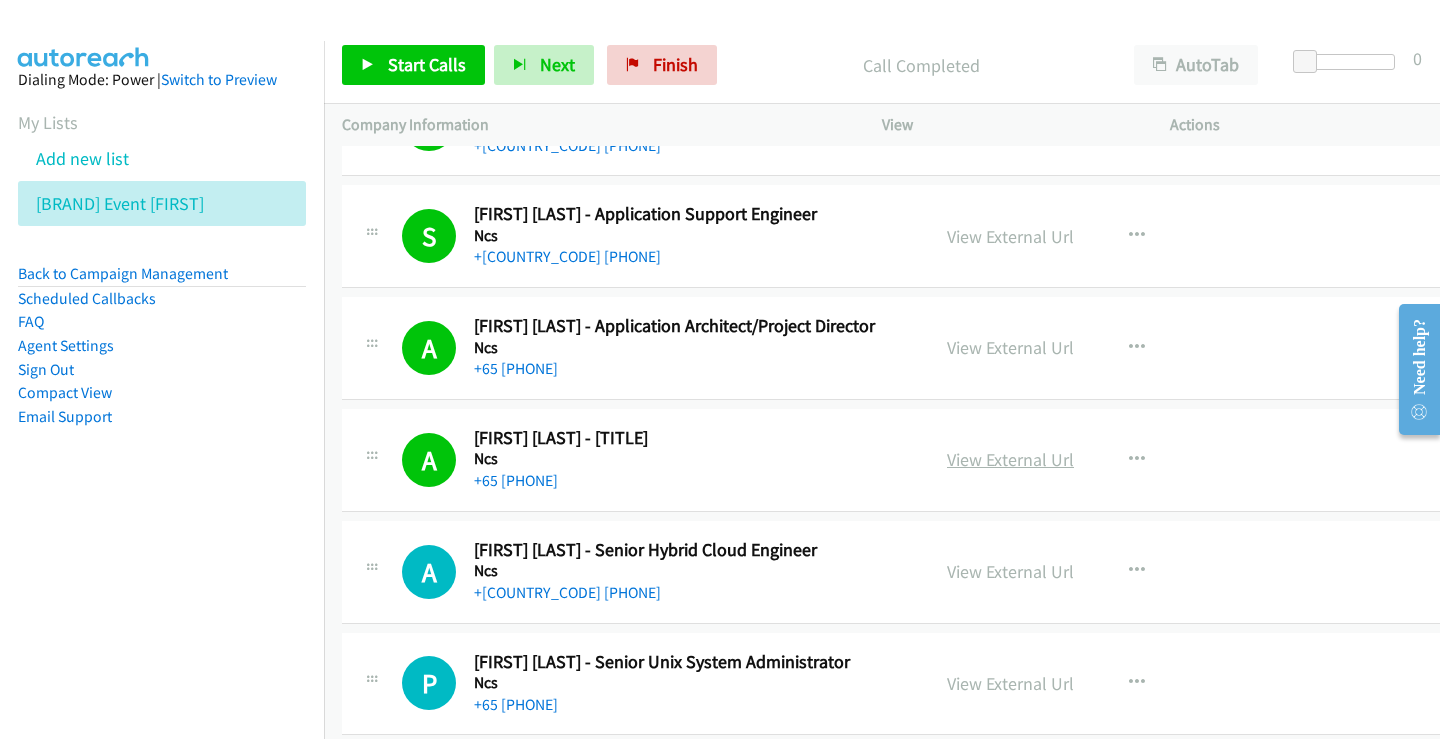 click on "View External Url" at bounding box center (1010, 459) 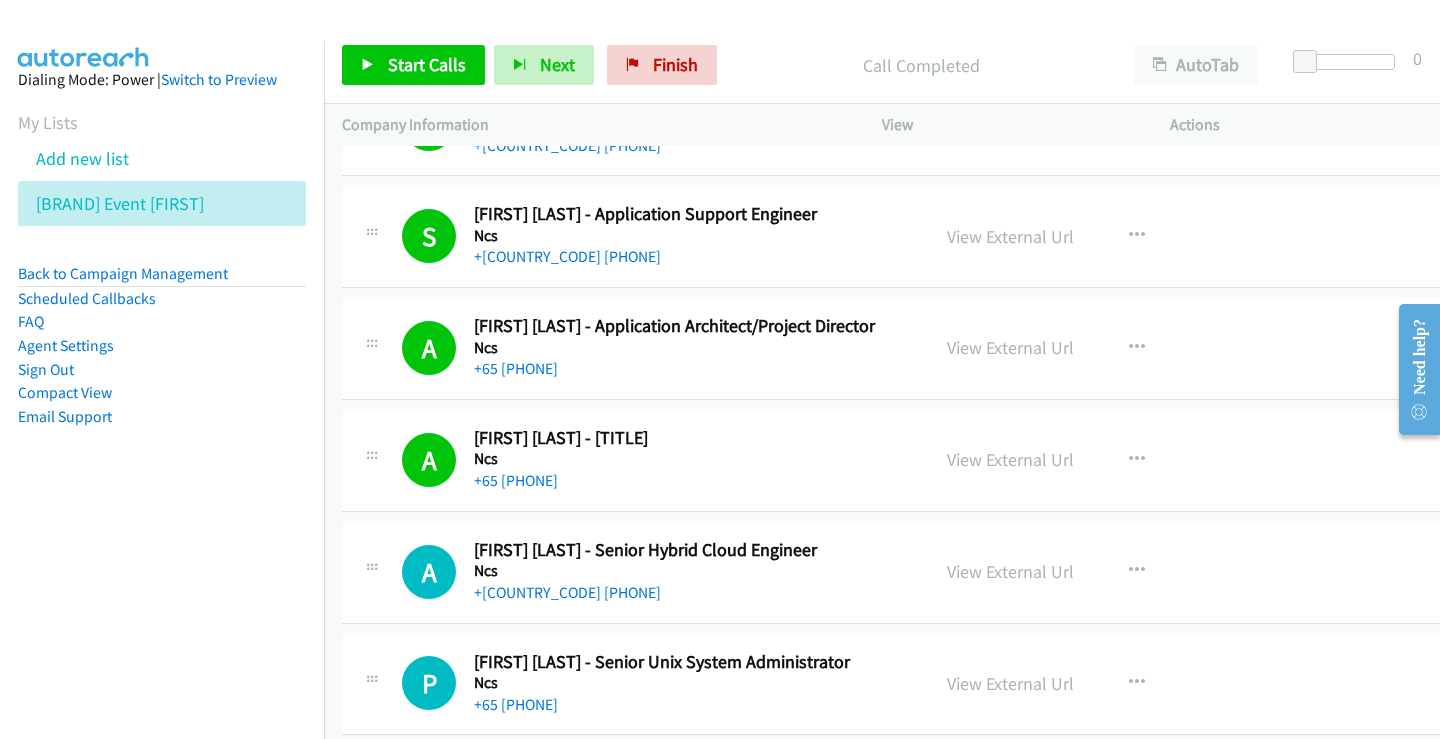 scroll, scrollTop: 3260, scrollLeft: 0, axis: vertical 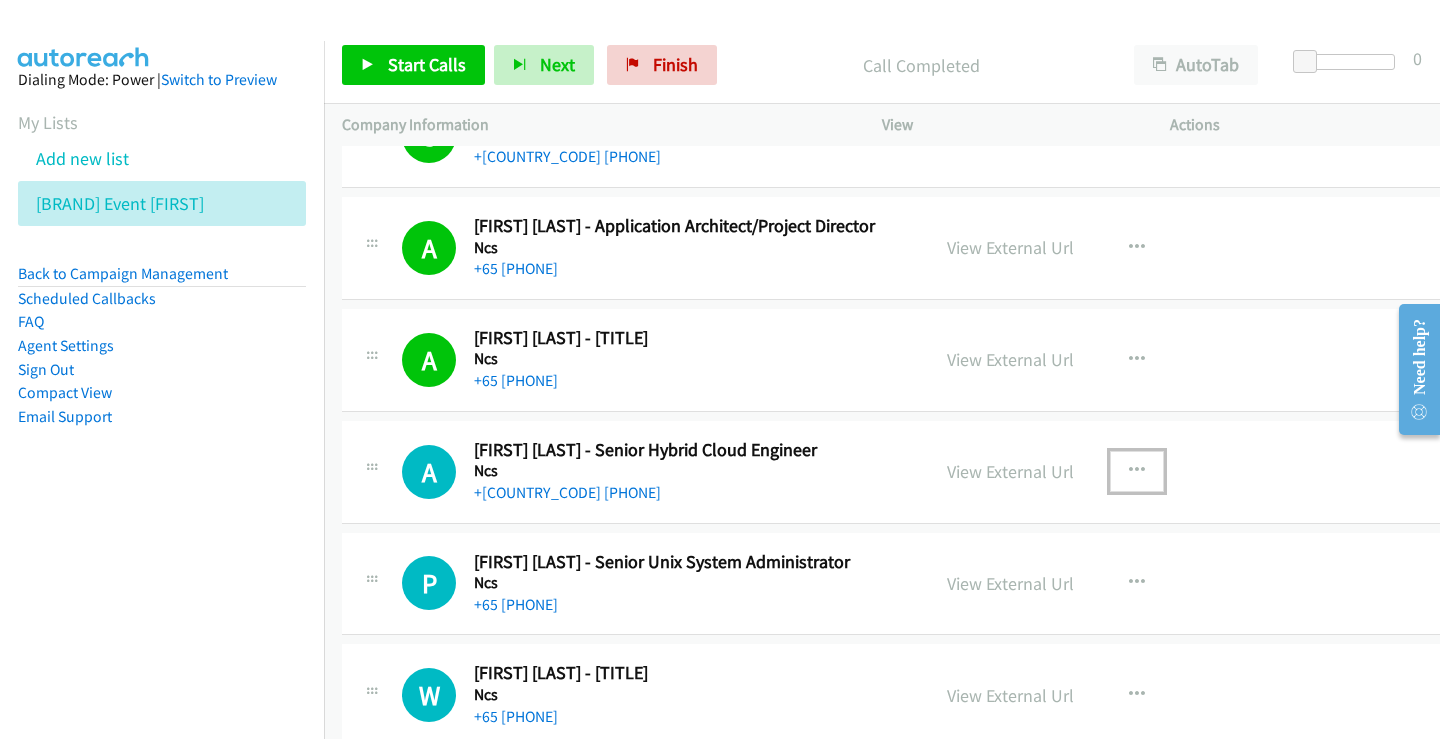 click at bounding box center [1137, 471] 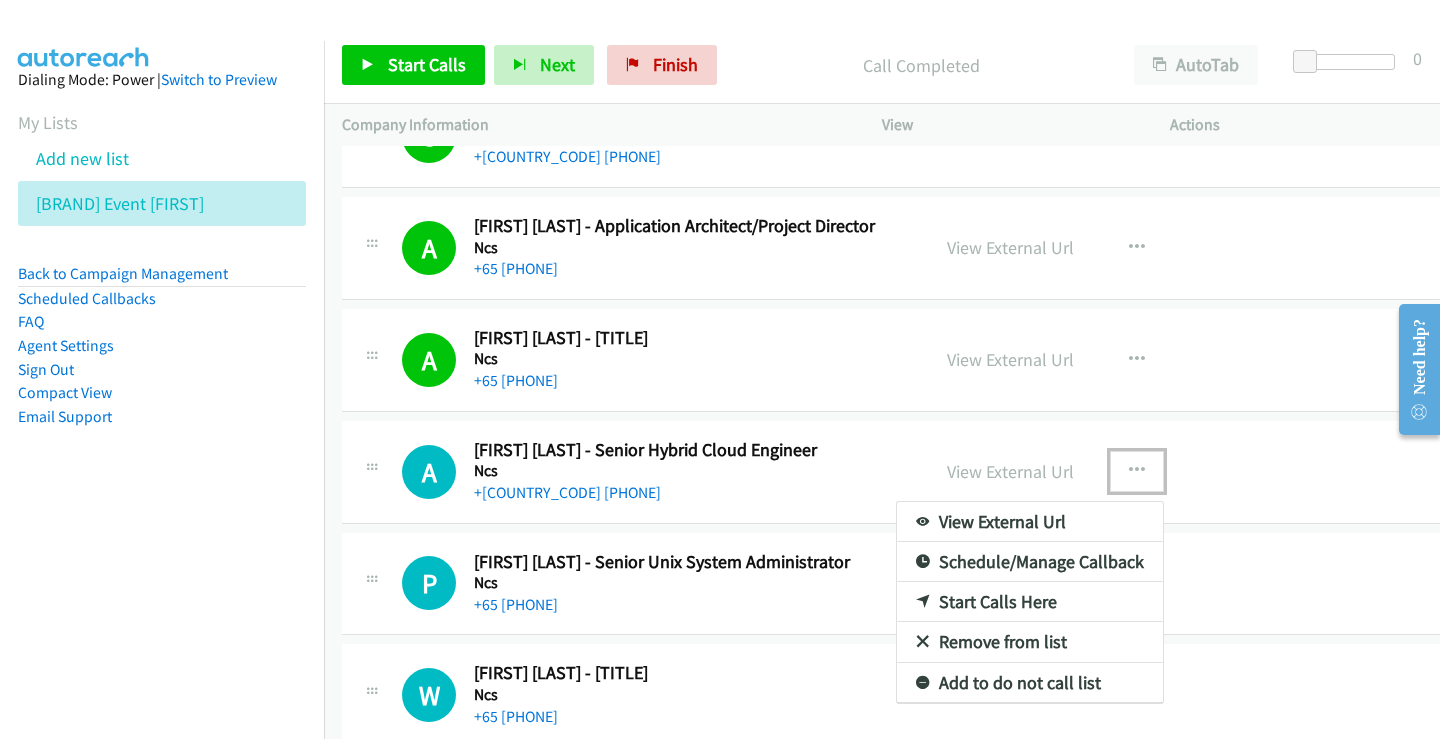 click on "Start Calls Here" at bounding box center [1030, 602] 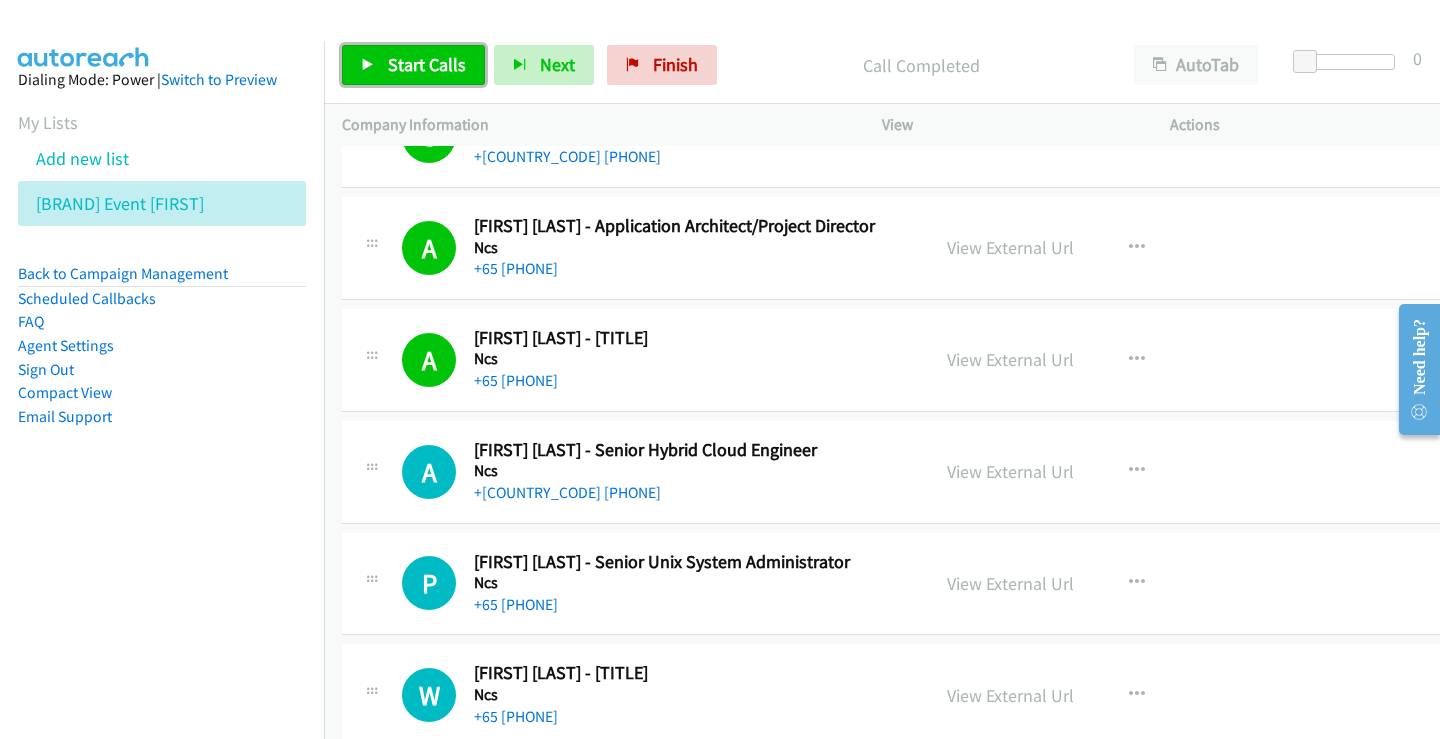 click on "Start Calls" at bounding box center (427, 64) 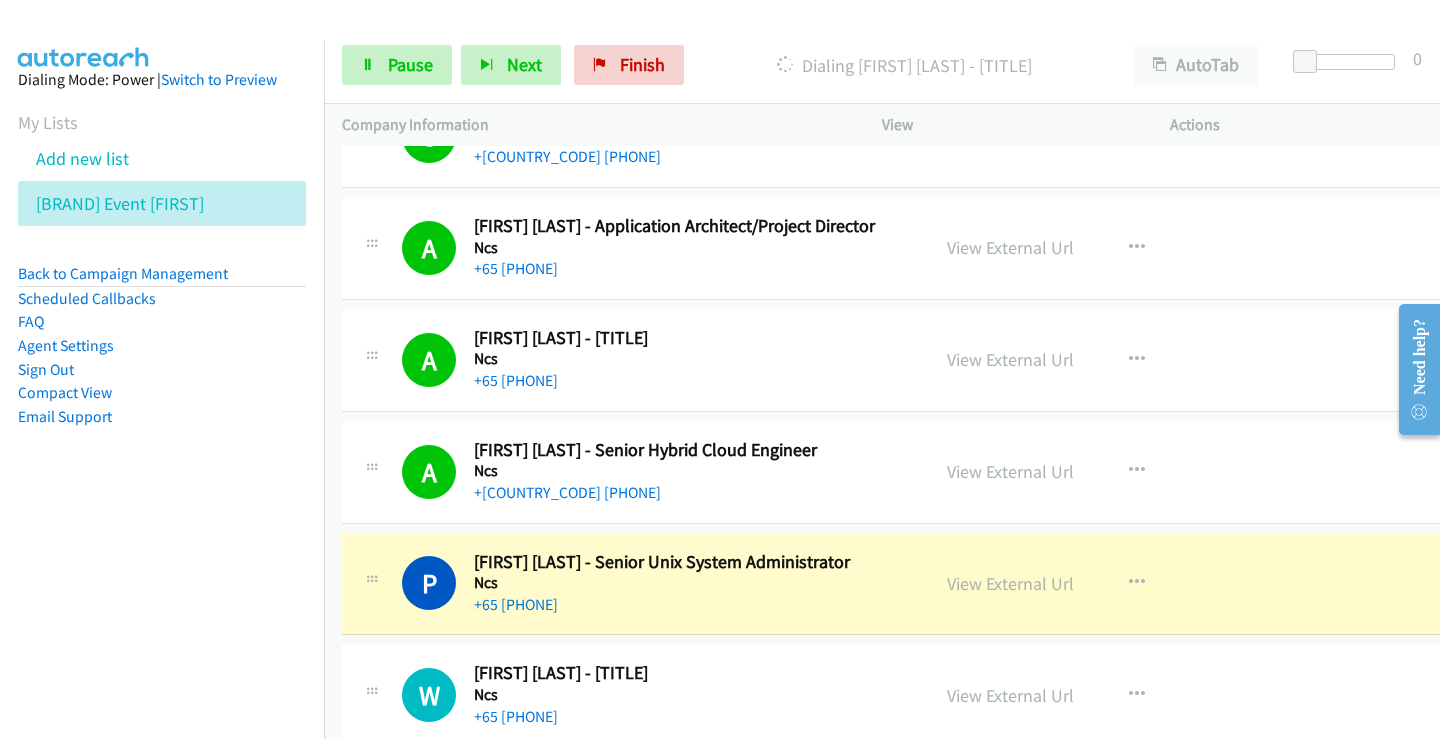 scroll, scrollTop: 3360, scrollLeft: 0, axis: vertical 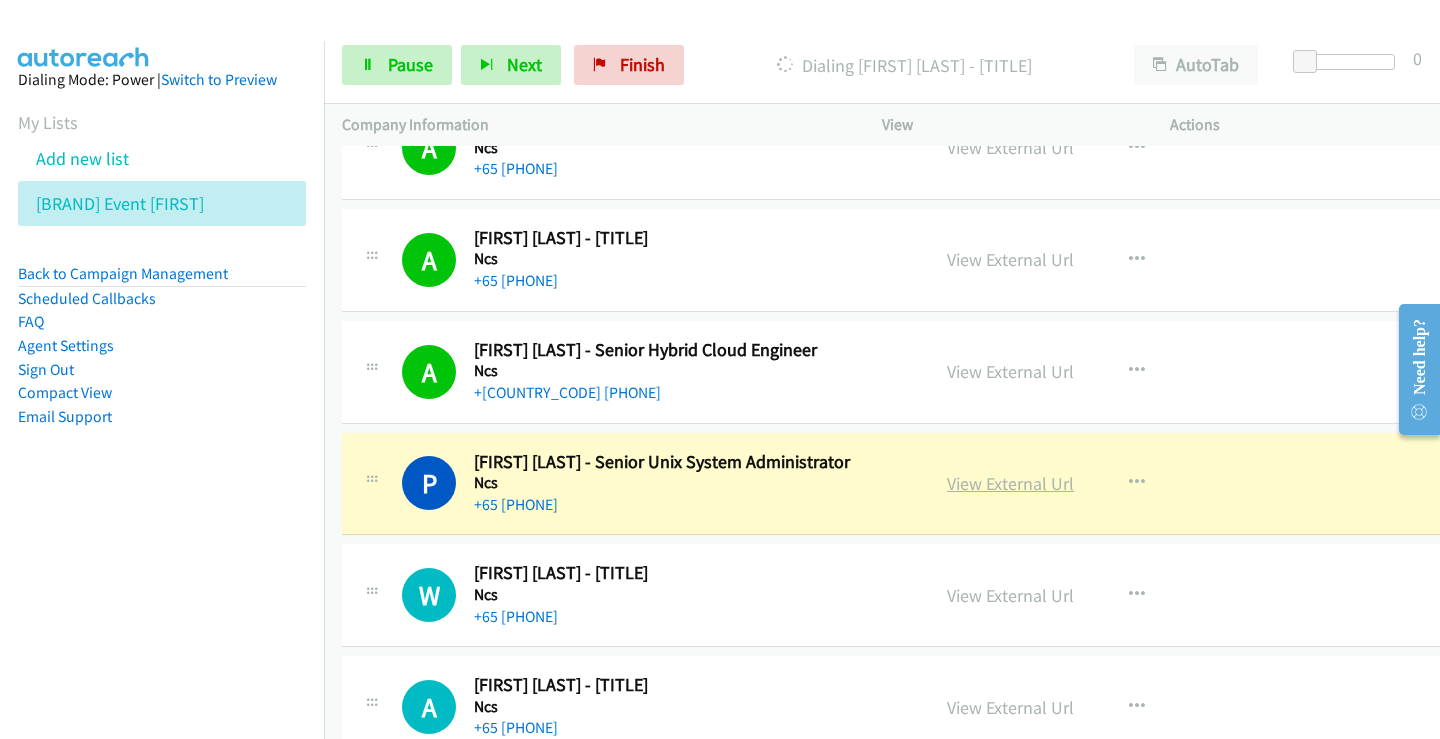 click on "View External Url" at bounding box center (1010, 483) 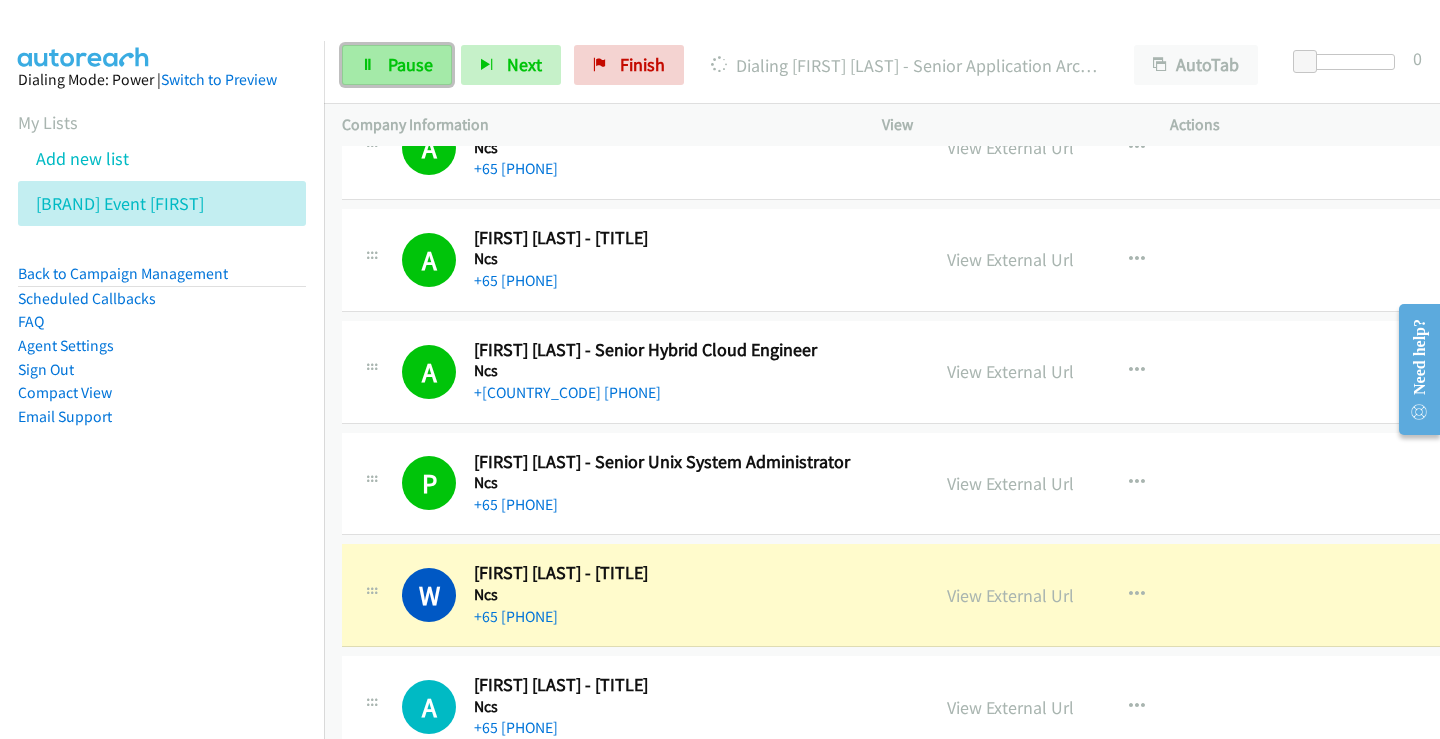 click on "Pause" at bounding box center [410, 64] 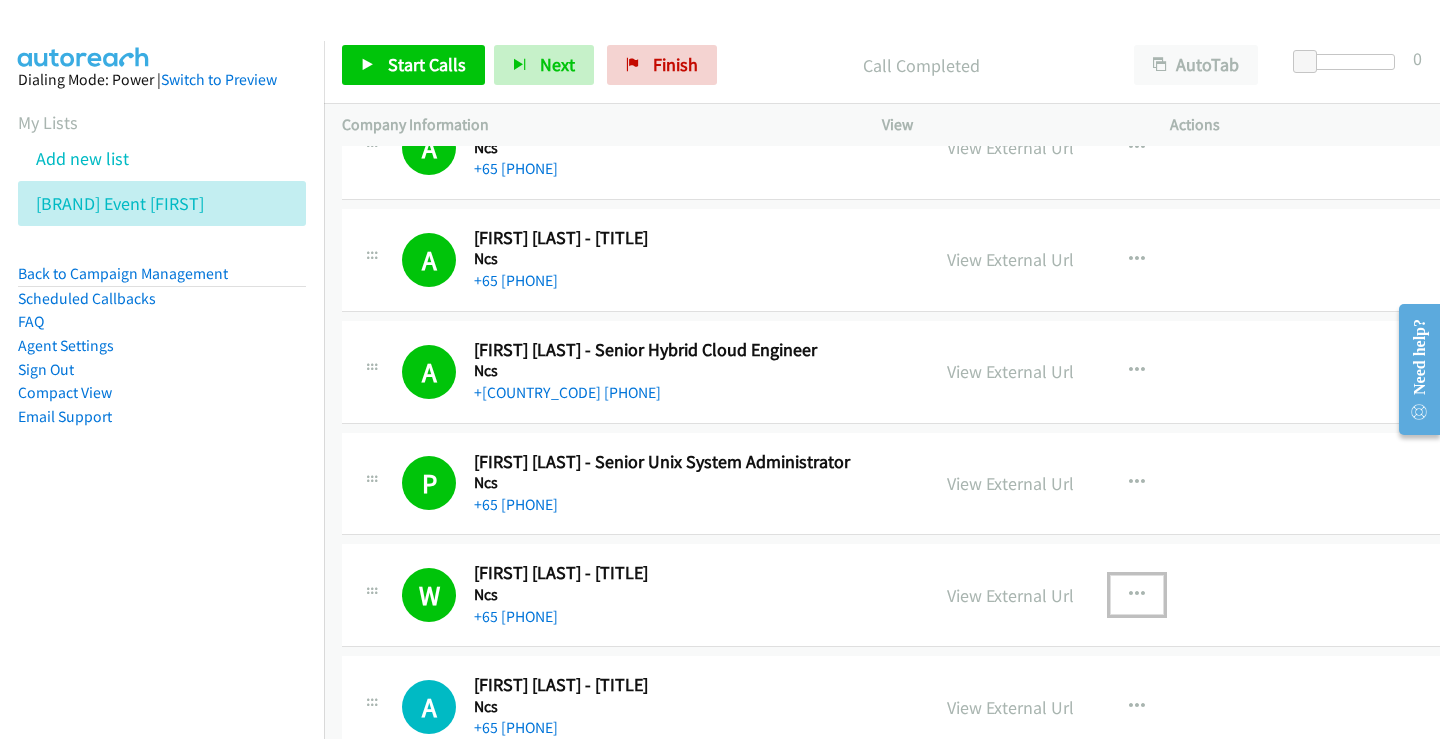 click at bounding box center [1137, 595] 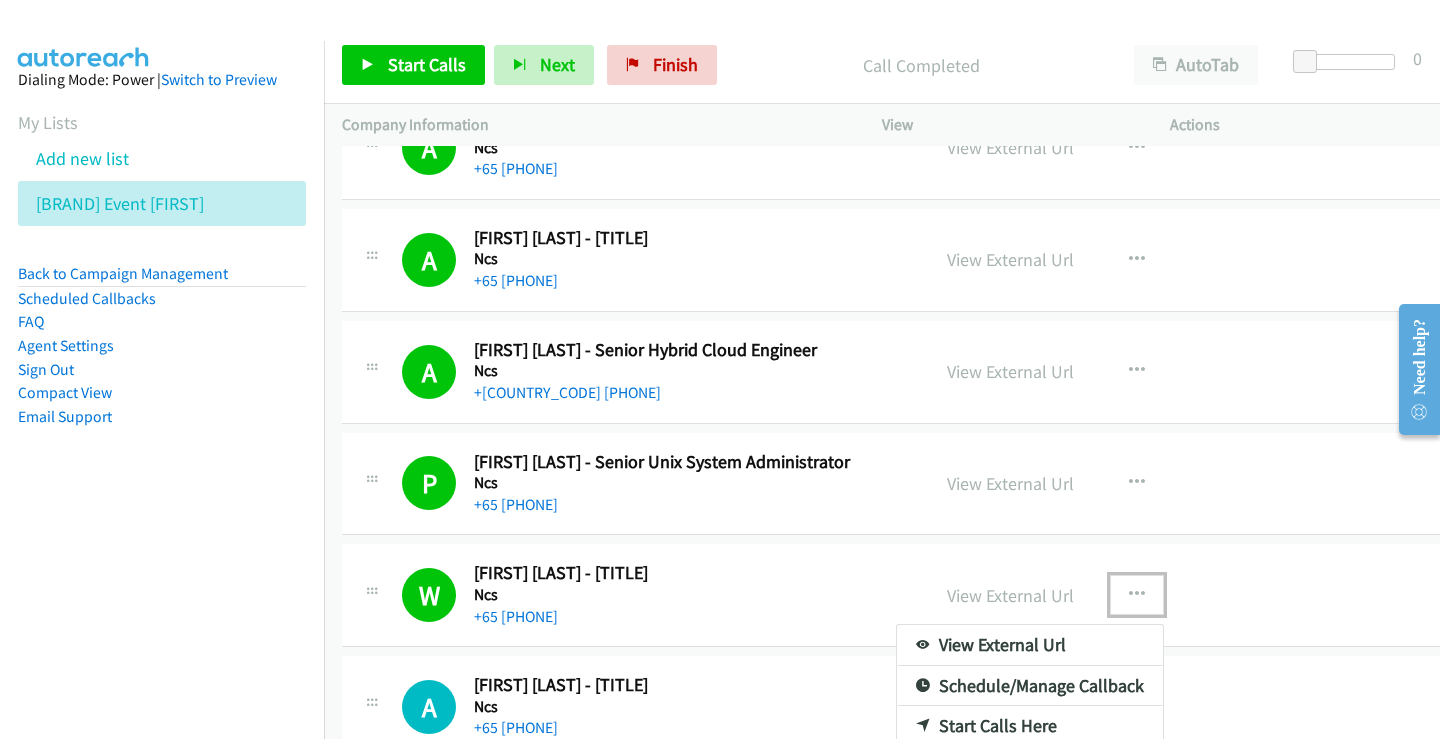 click at bounding box center (720, 369) 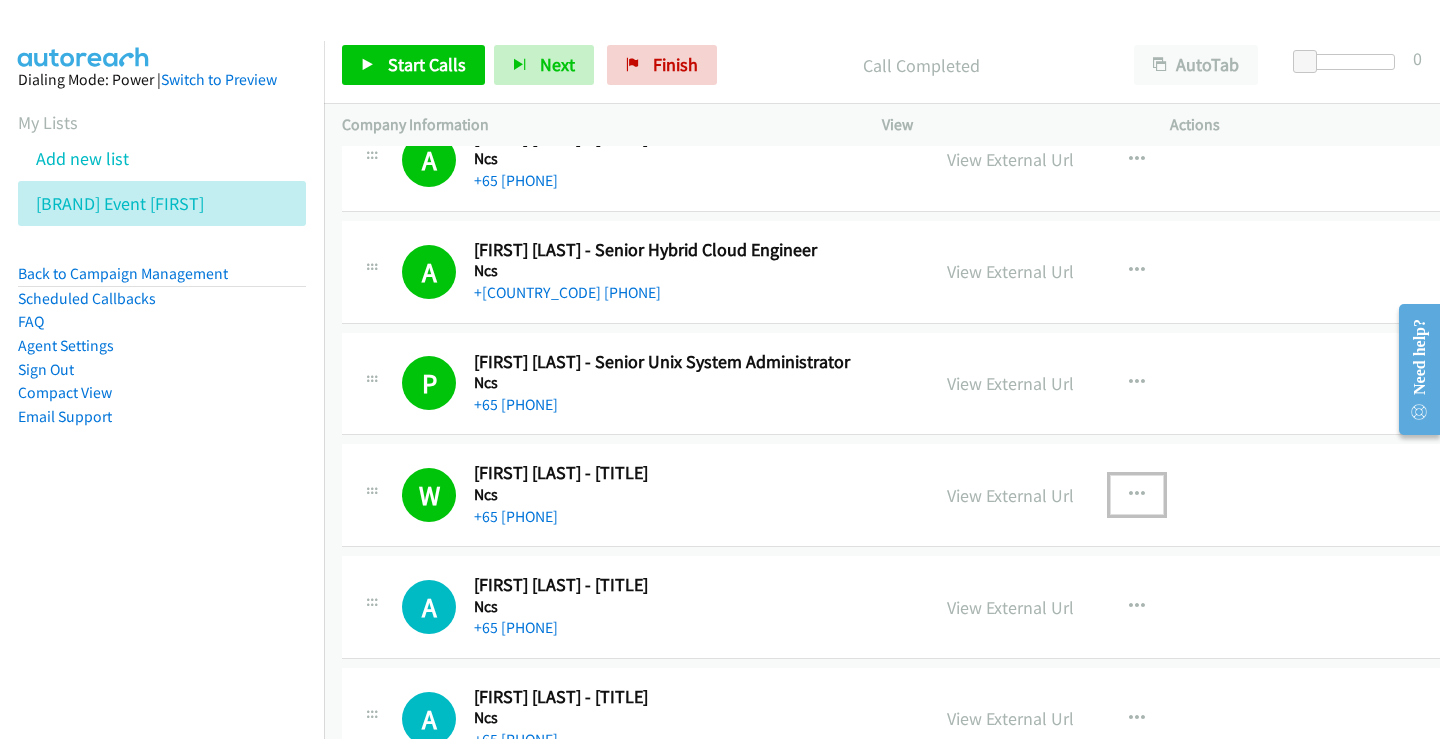 scroll, scrollTop: 3560, scrollLeft: 0, axis: vertical 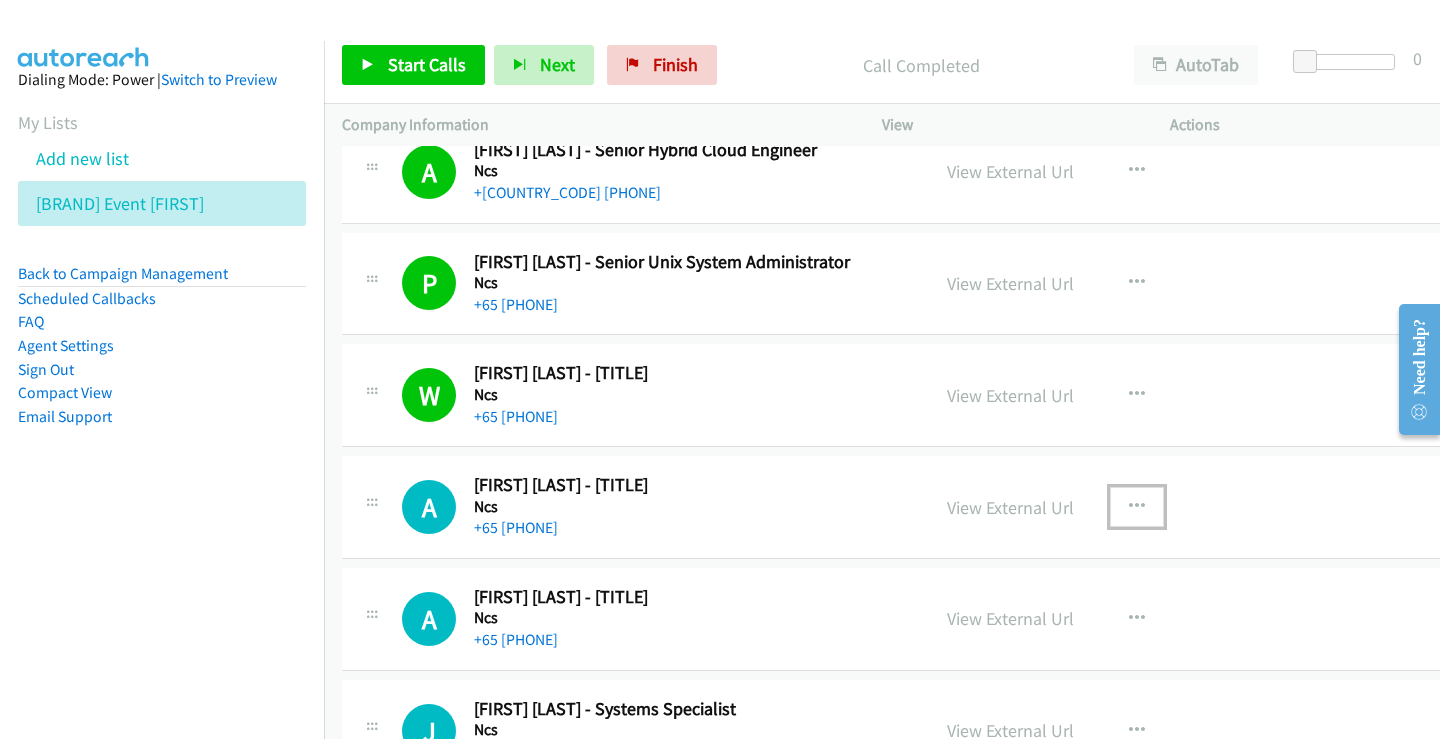 click at bounding box center [1137, 507] 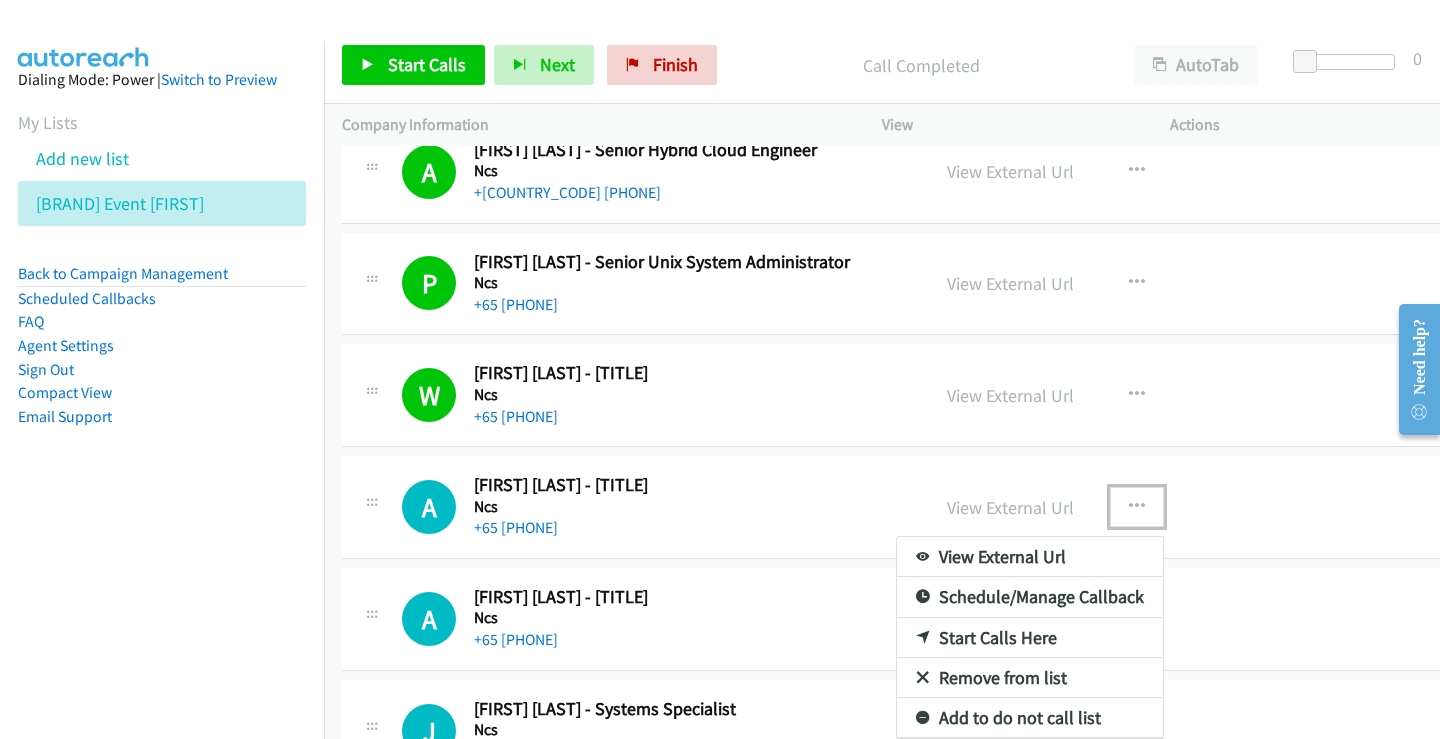 click on "Start Calls Here" at bounding box center [1030, 638] 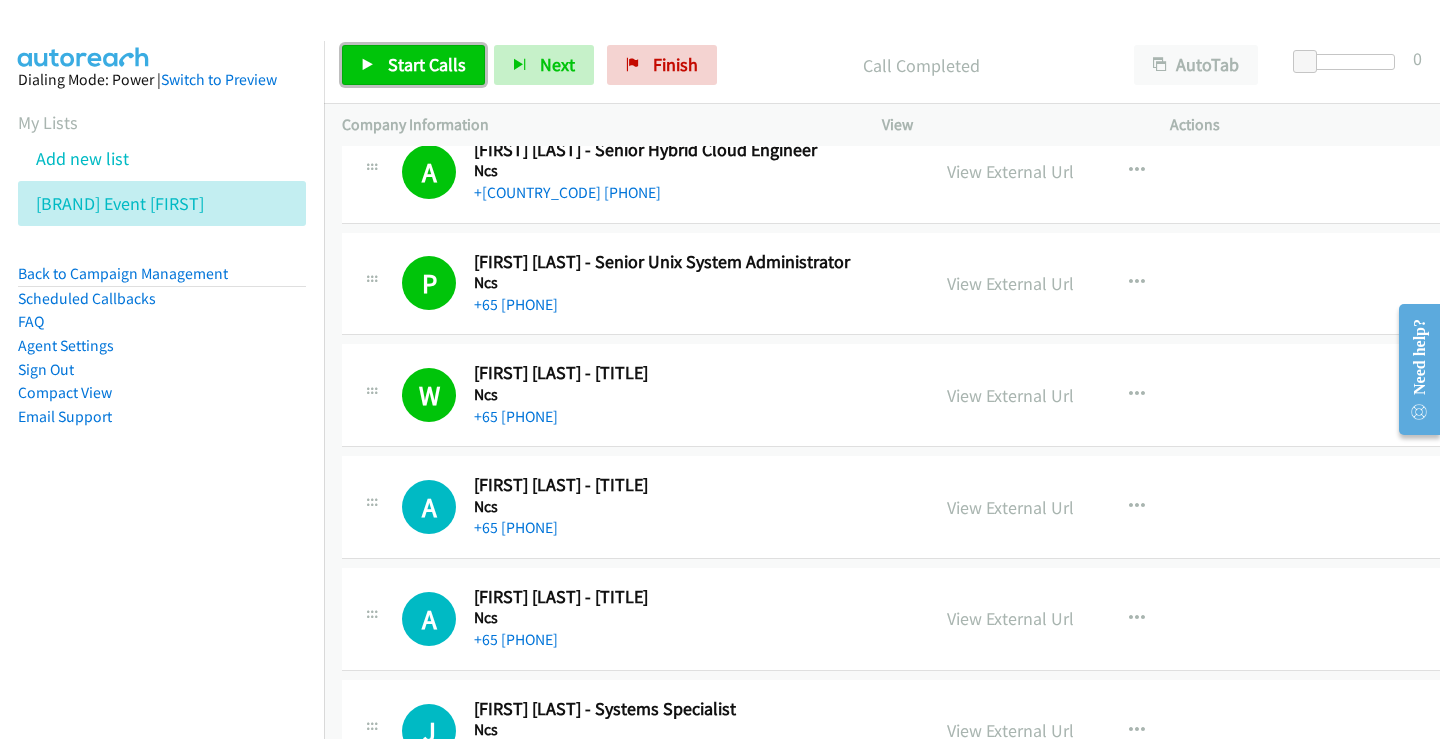 click on "Start Calls" at bounding box center [427, 64] 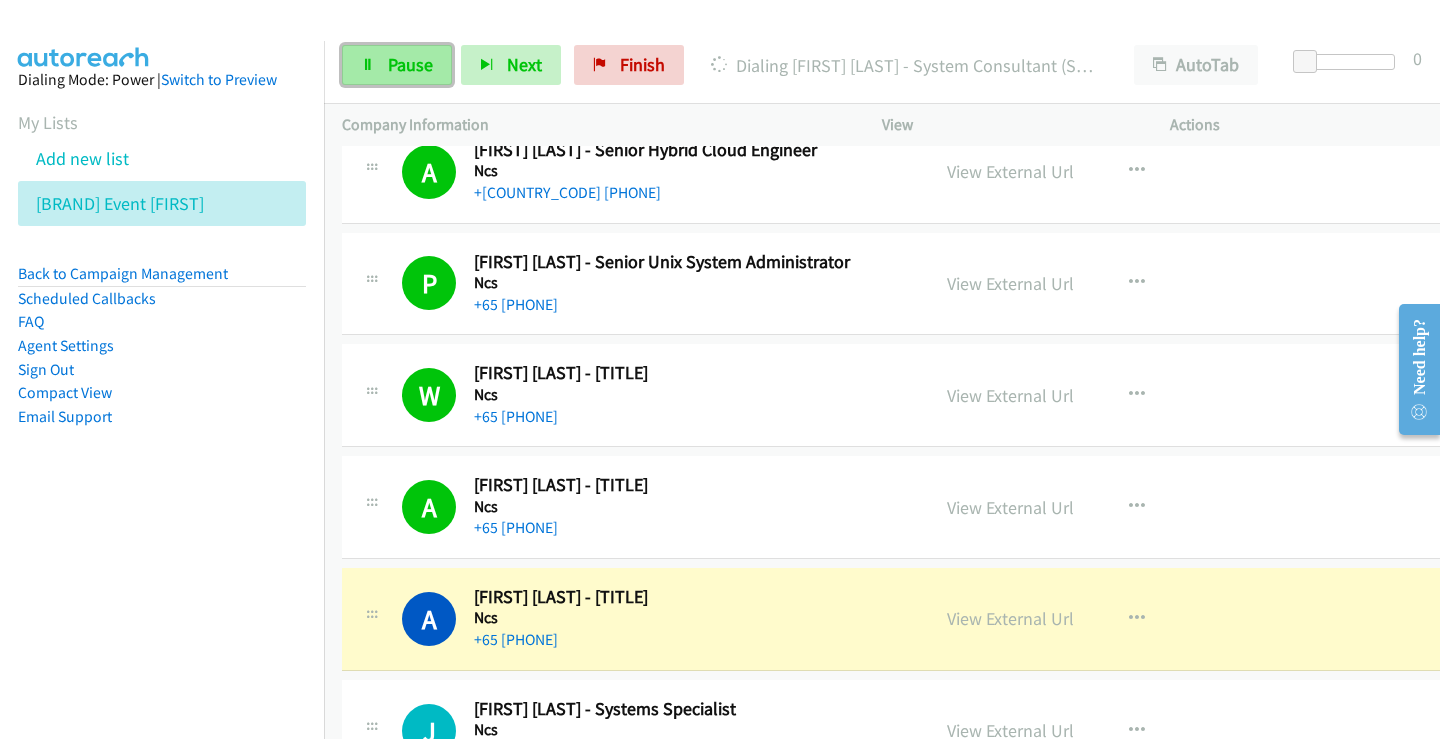 click on "Pause" at bounding box center (410, 64) 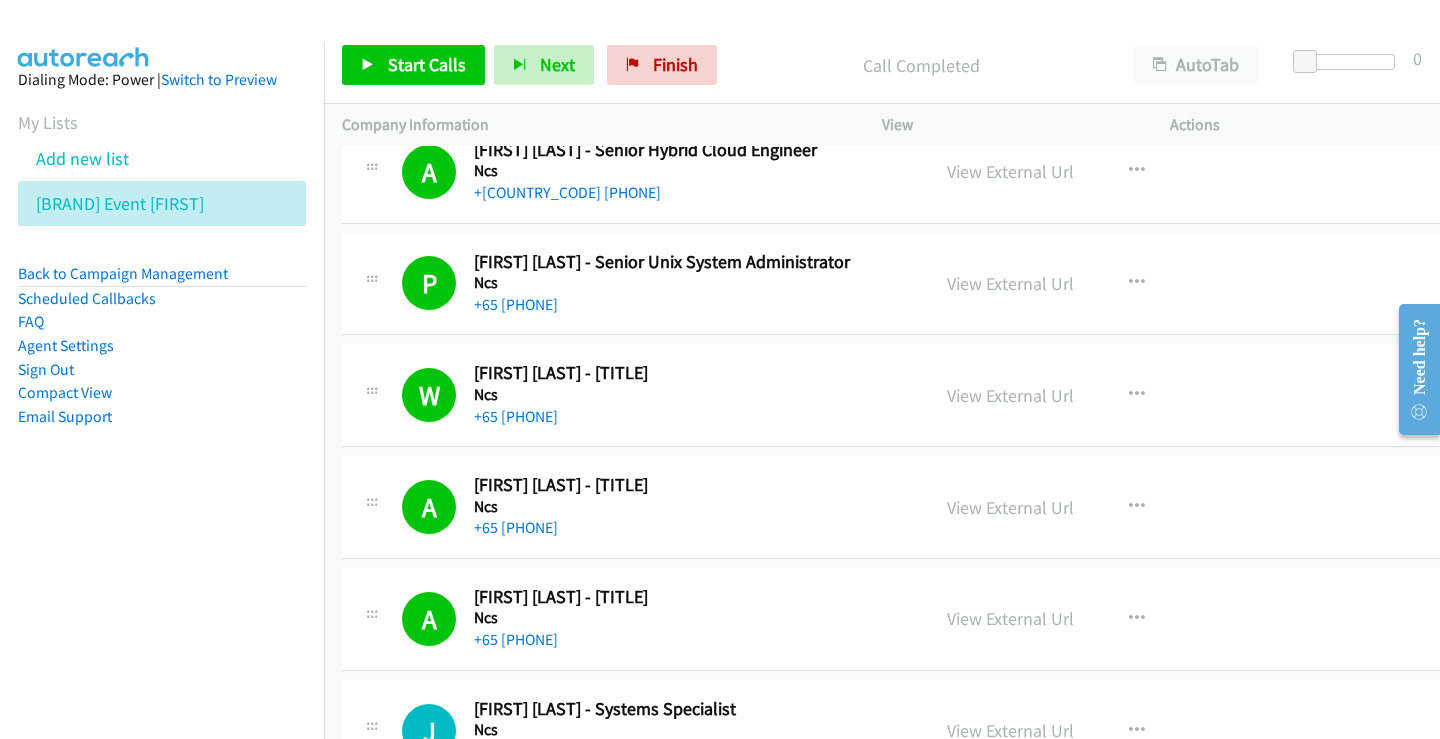 scroll, scrollTop: 3760, scrollLeft: 0, axis: vertical 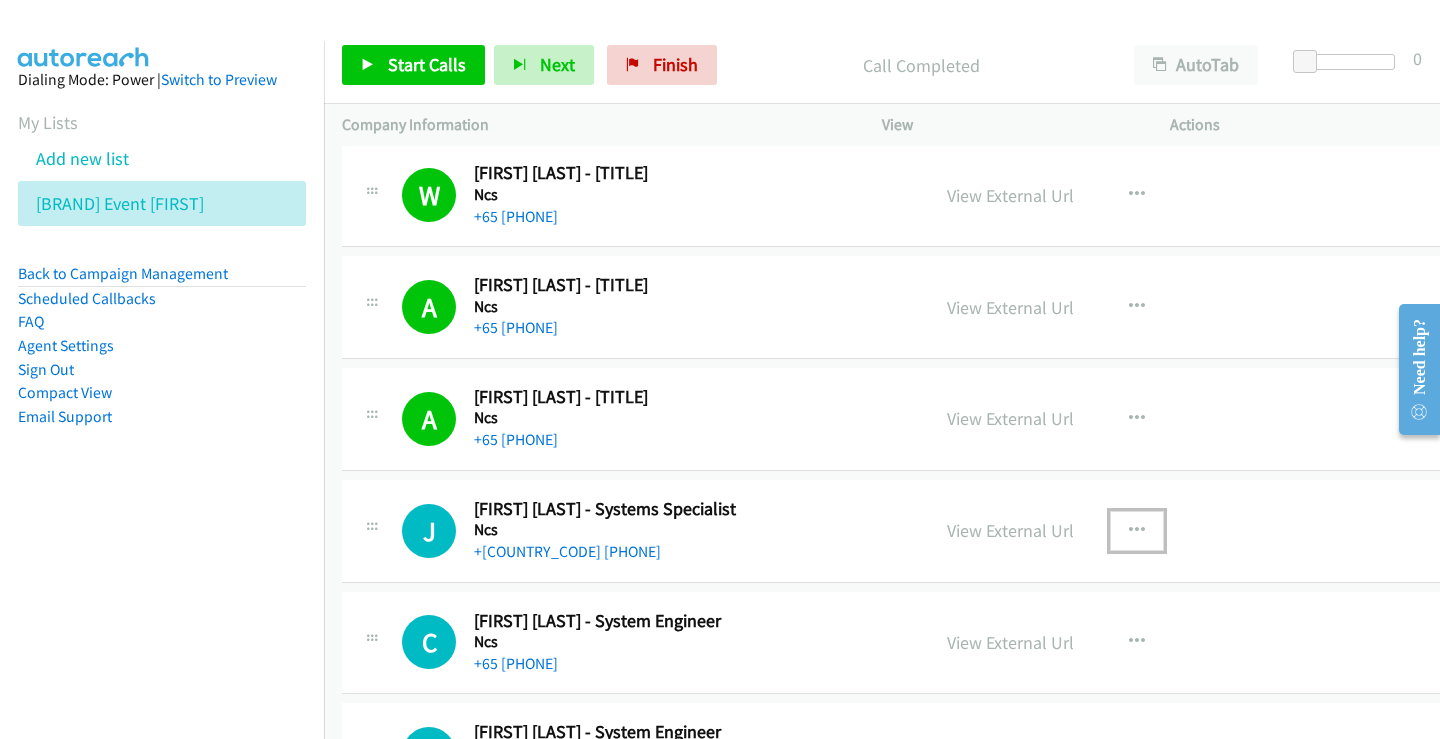 click at bounding box center [1137, 531] 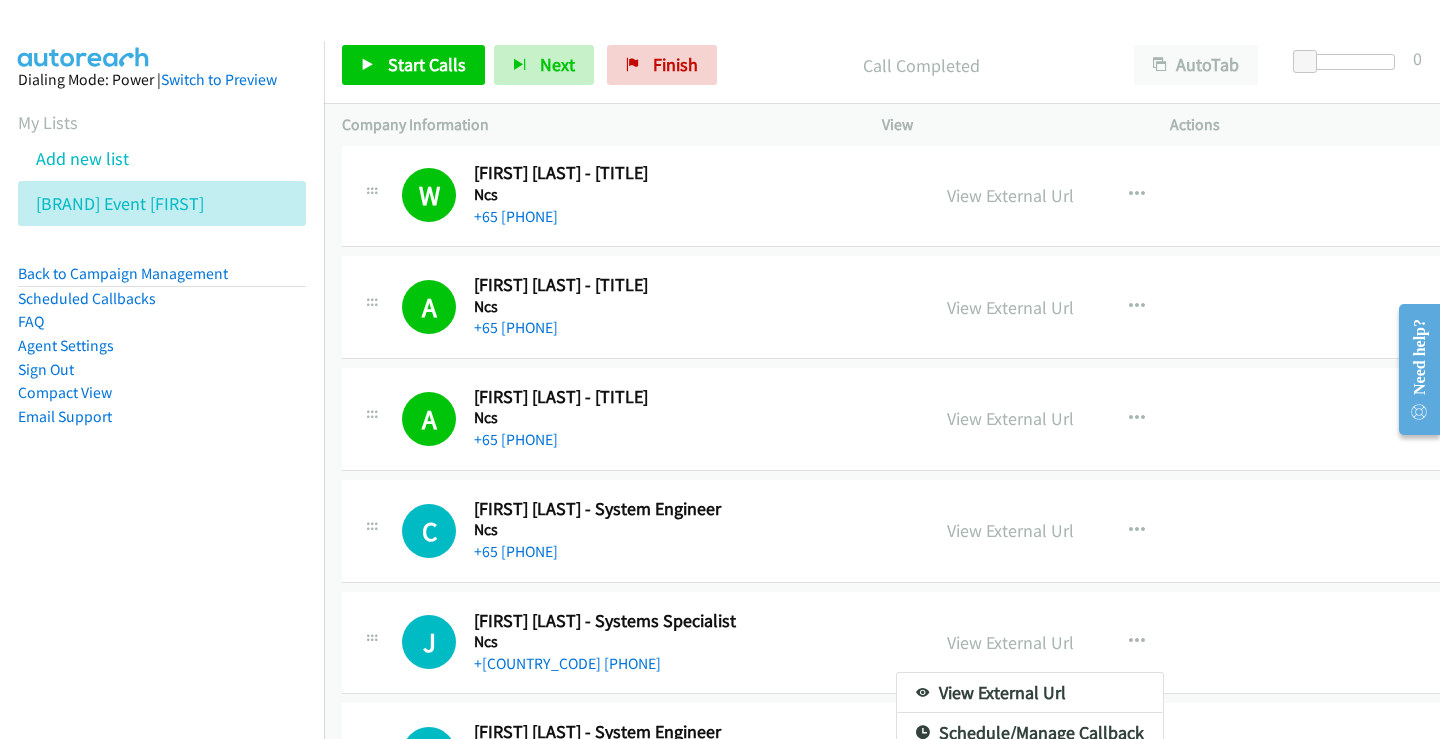 click at bounding box center [720, 369] 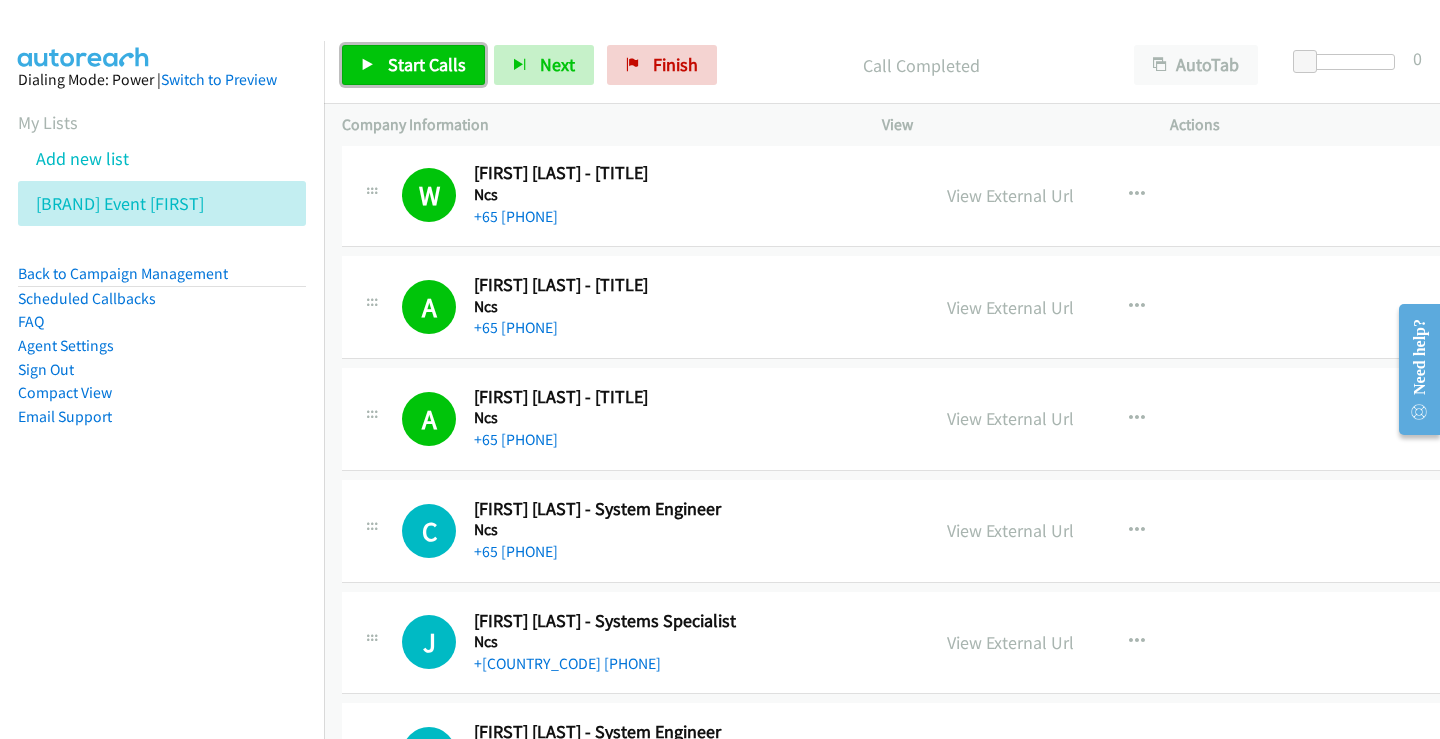 click at bounding box center (368, 66) 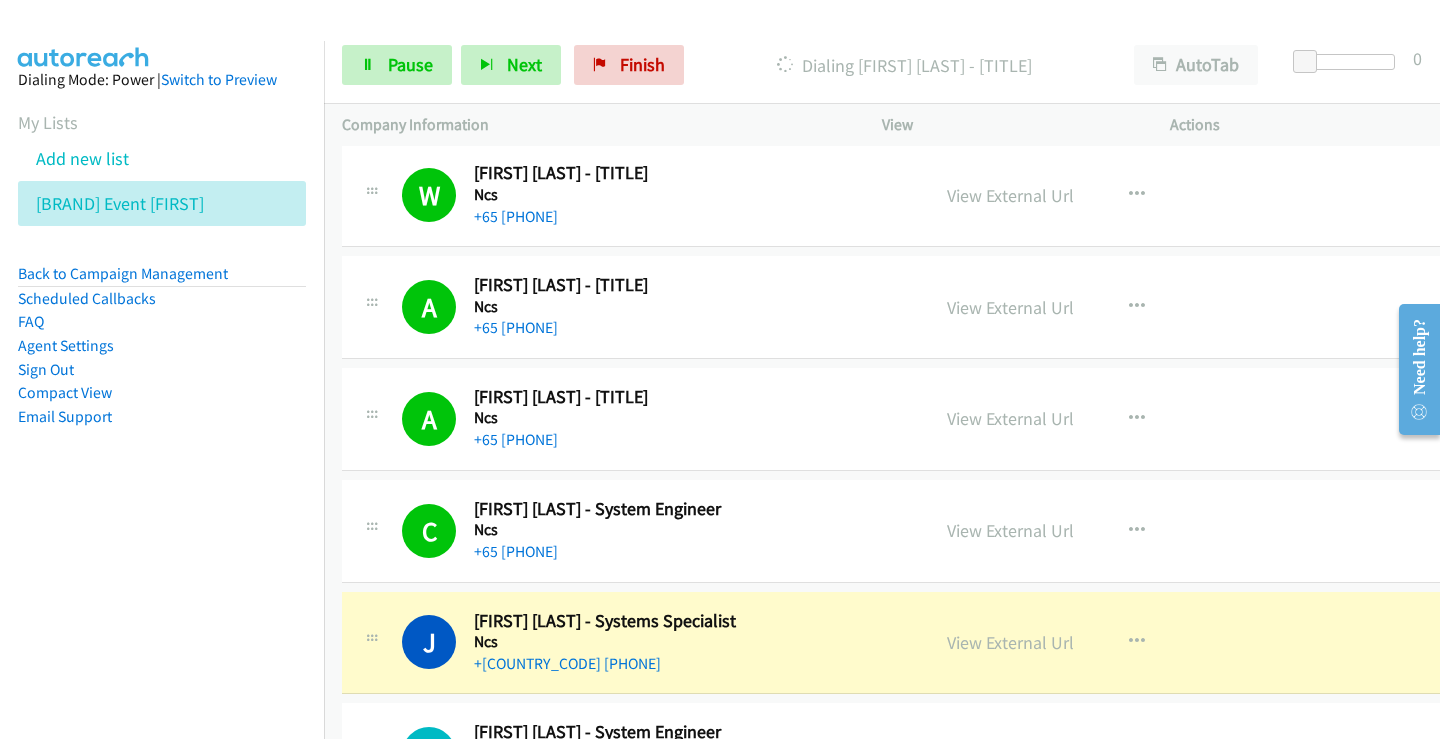 scroll, scrollTop: 3860, scrollLeft: 0, axis: vertical 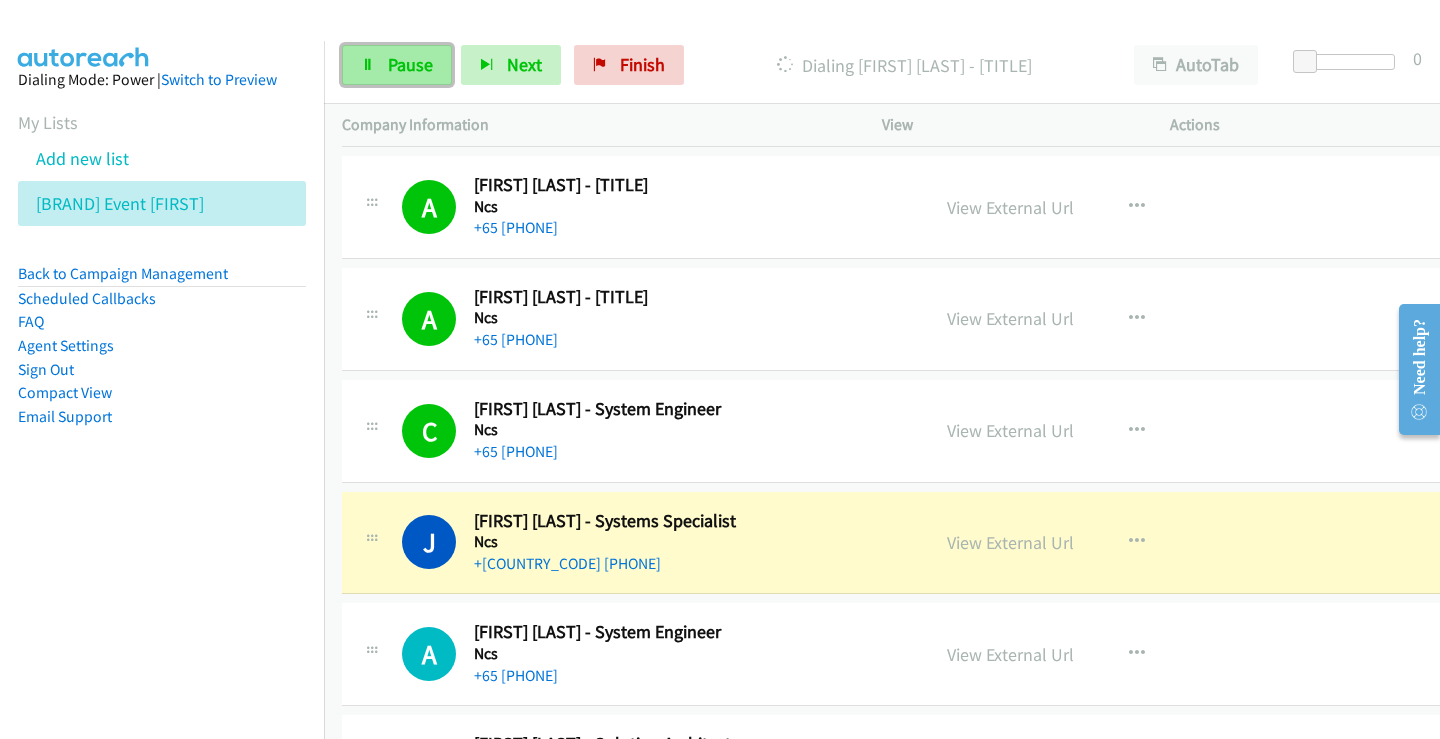 click on "Pause" at bounding box center (410, 64) 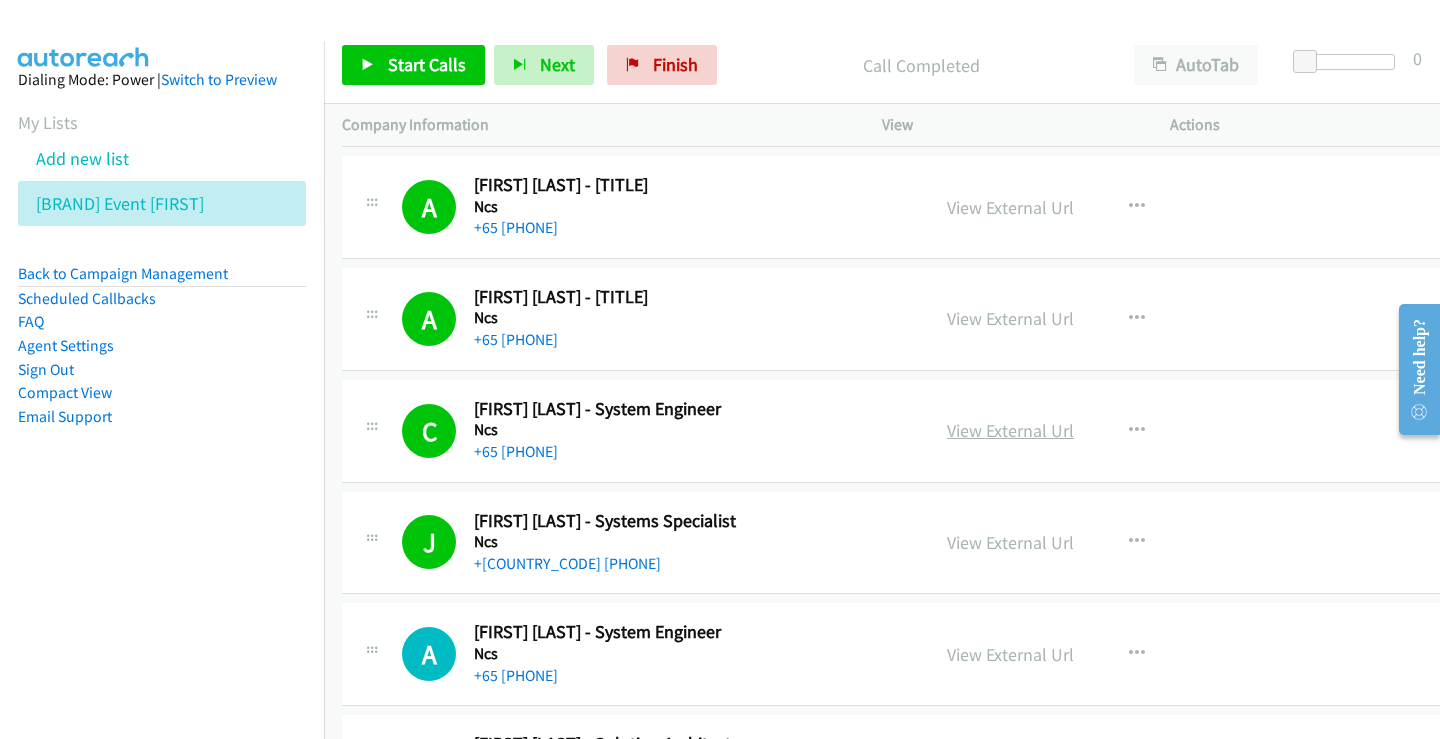 click on "View External Url" at bounding box center [1010, 430] 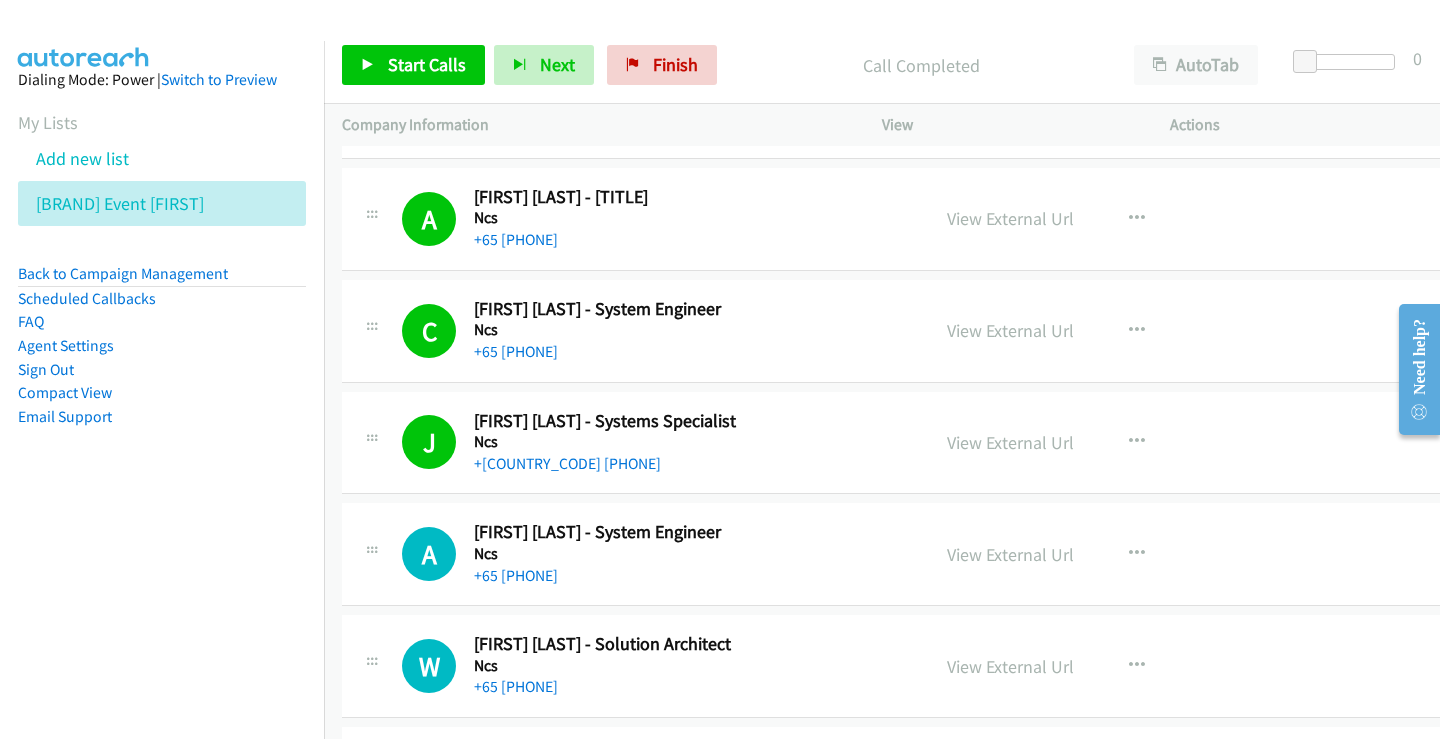 scroll, scrollTop: 4060, scrollLeft: 0, axis: vertical 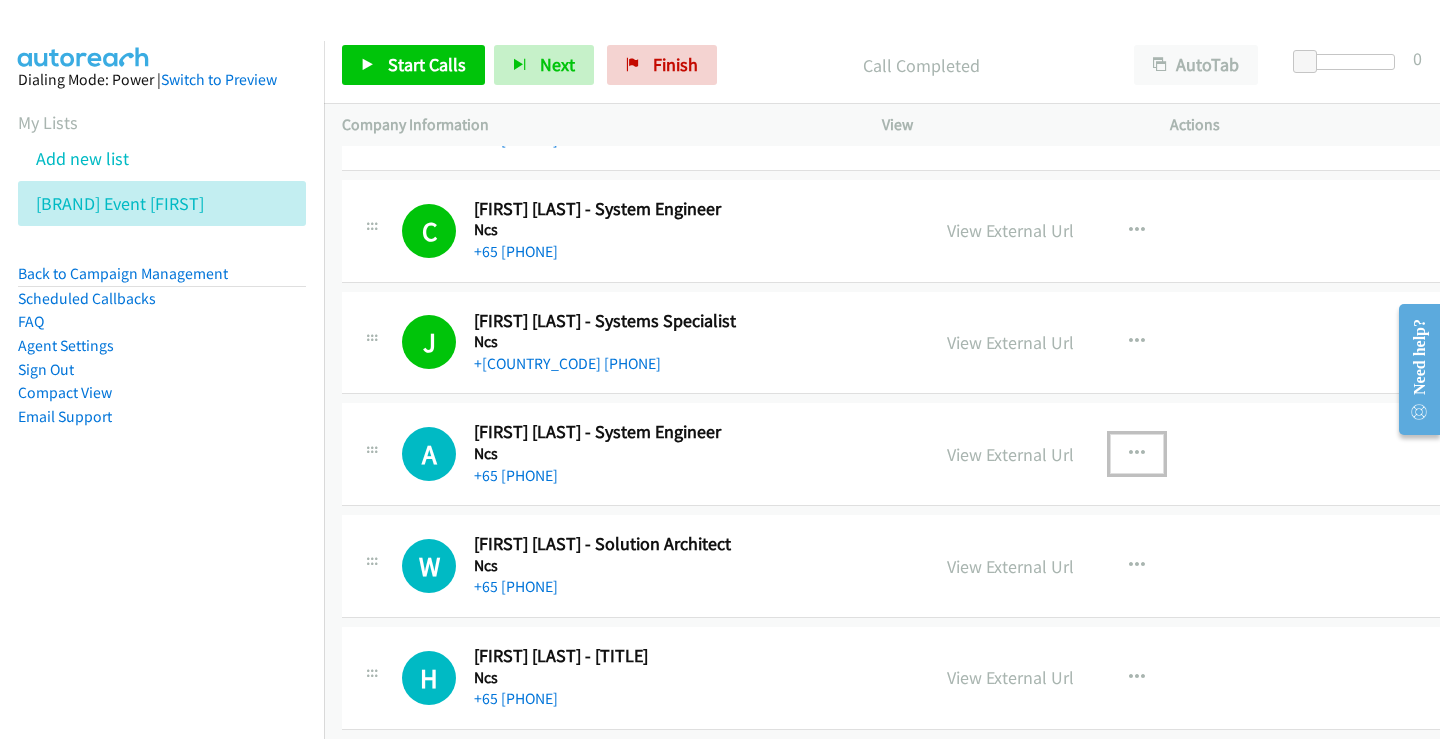 click at bounding box center [1137, 454] 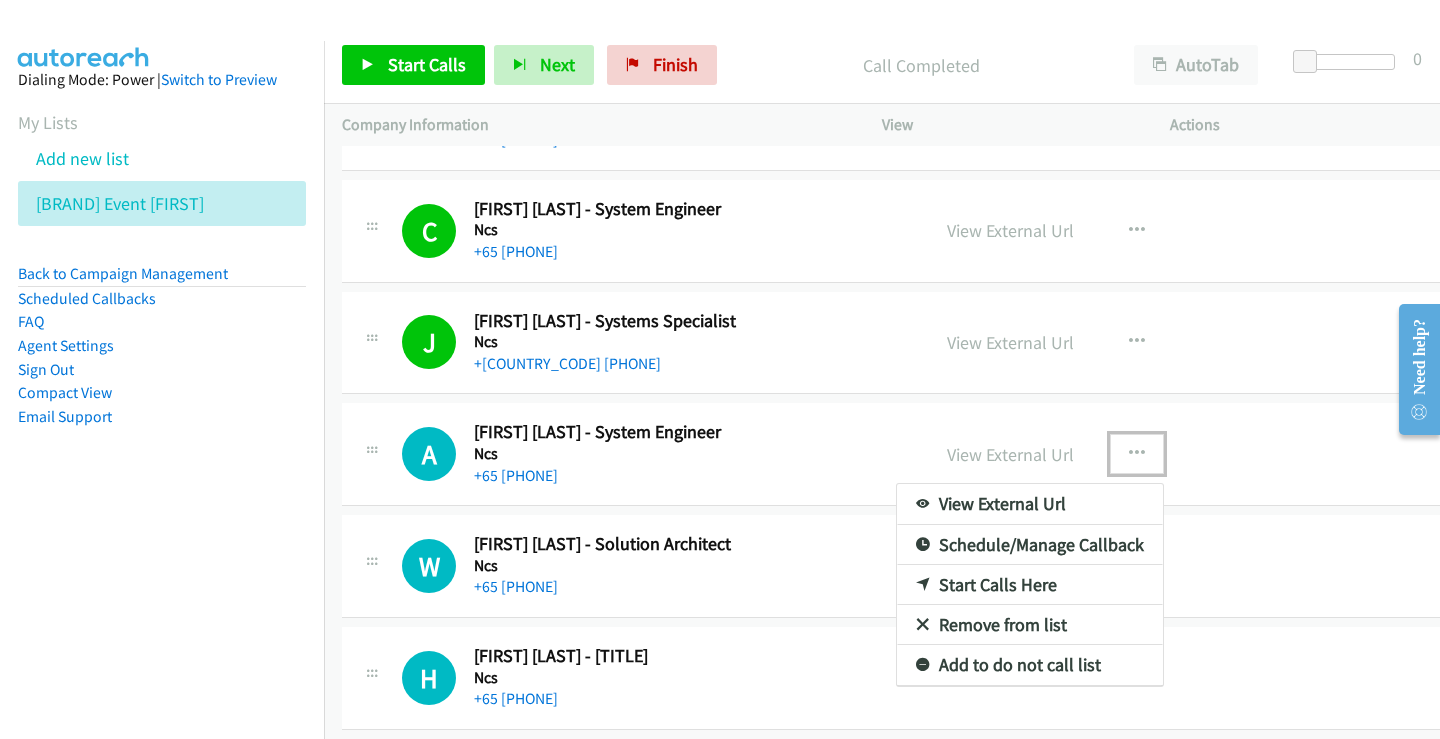 click on "Start Calls Here" at bounding box center (1030, 585) 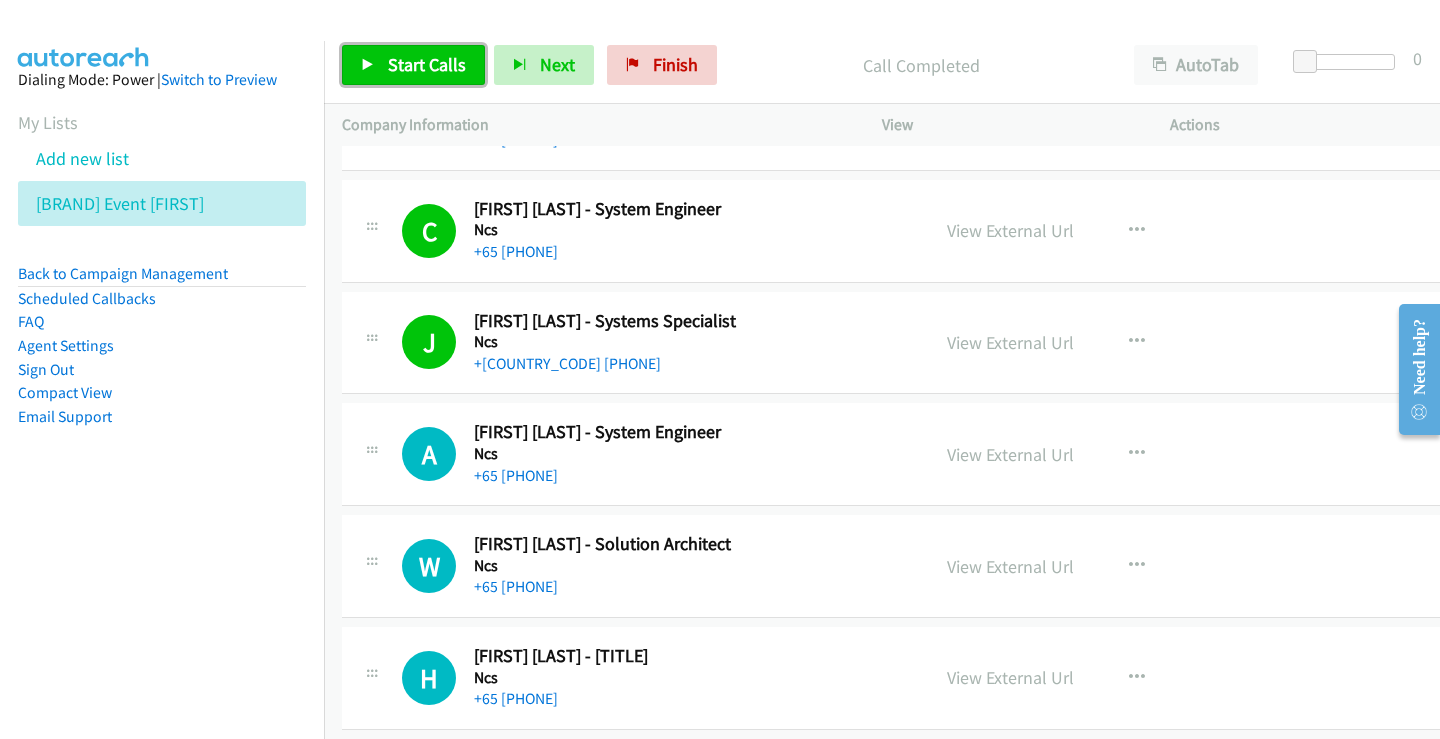 click on "Start Calls" at bounding box center (427, 64) 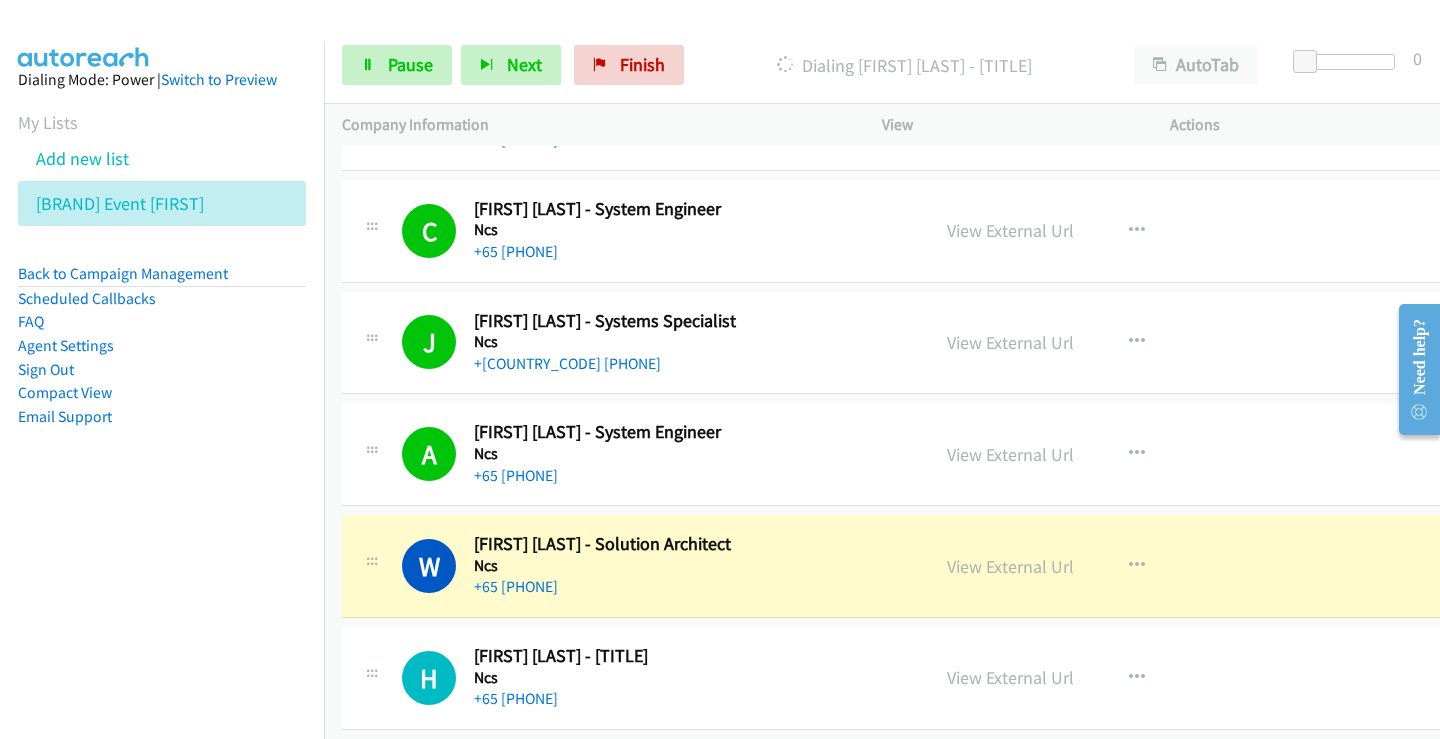 scroll, scrollTop: 4160, scrollLeft: 0, axis: vertical 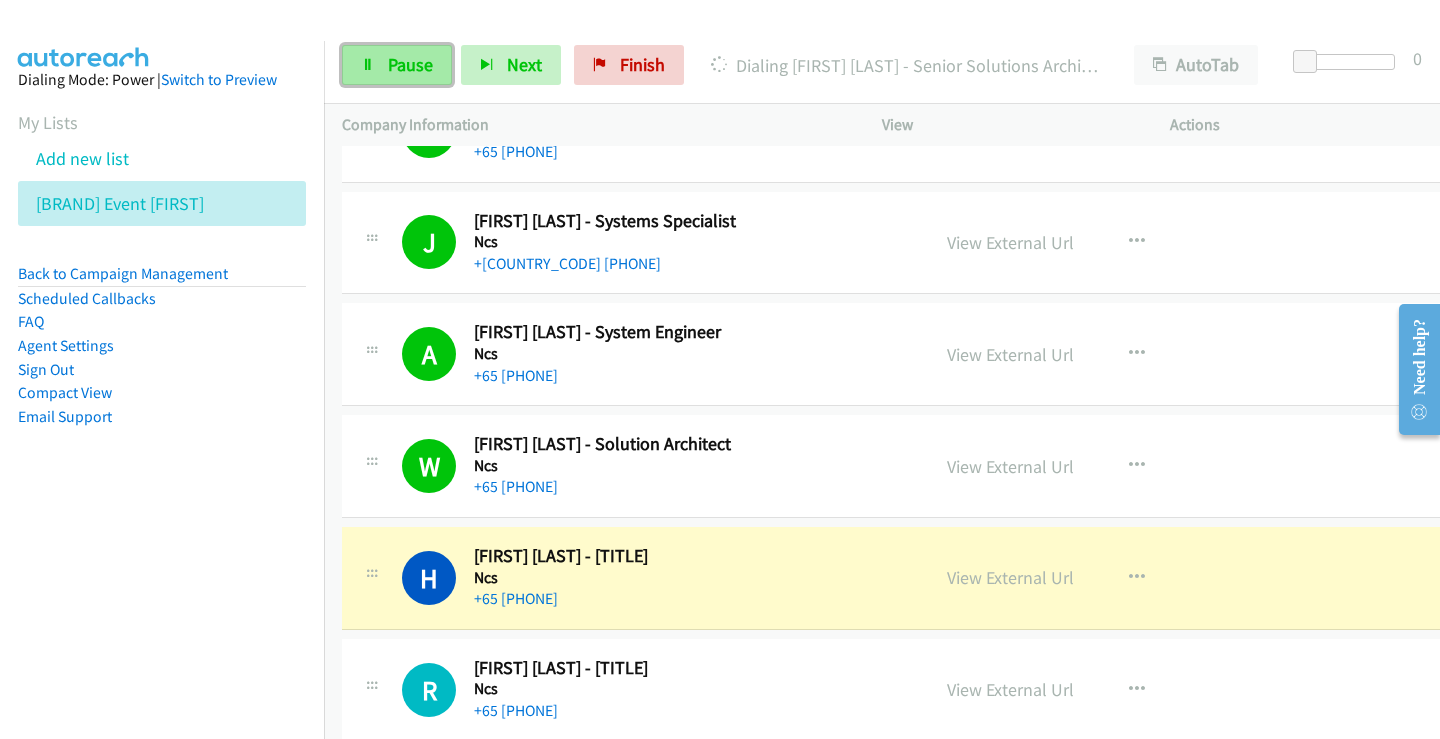 click on "Pause" at bounding box center (410, 64) 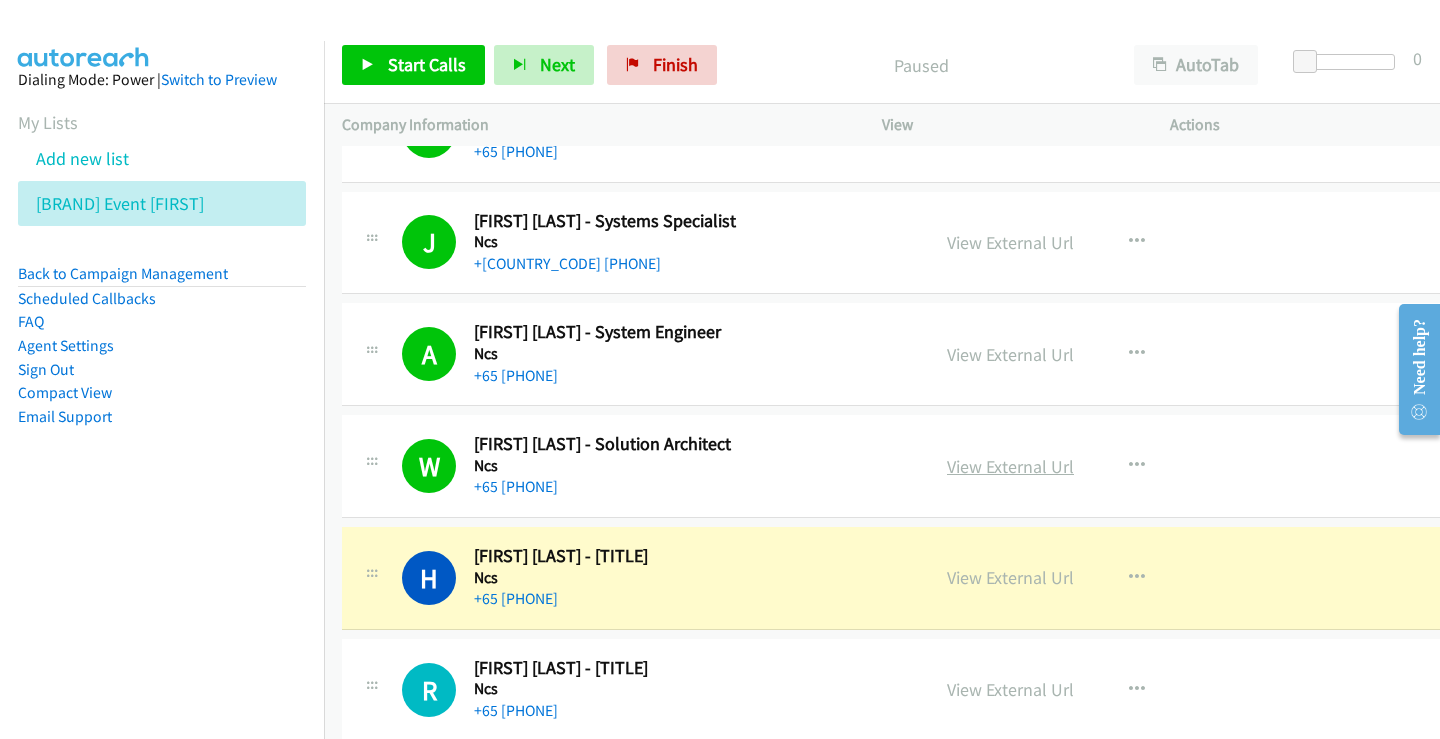 click on "View External Url" at bounding box center (1010, 466) 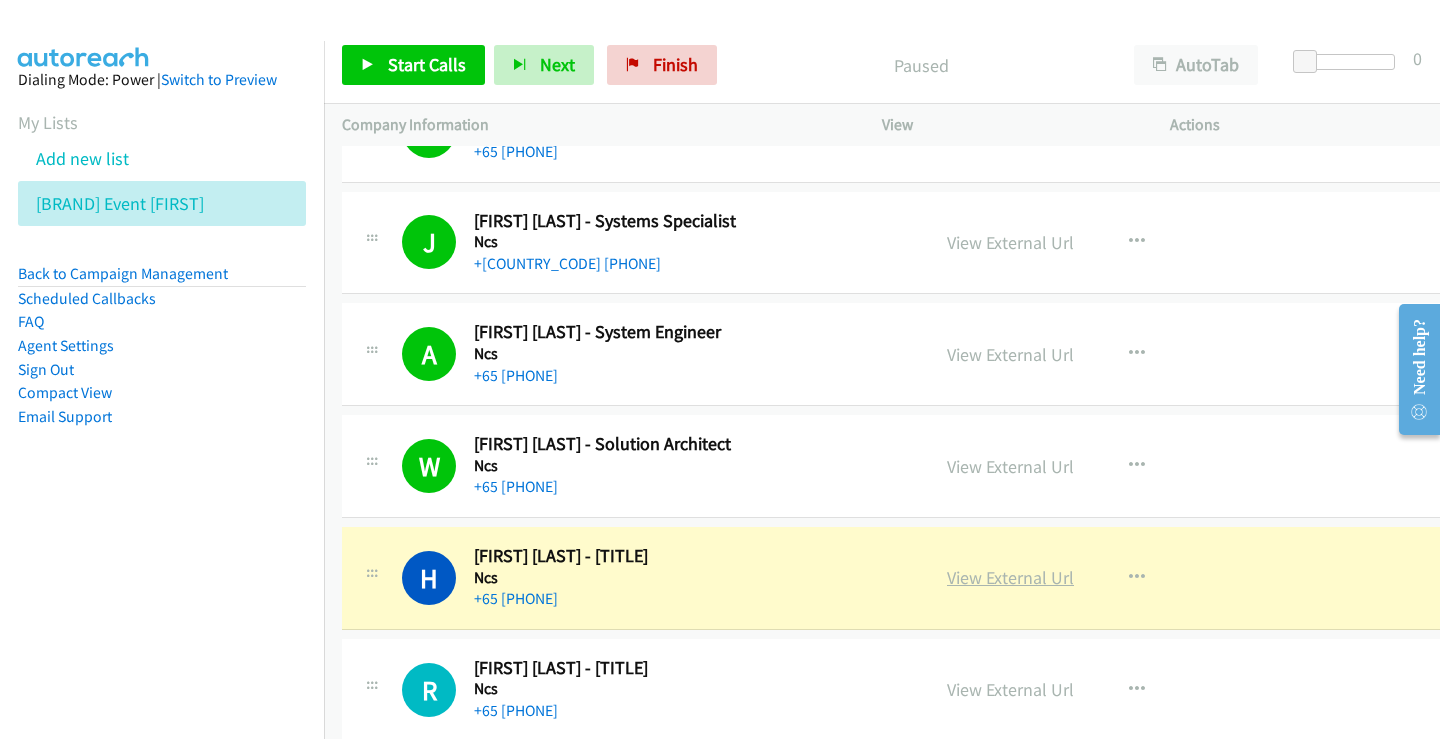 click on "View External Url" at bounding box center [1010, 577] 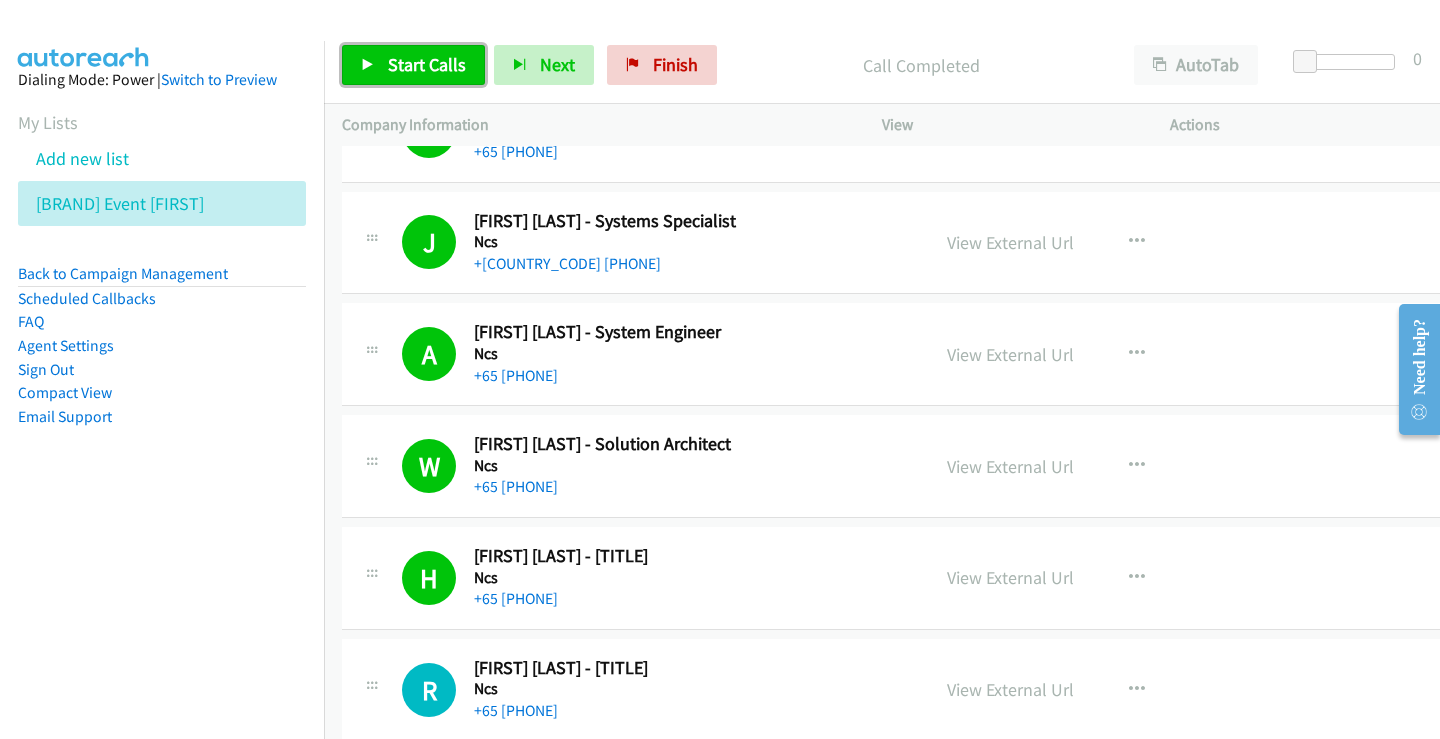 click on "Start Calls" at bounding box center (427, 64) 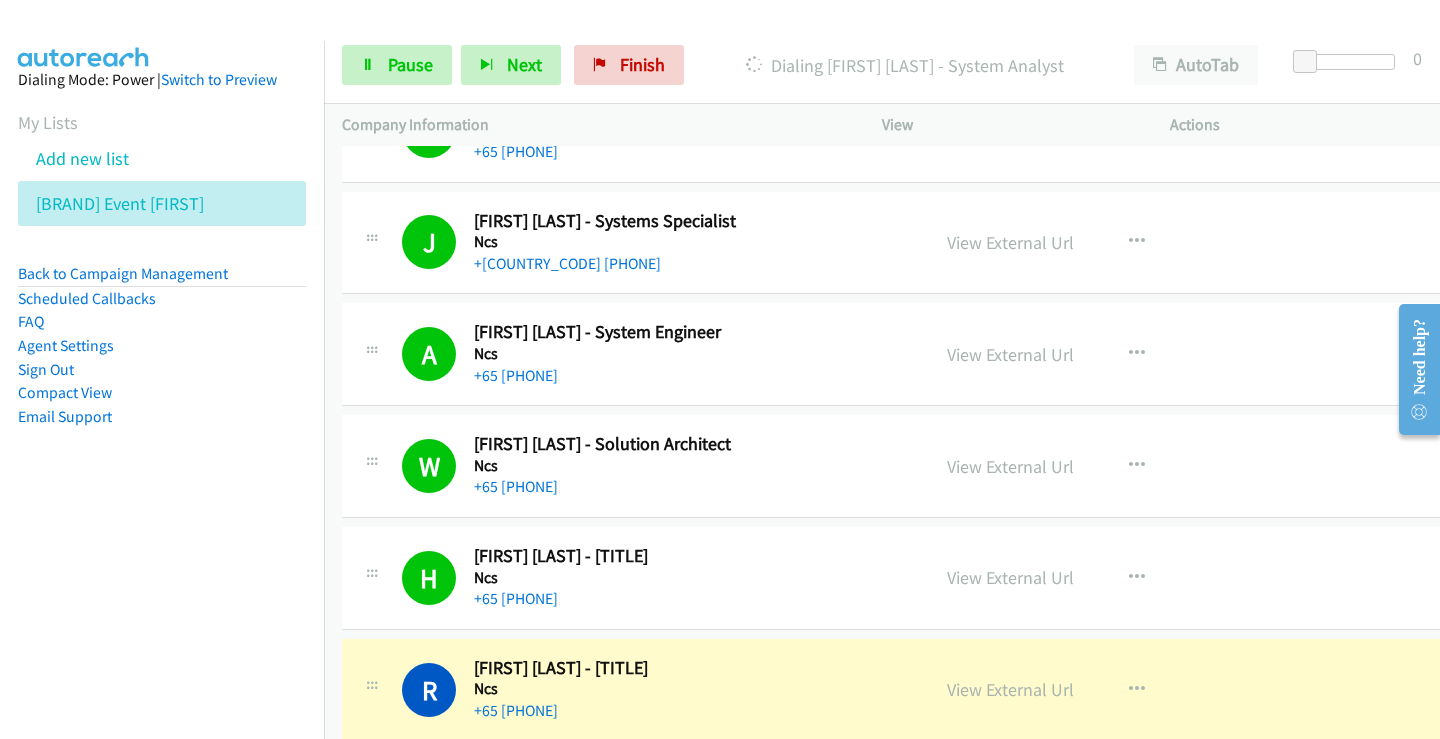 scroll, scrollTop: 4260, scrollLeft: 0, axis: vertical 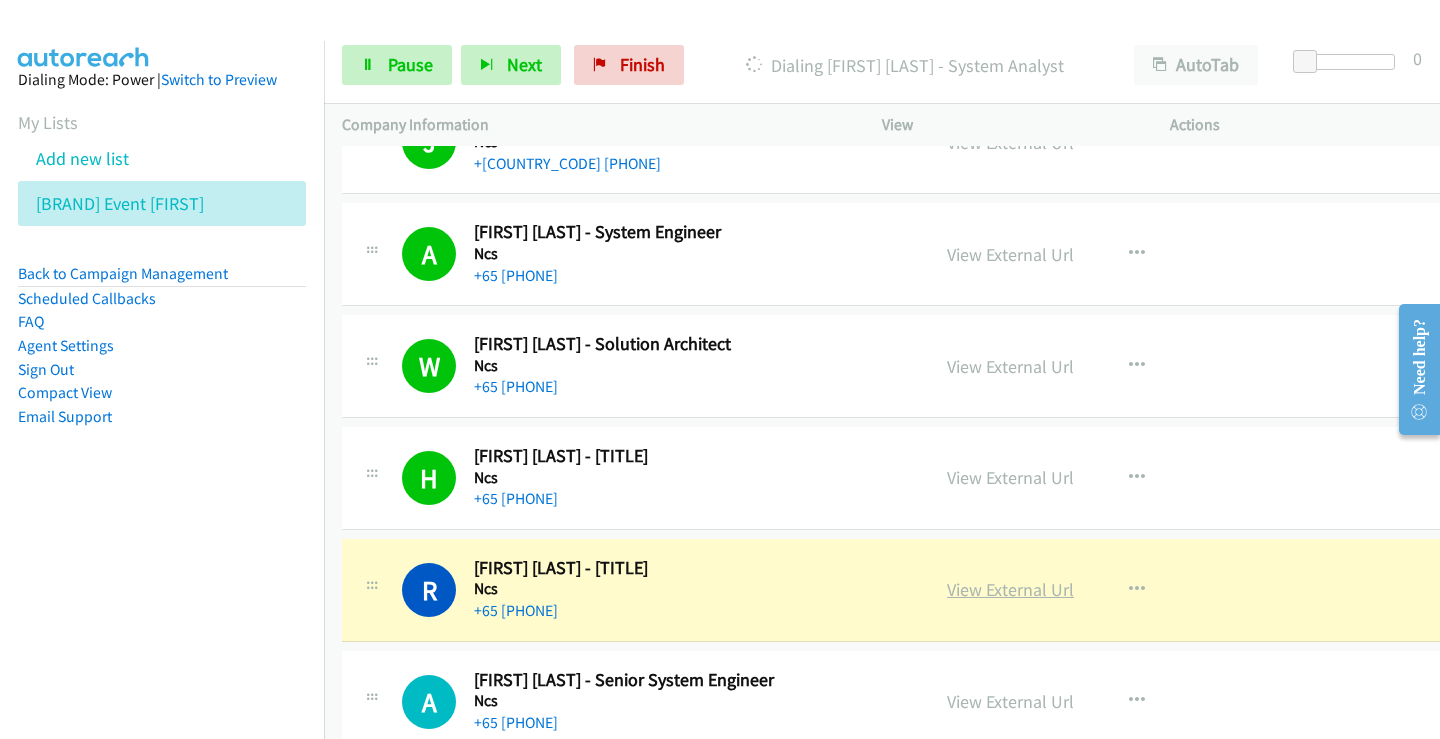 click on "View External Url" at bounding box center [1010, 589] 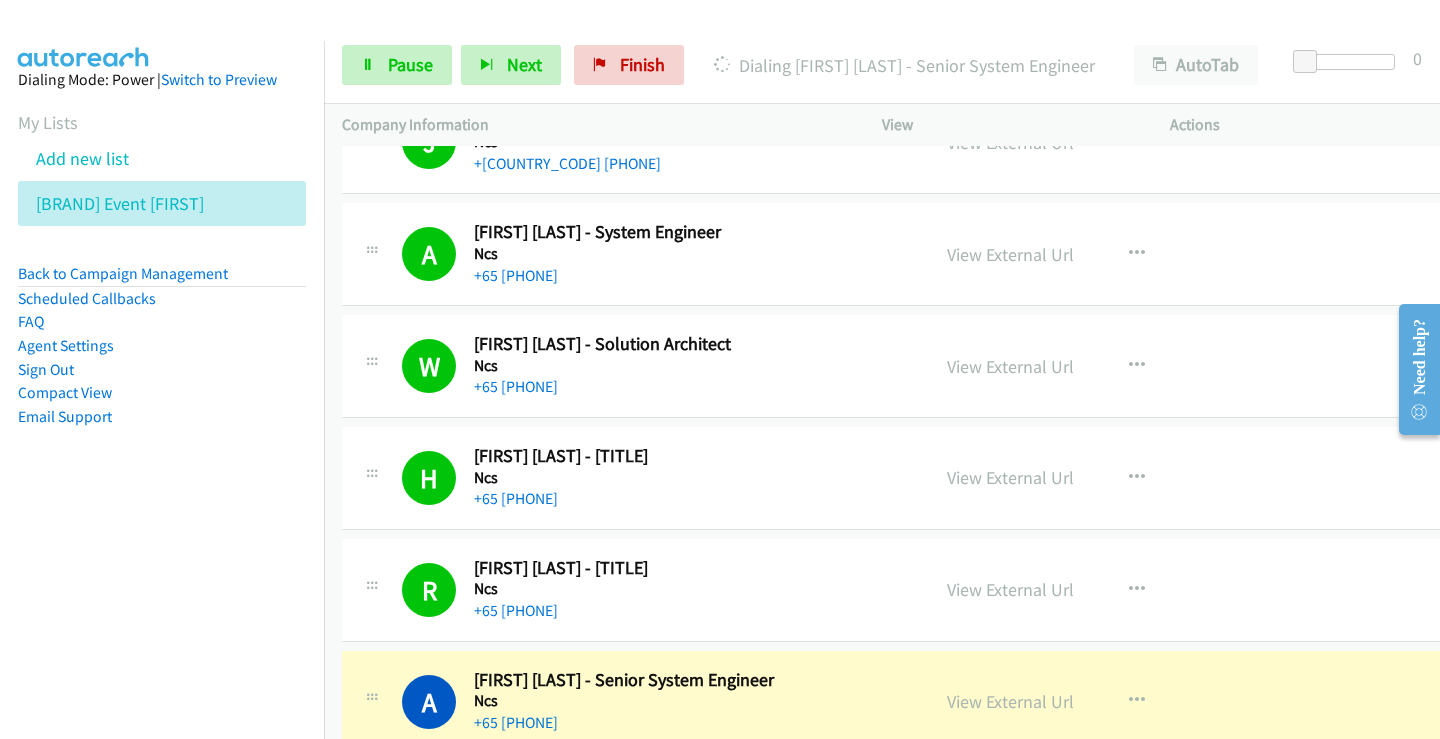 scroll, scrollTop: 4360, scrollLeft: 0, axis: vertical 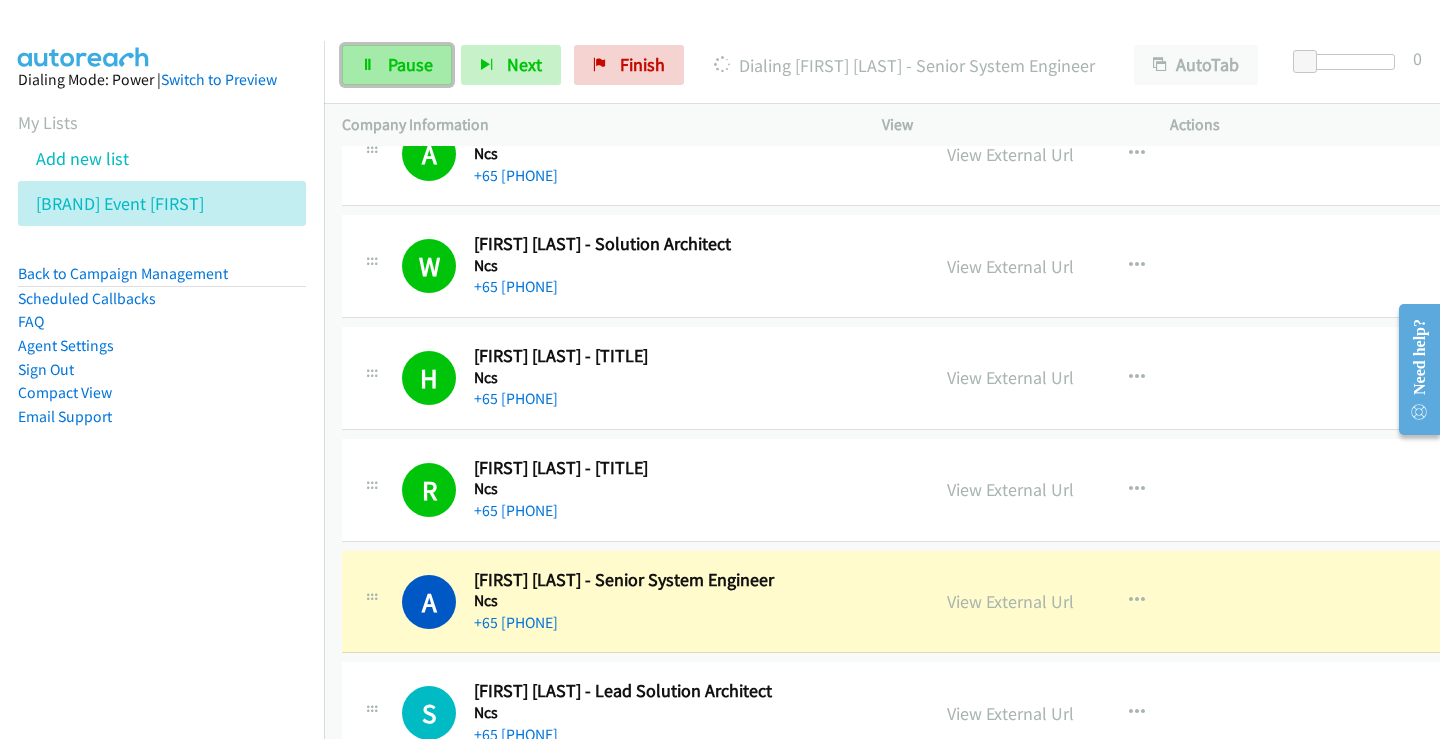 click on "Pause" at bounding box center (410, 64) 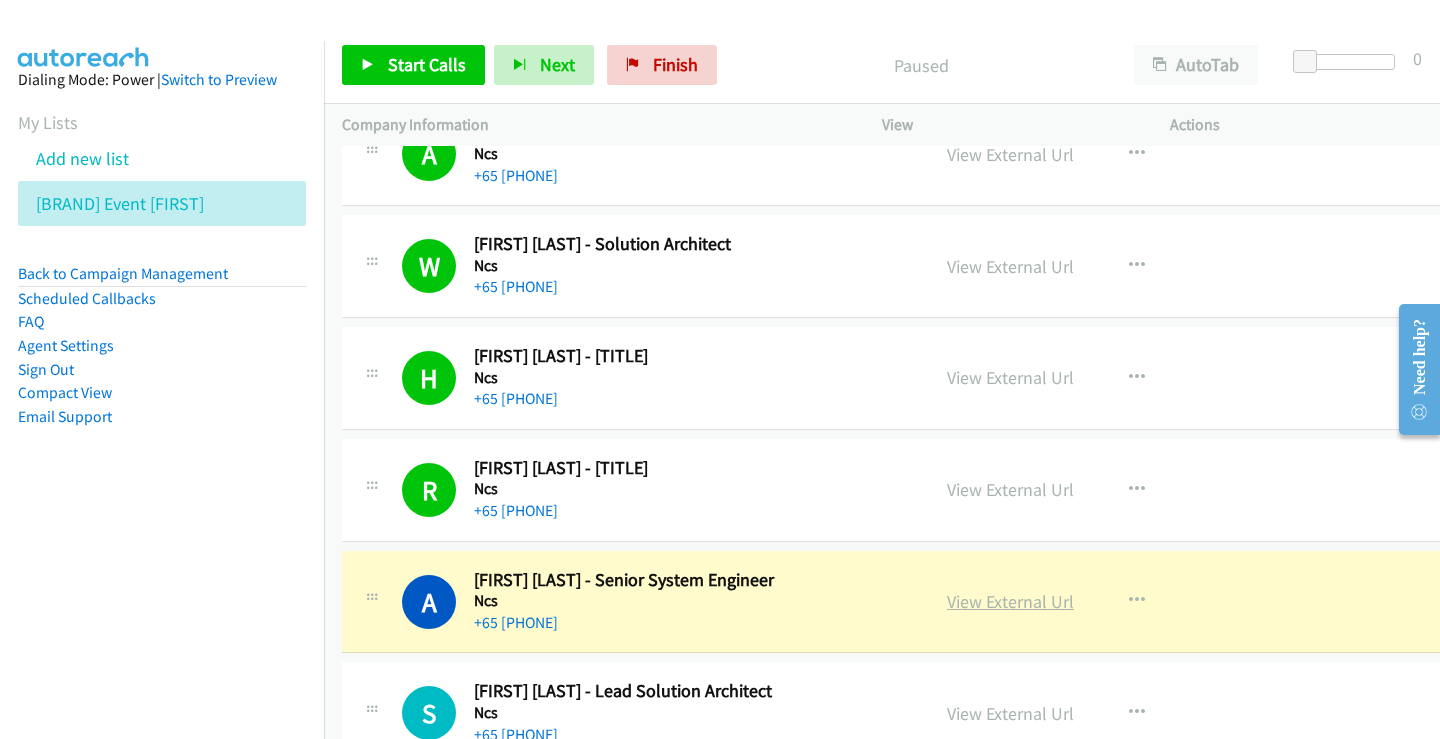 click on "View External Url" at bounding box center (1010, 601) 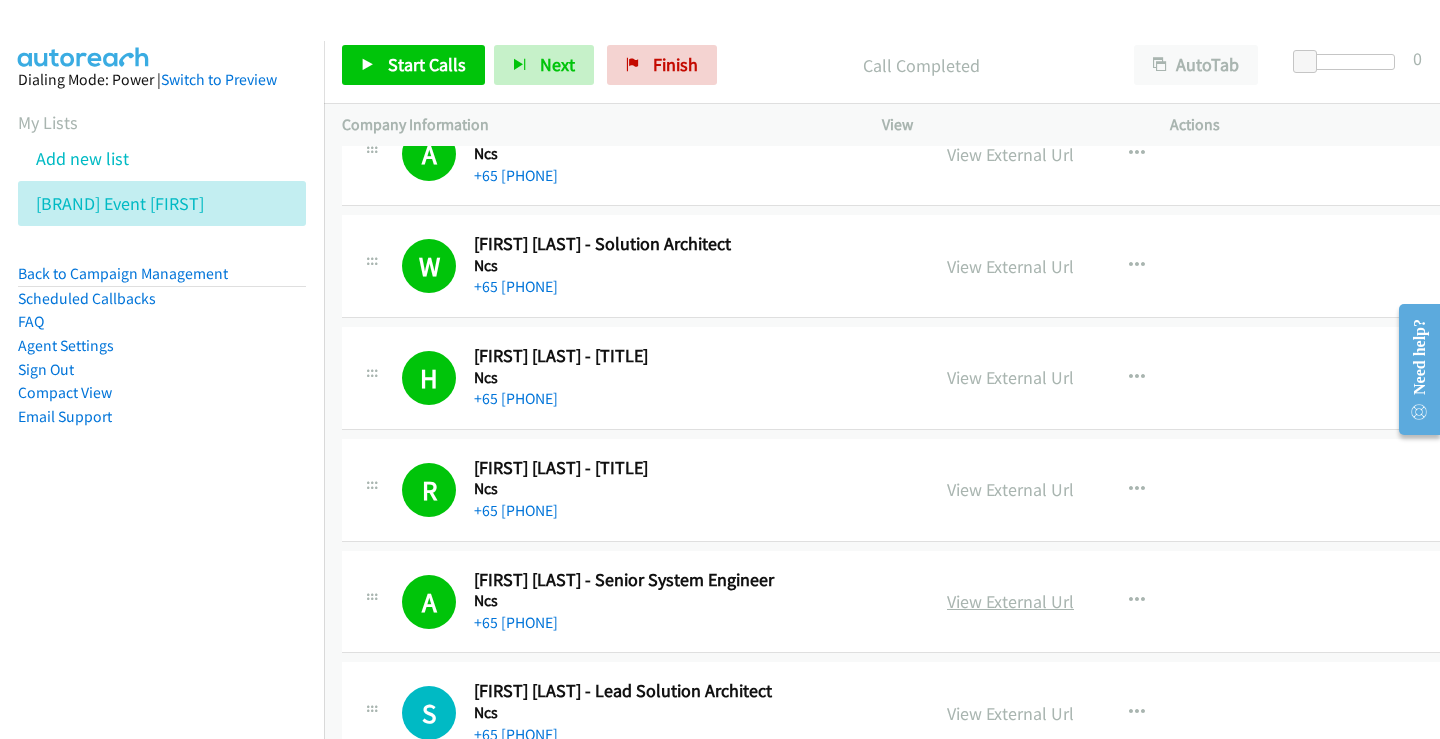 click on "View External Url" at bounding box center [1010, 601] 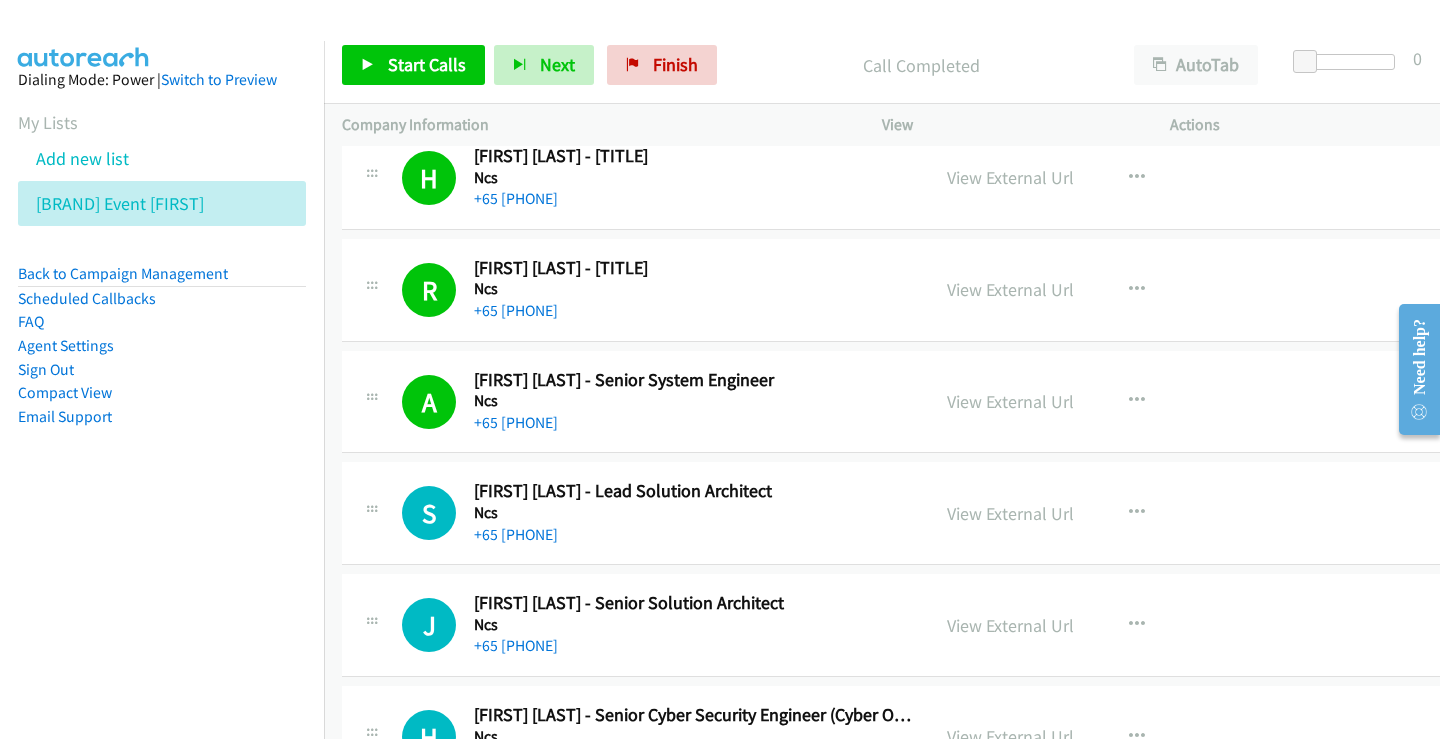 scroll, scrollTop: 4660, scrollLeft: 0, axis: vertical 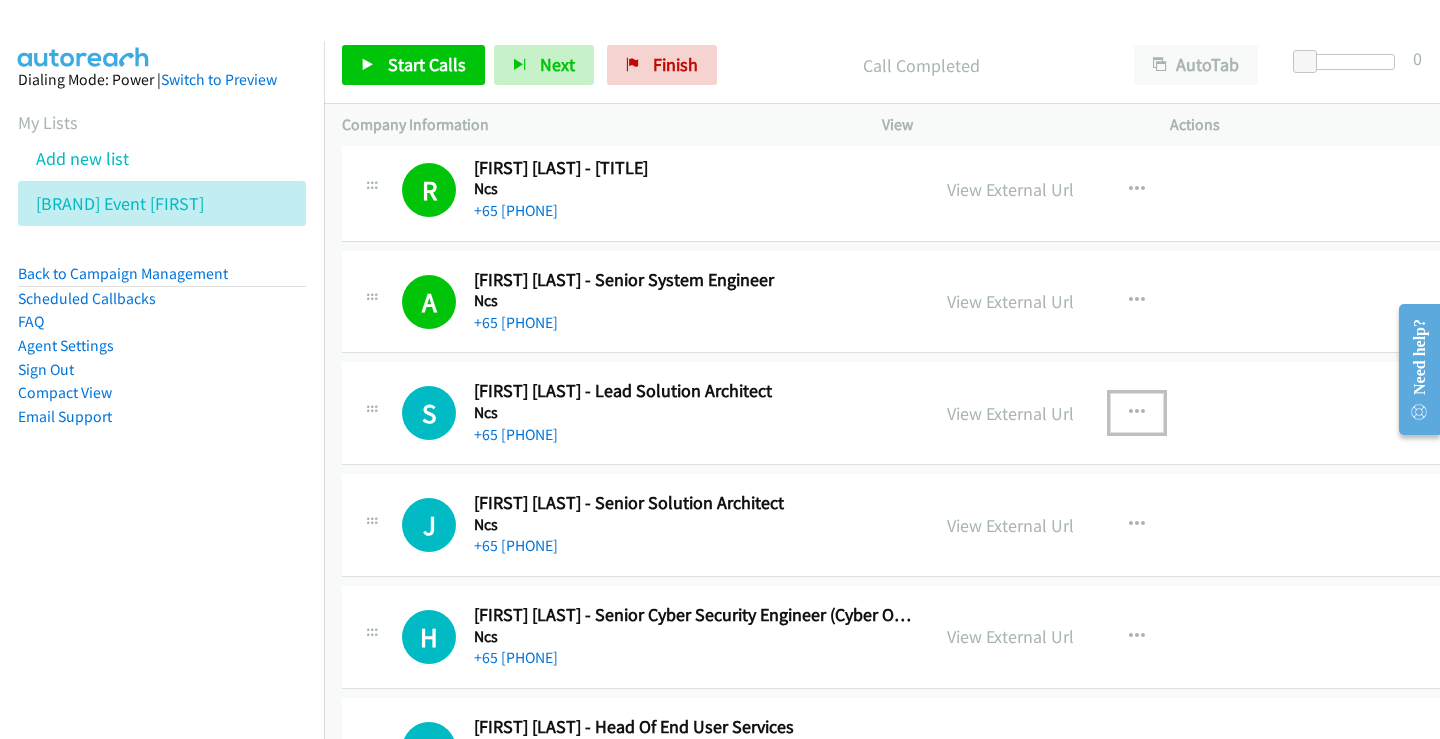 click at bounding box center (1137, 413) 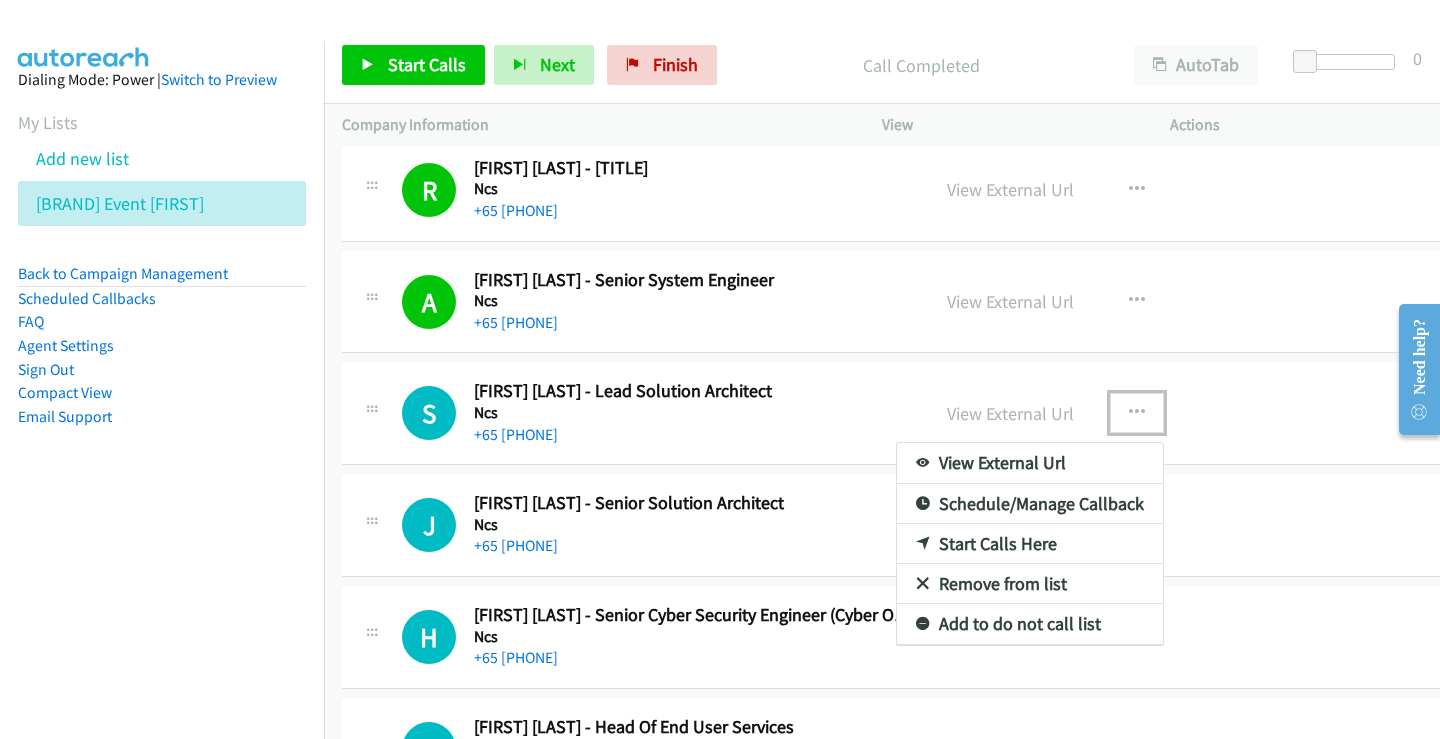 click on "Start Calls Here" at bounding box center (1030, 544) 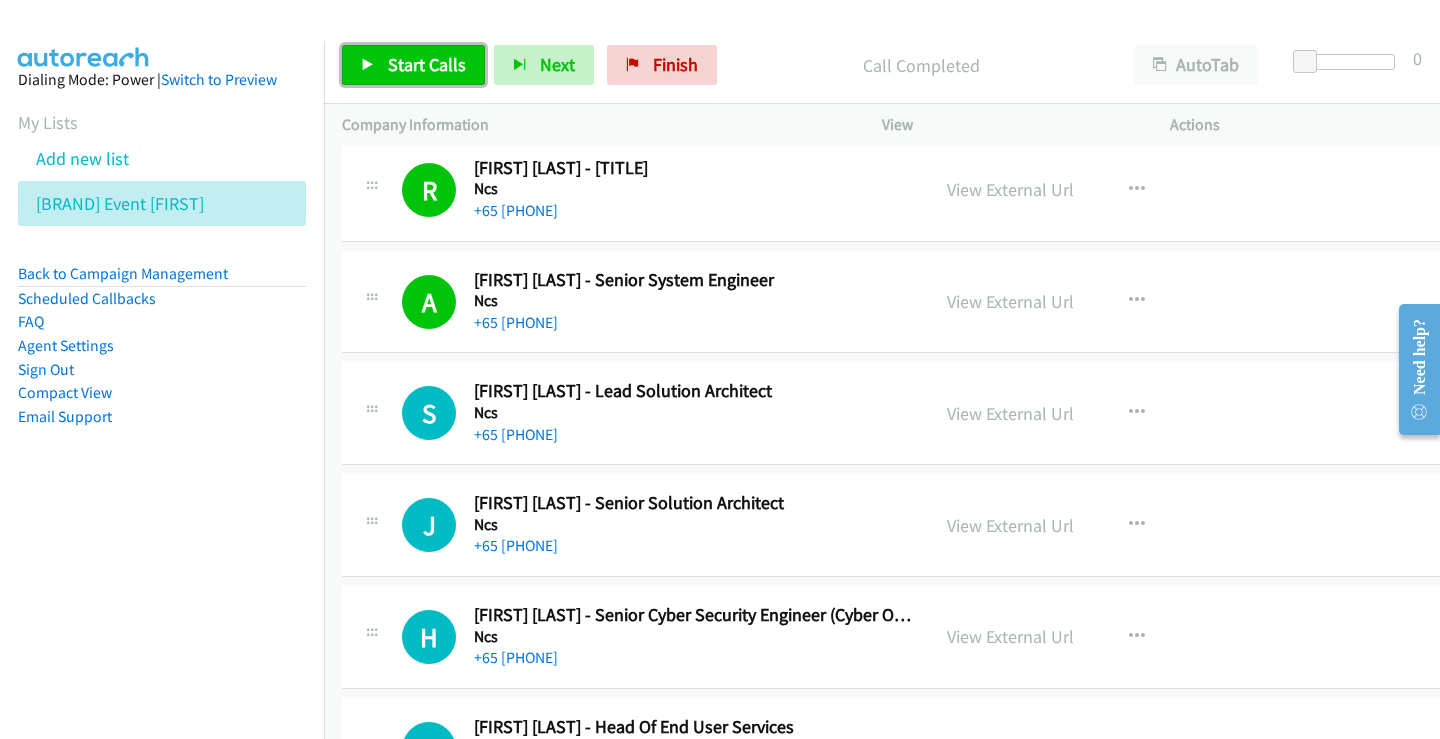 click on "Start Calls" at bounding box center (427, 64) 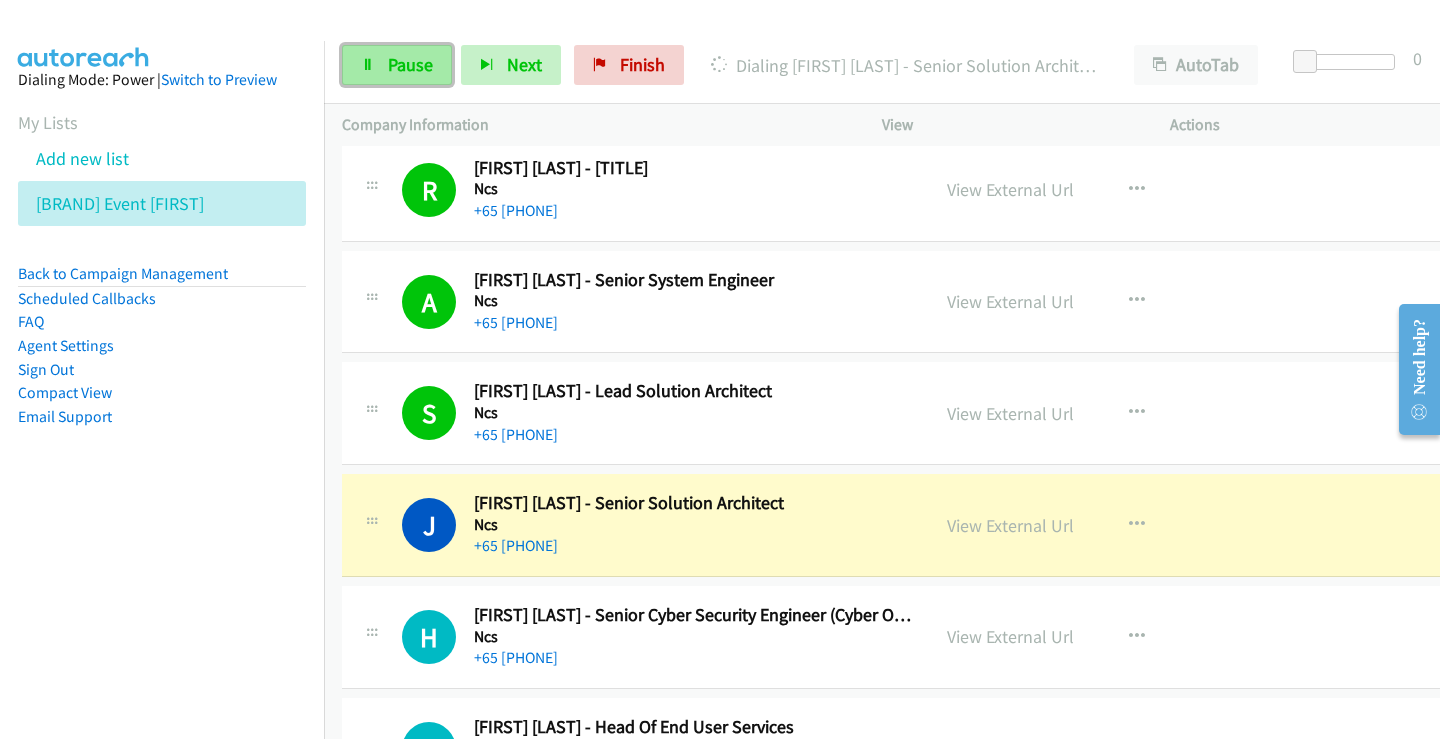 click on "Pause" at bounding box center (410, 64) 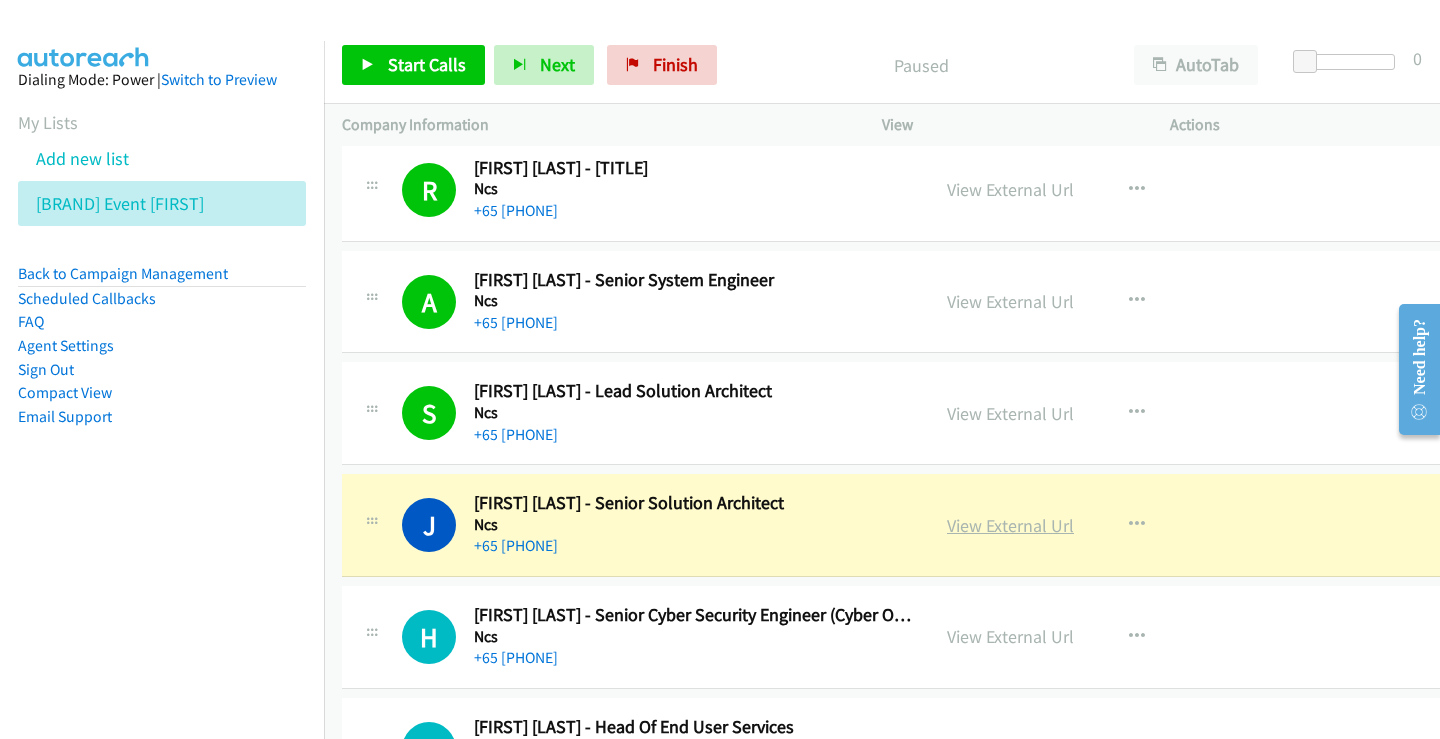 click on "View External Url" at bounding box center [1010, 525] 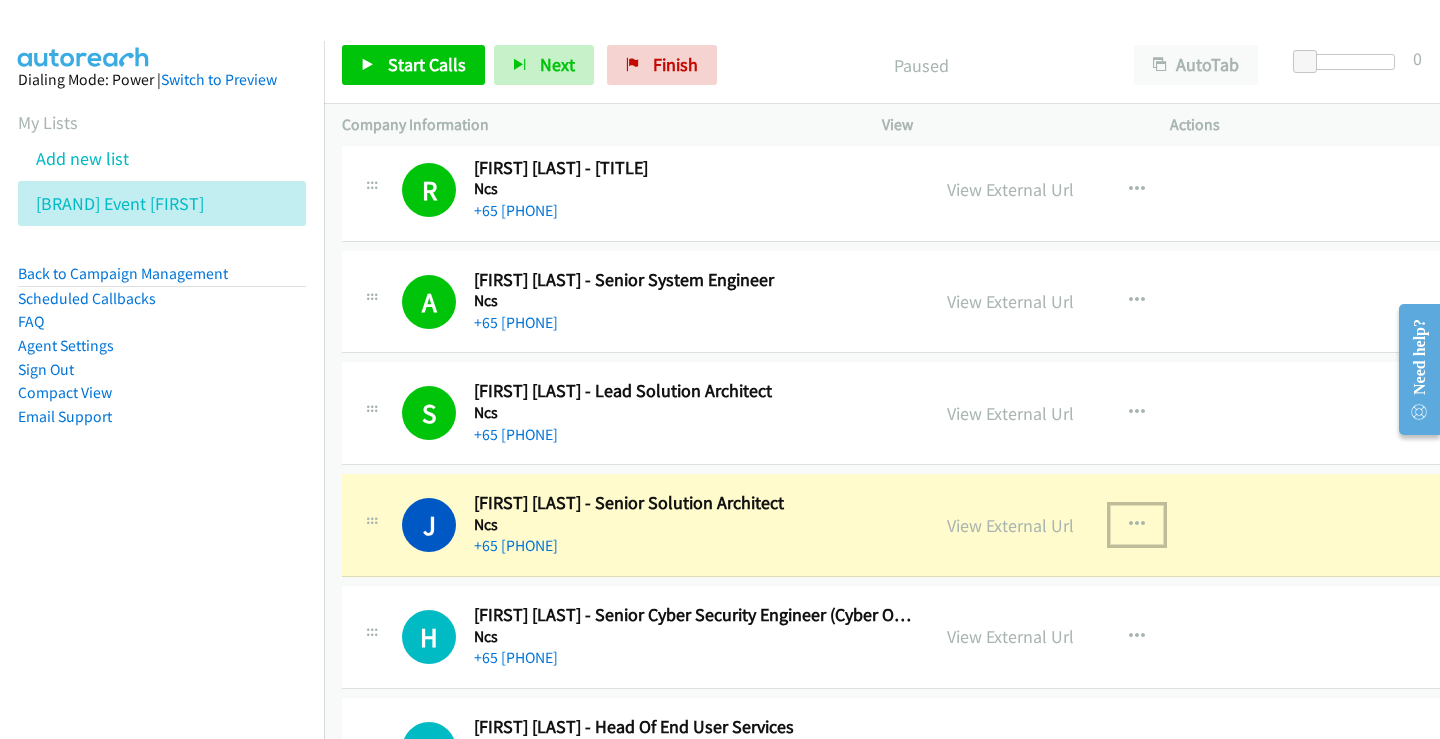 click at bounding box center [1137, 525] 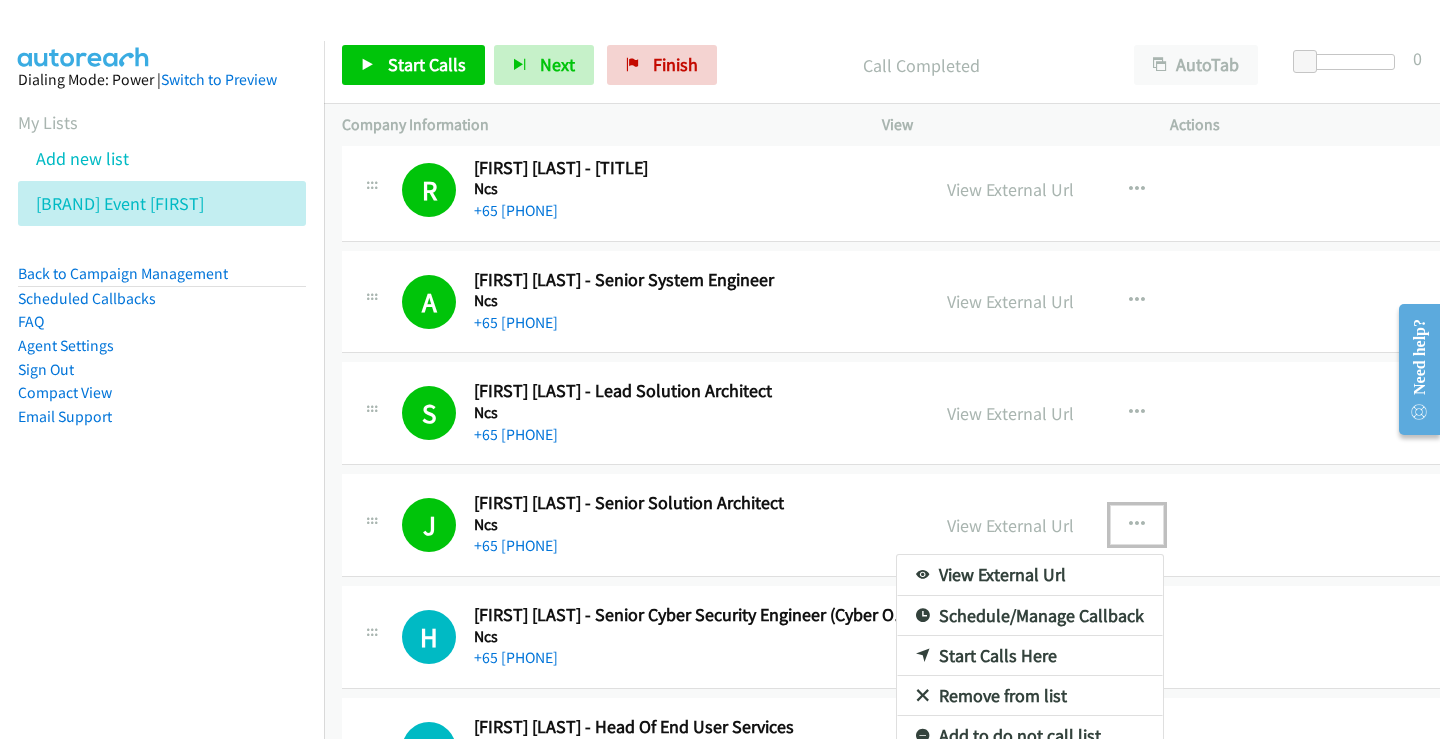 click at bounding box center [720, 369] 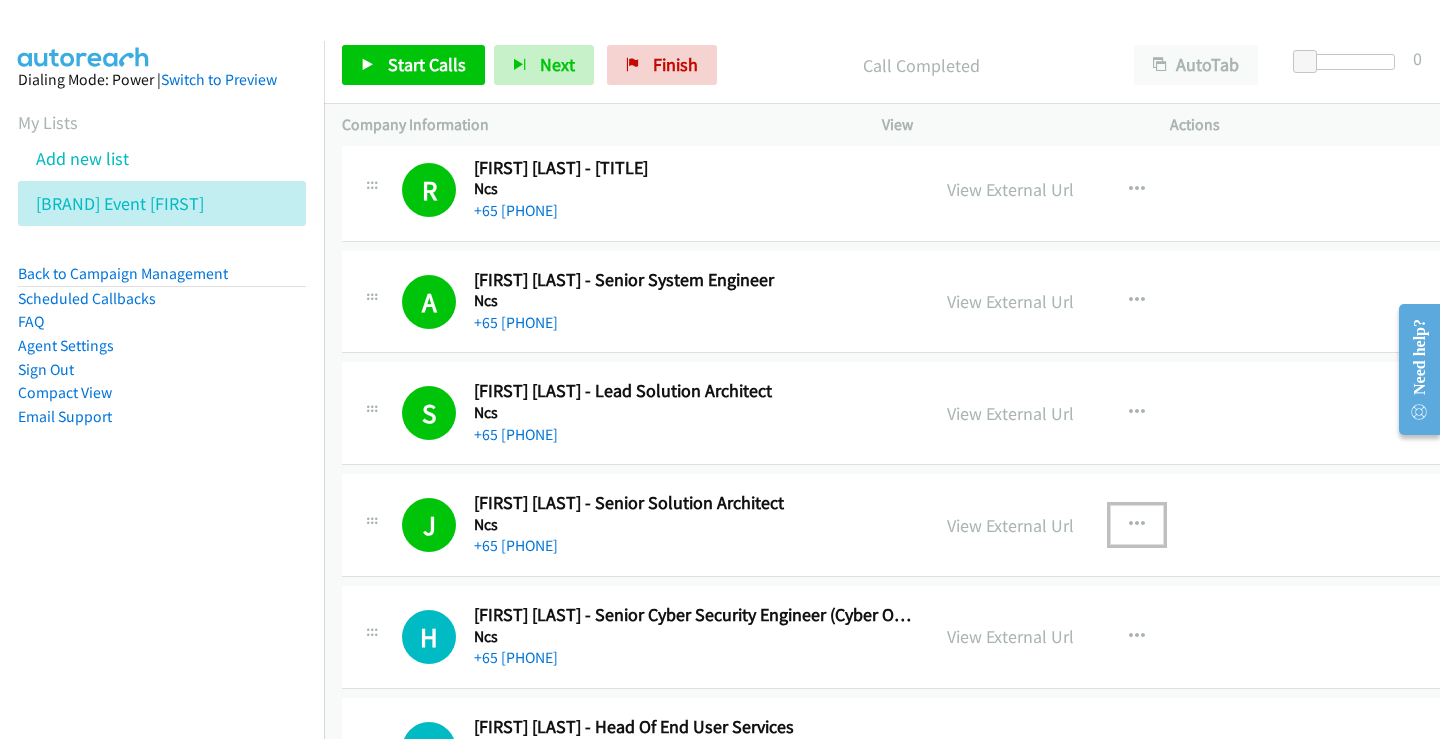 scroll, scrollTop: 4760, scrollLeft: 0, axis: vertical 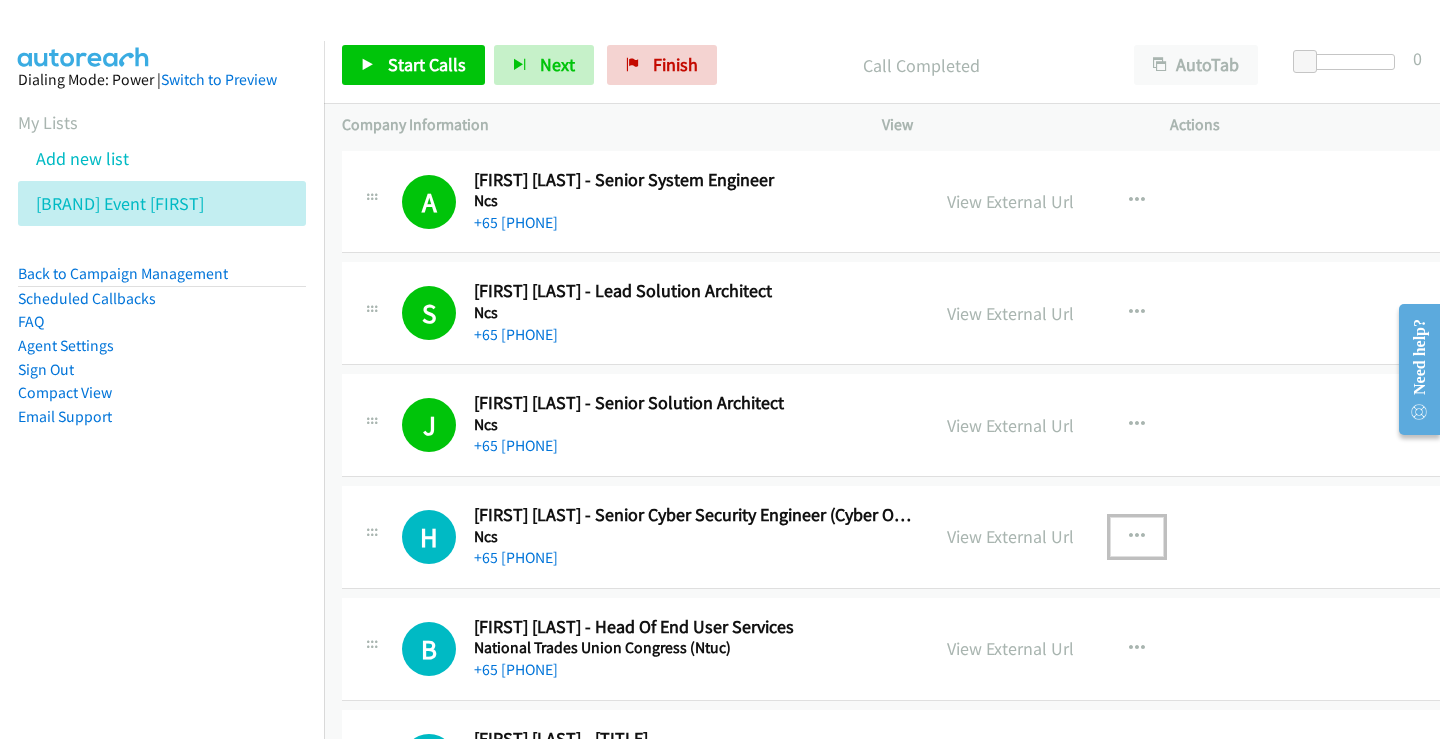 click at bounding box center (1137, 537) 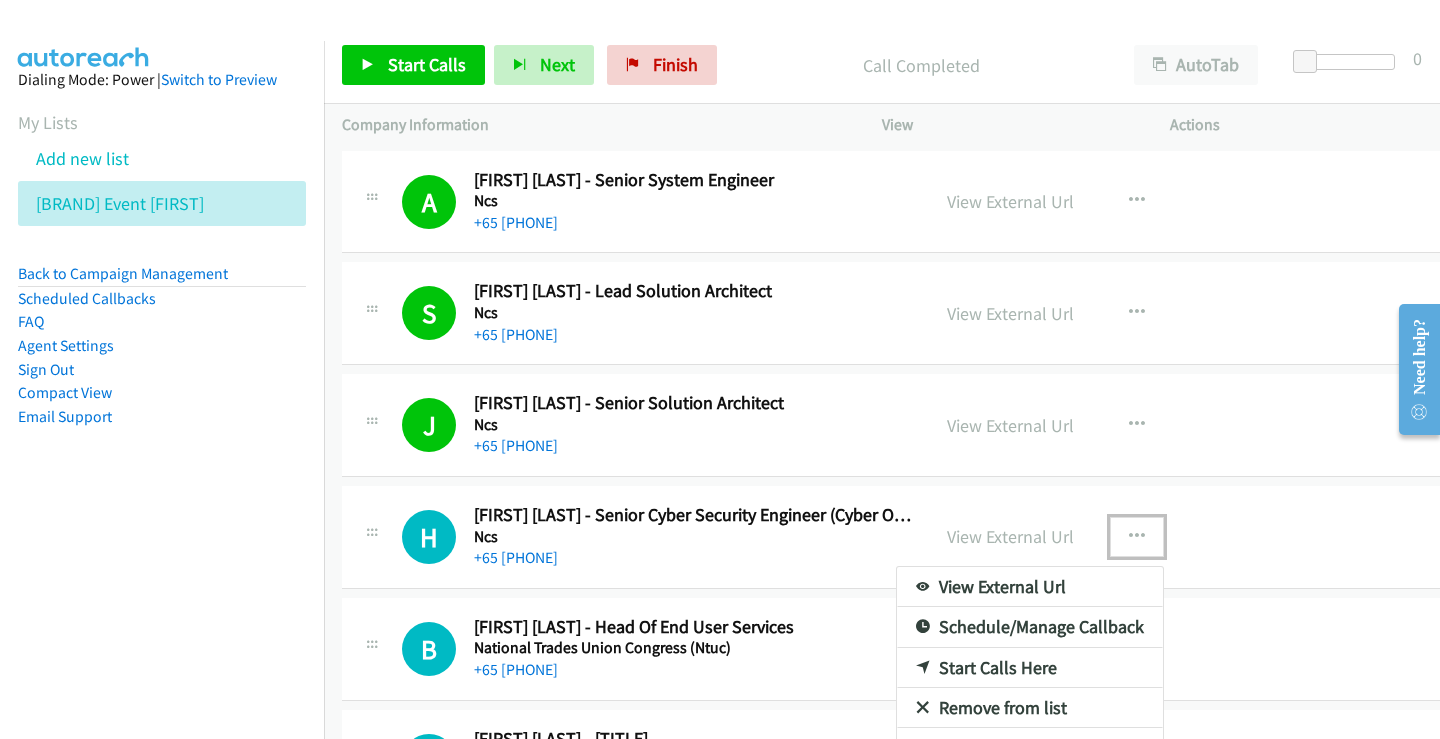 click on "Start Calls Here" at bounding box center [1030, 668] 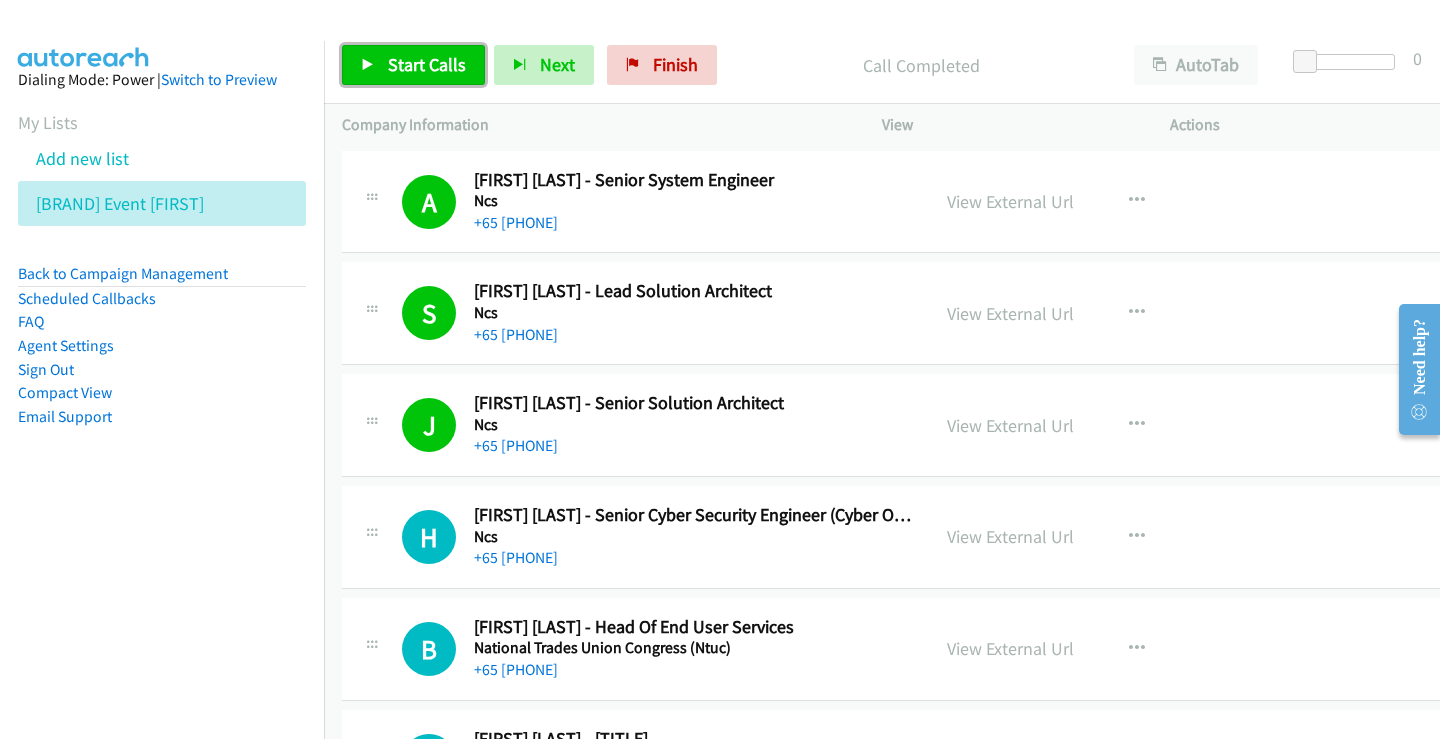click on "Start Calls" at bounding box center (427, 64) 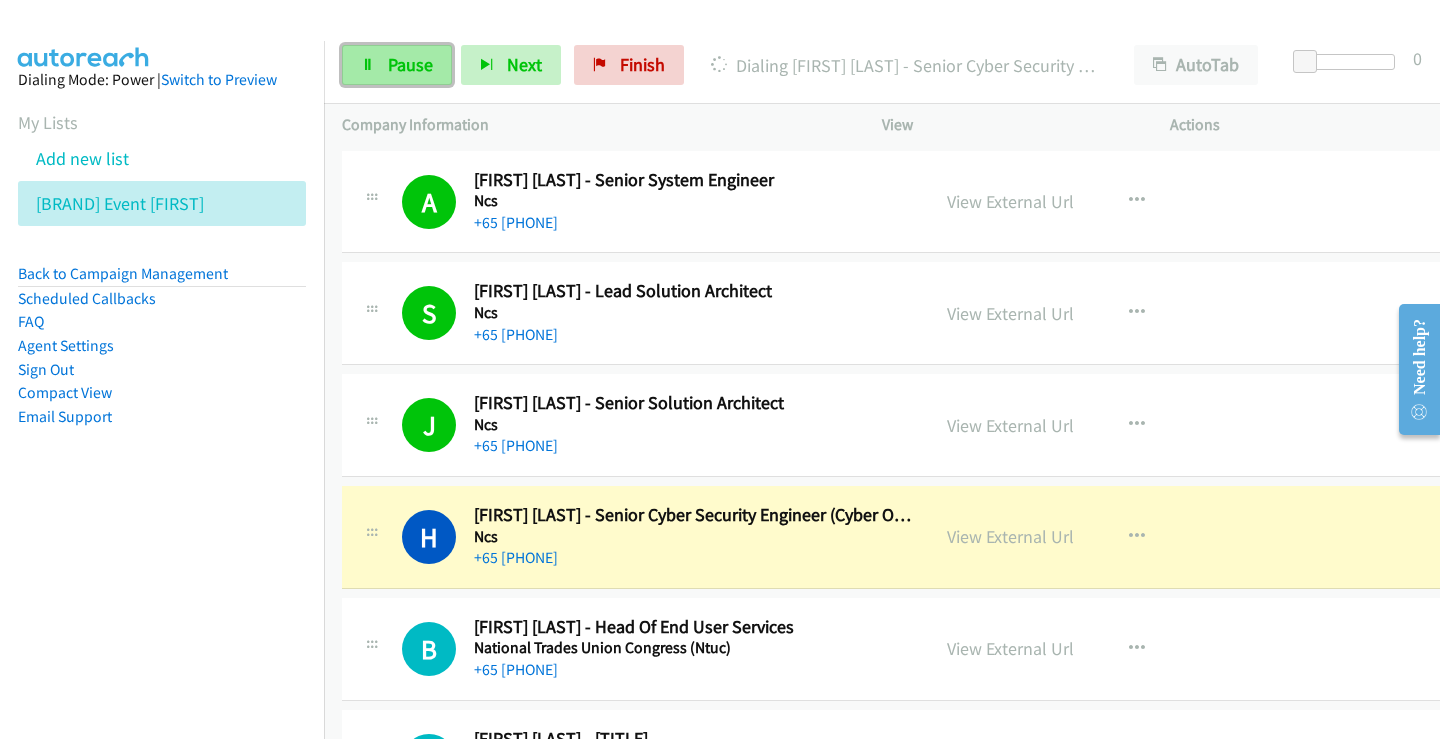 click on "Pause" at bounding box center (410, 64) 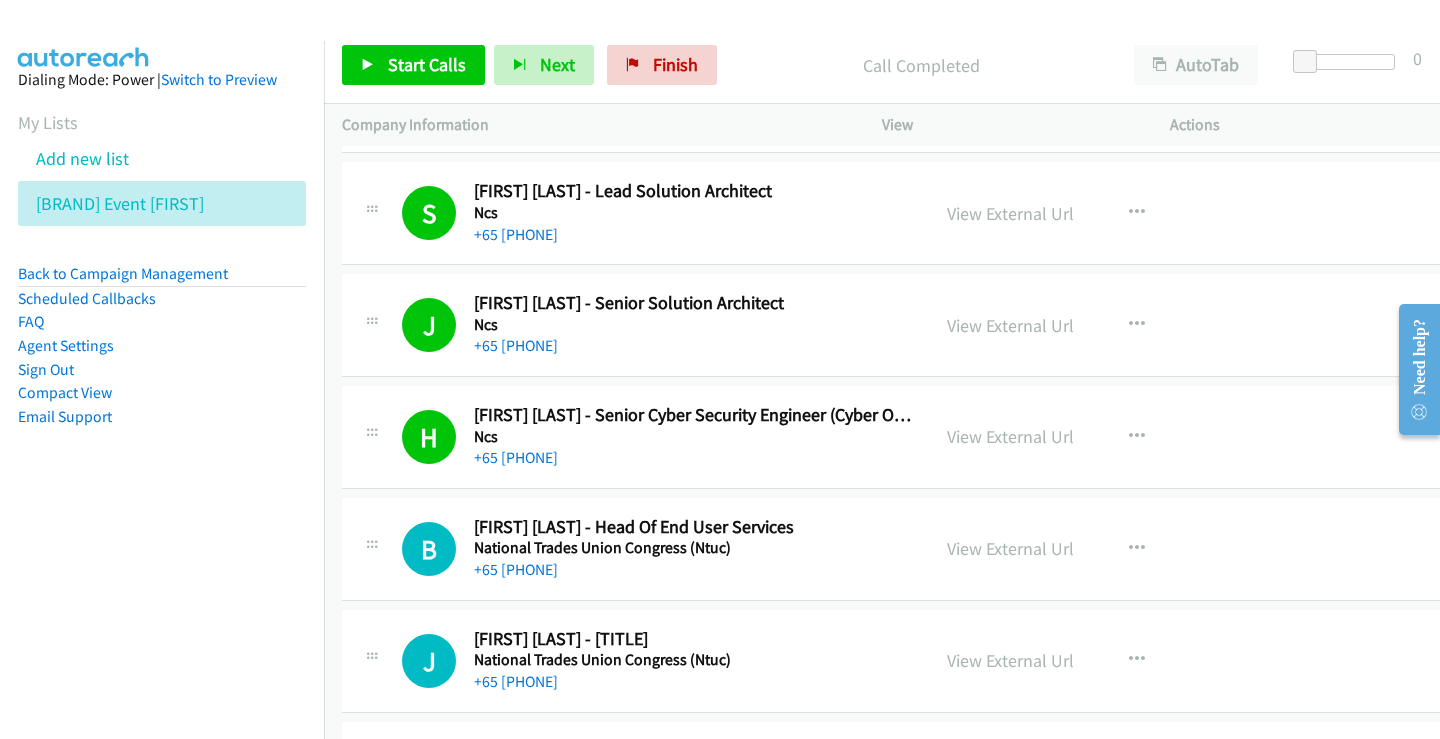scroll, scrollTop: 4960, scrollLeft: 0, axis: vertical 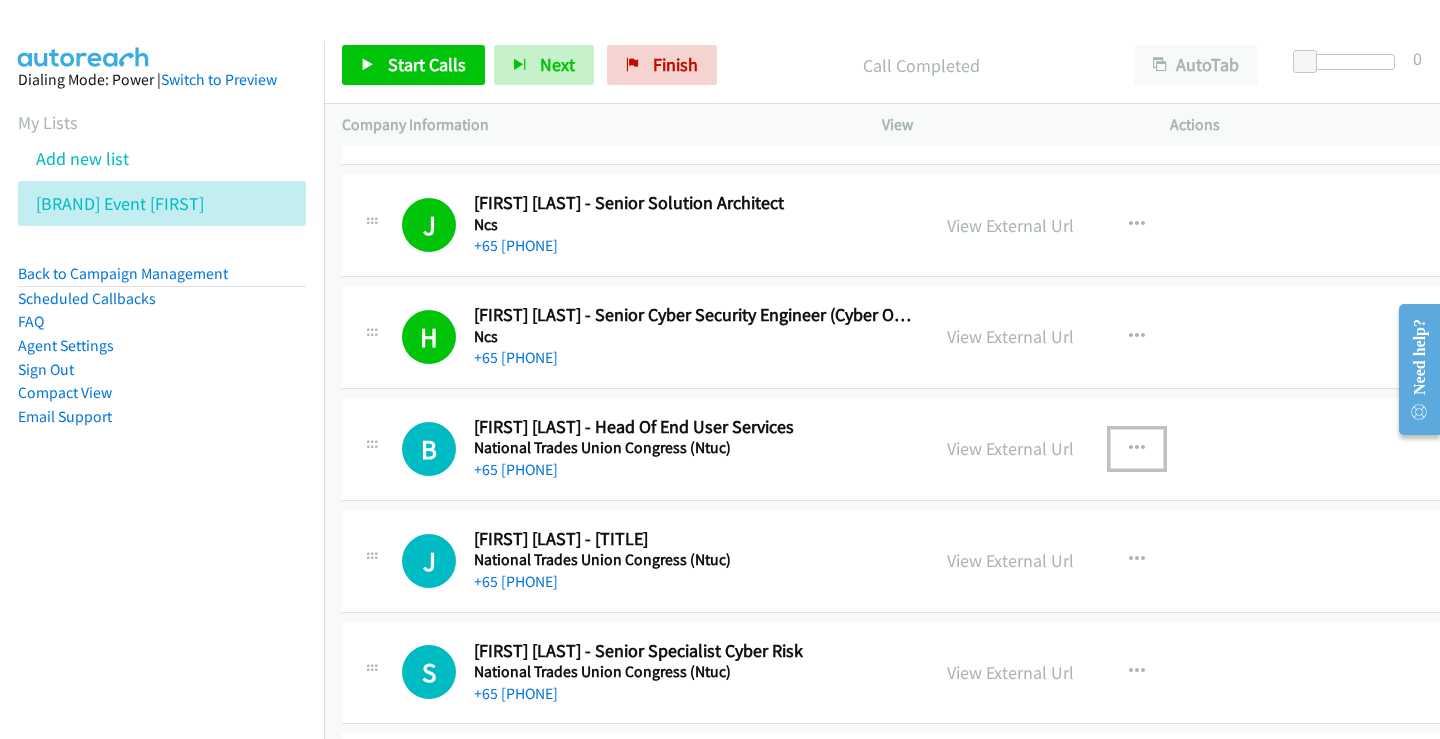 click at bounding box center (1137, 449) 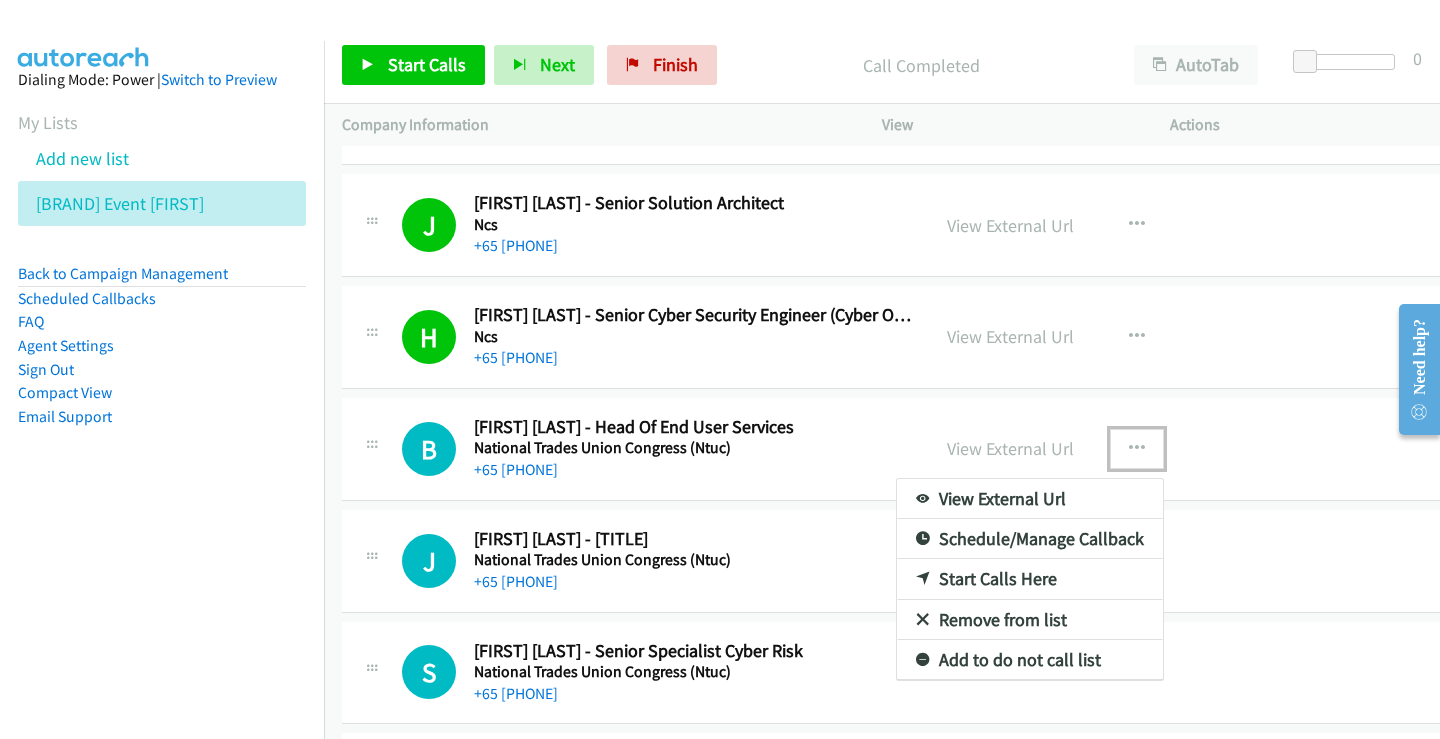 click on "Start Calls Here" at bounding box center [1030, 579] 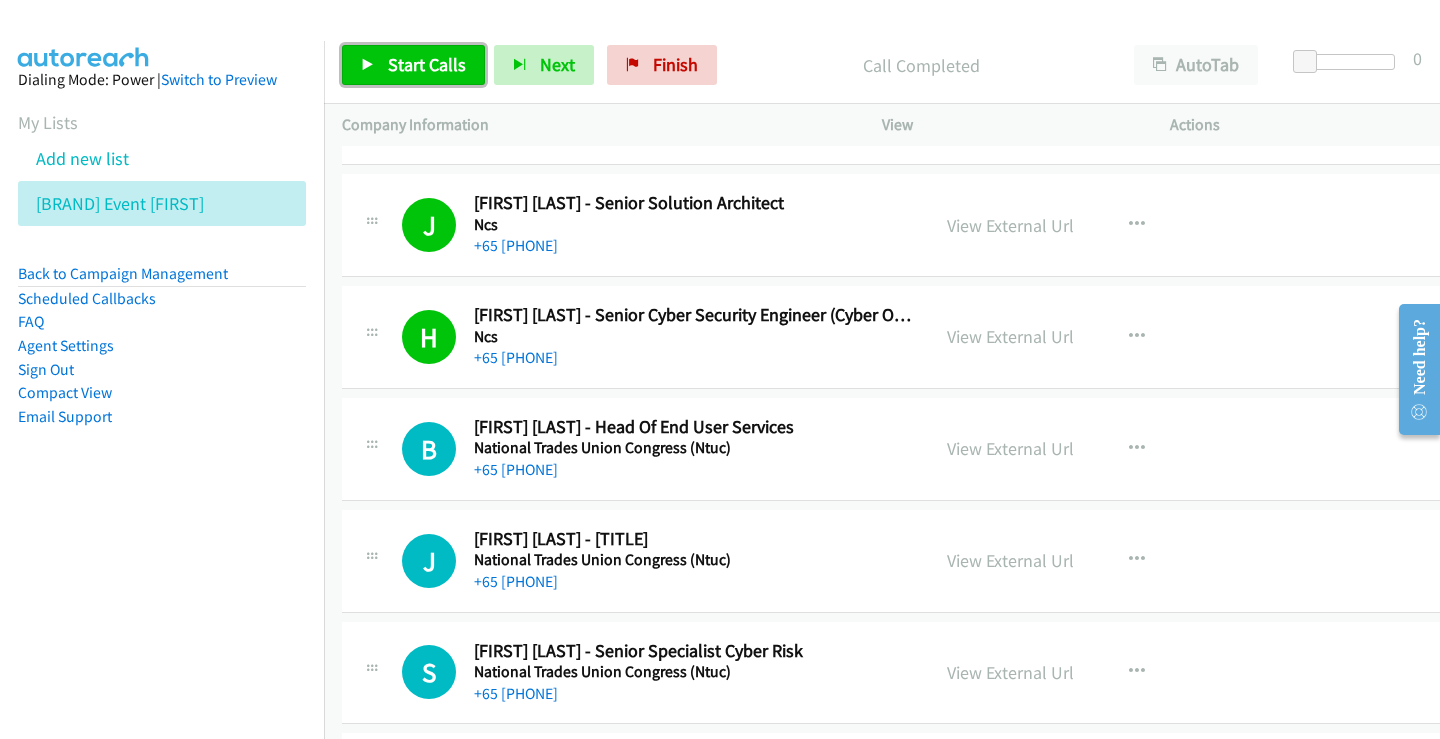 click on "Start Calls" at bounding box center [427, 64] 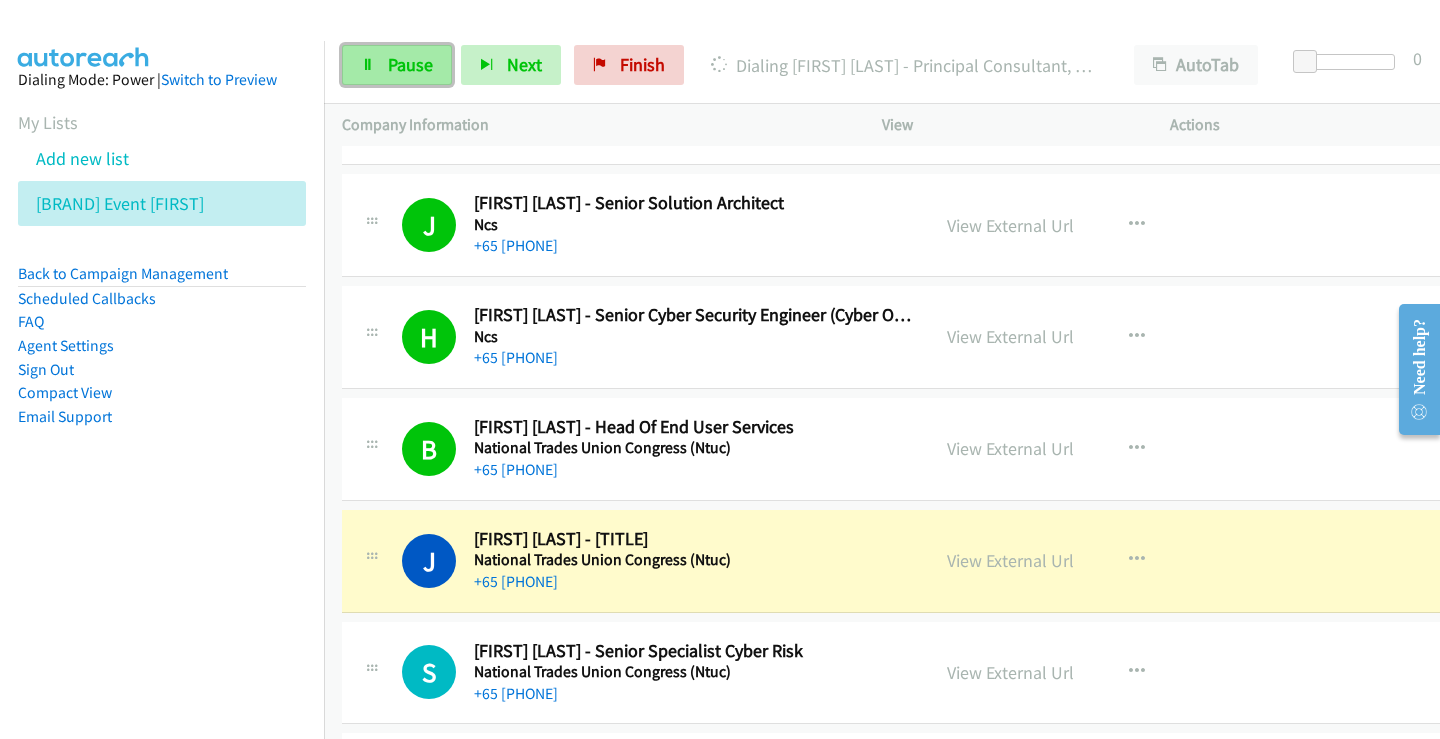 click on "Pause" at bounding box center [410, 64] 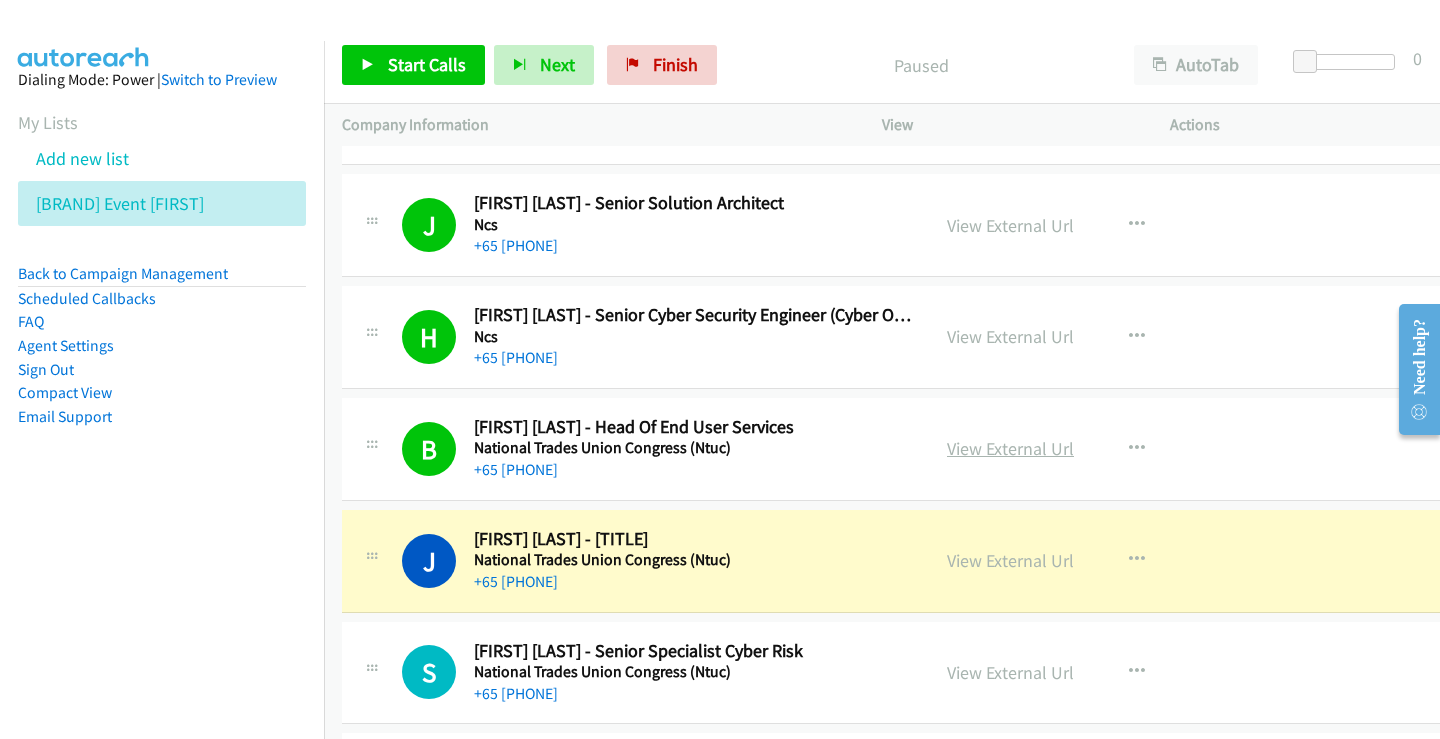 click on "View External Url" at bounding box center [1010, 448] 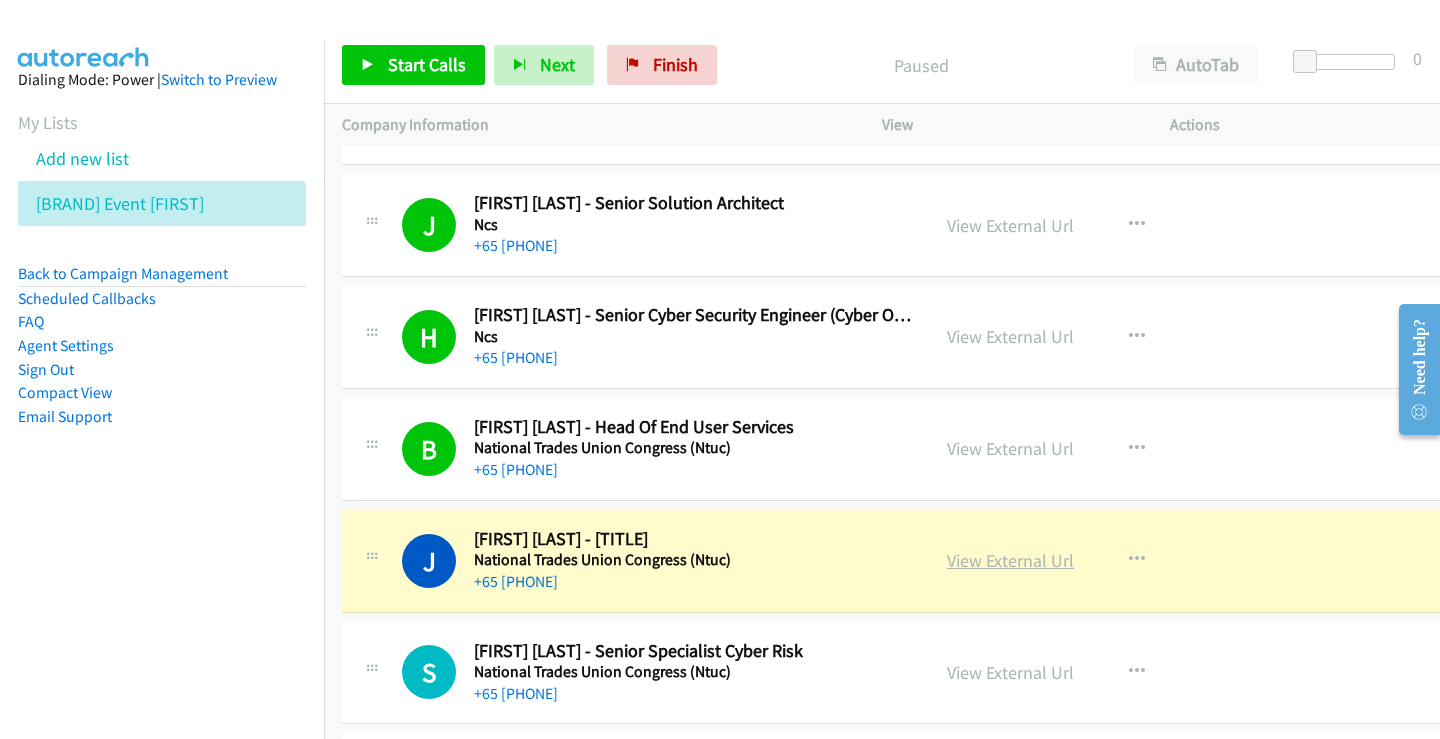 click on "View External Url" at bounding box center [1010, 560] 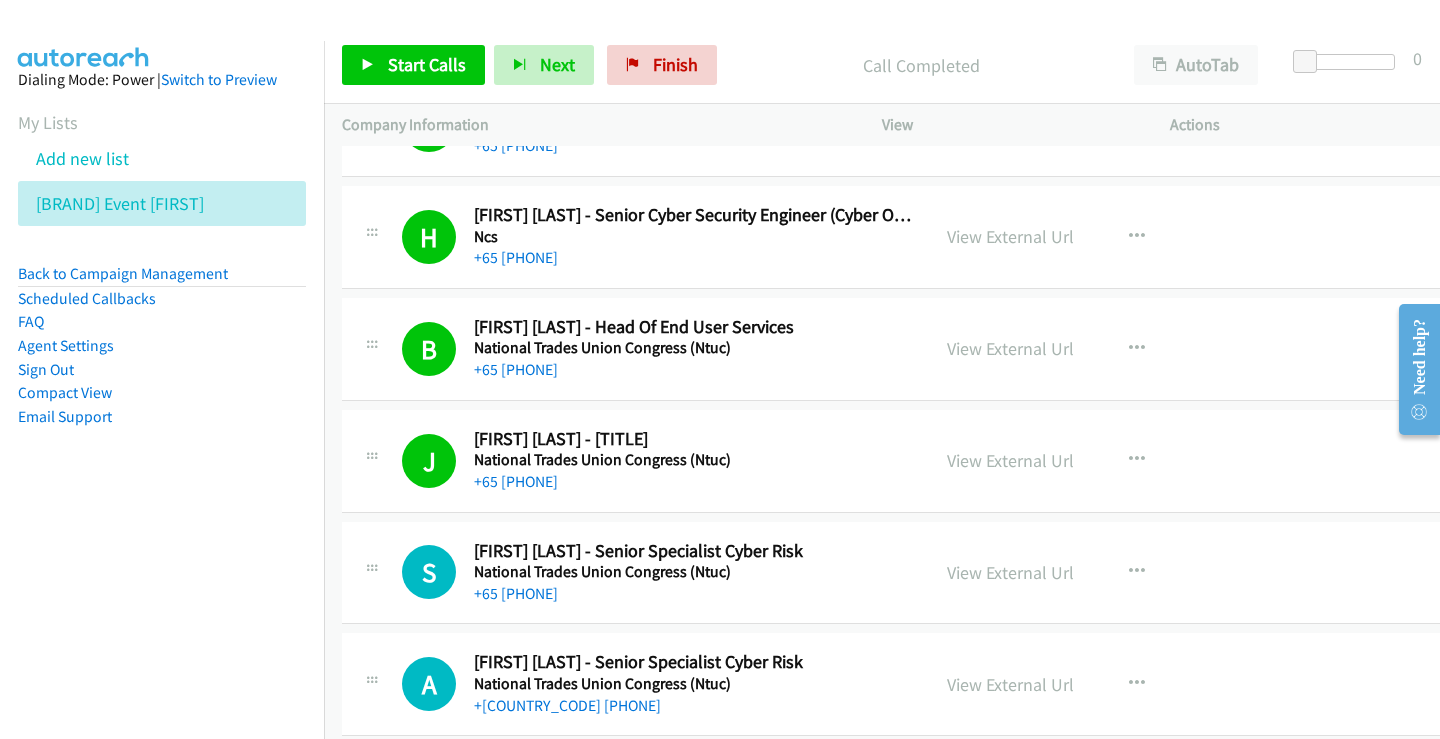 scroll, scrollTop: 5260, scrollLeft: 0, axis: vertical 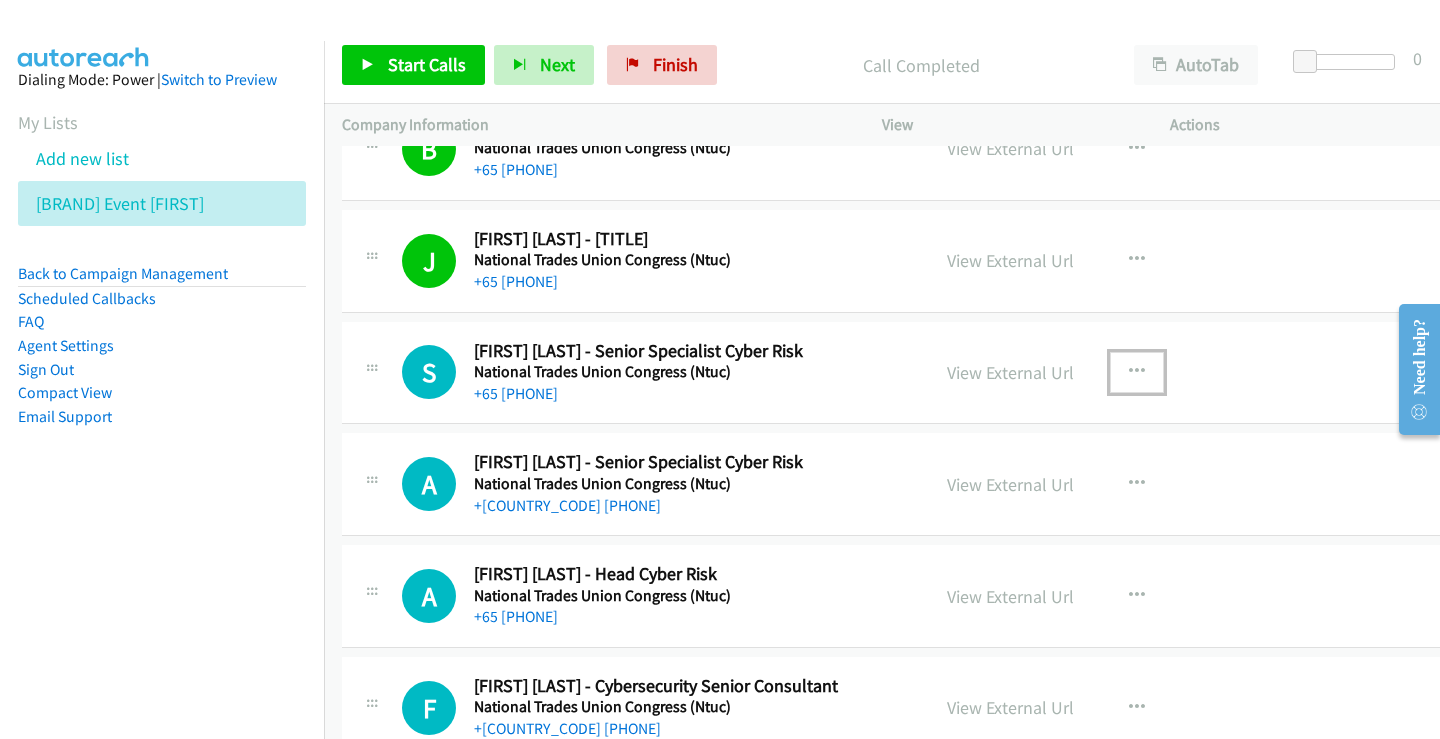 click at bounding box center (1137, 372) 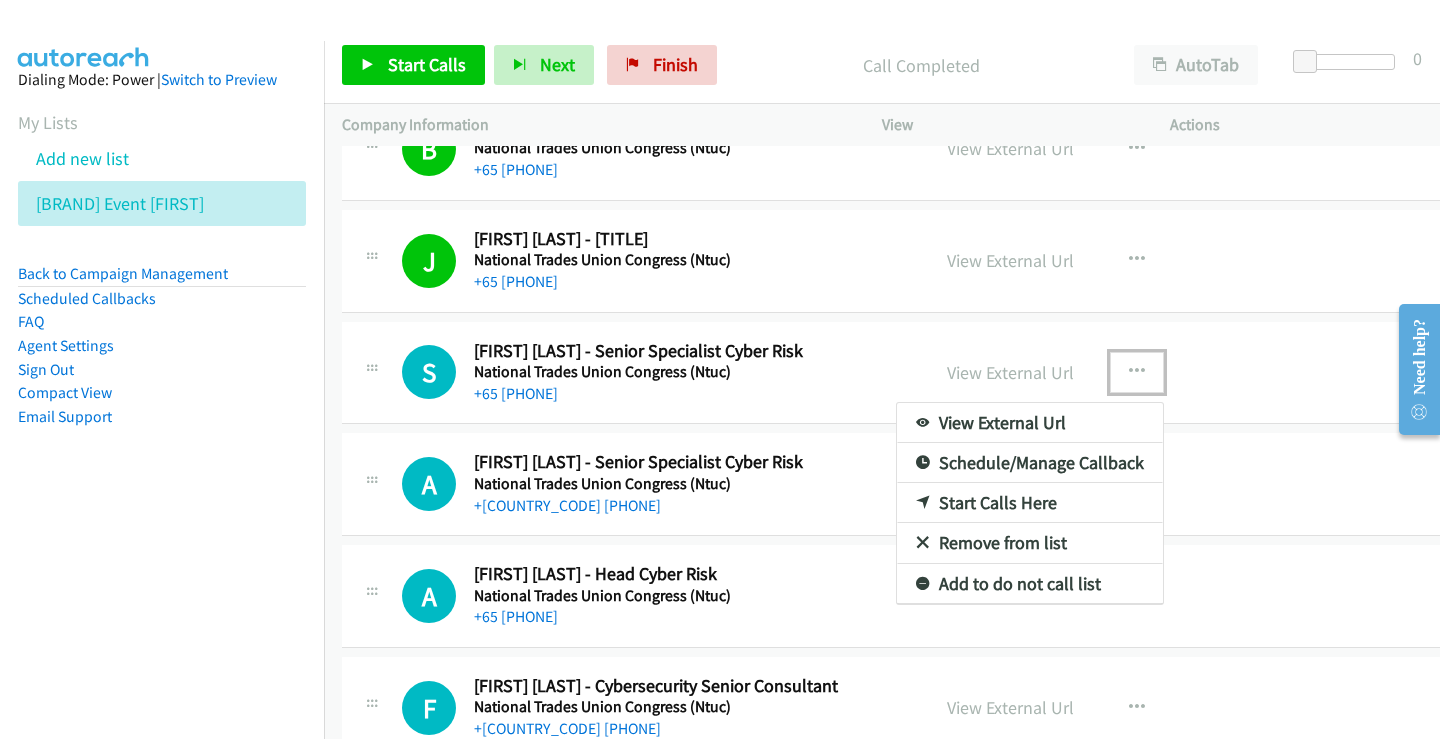 click on "Start Calls Here" at bounding box center (1030, 503) 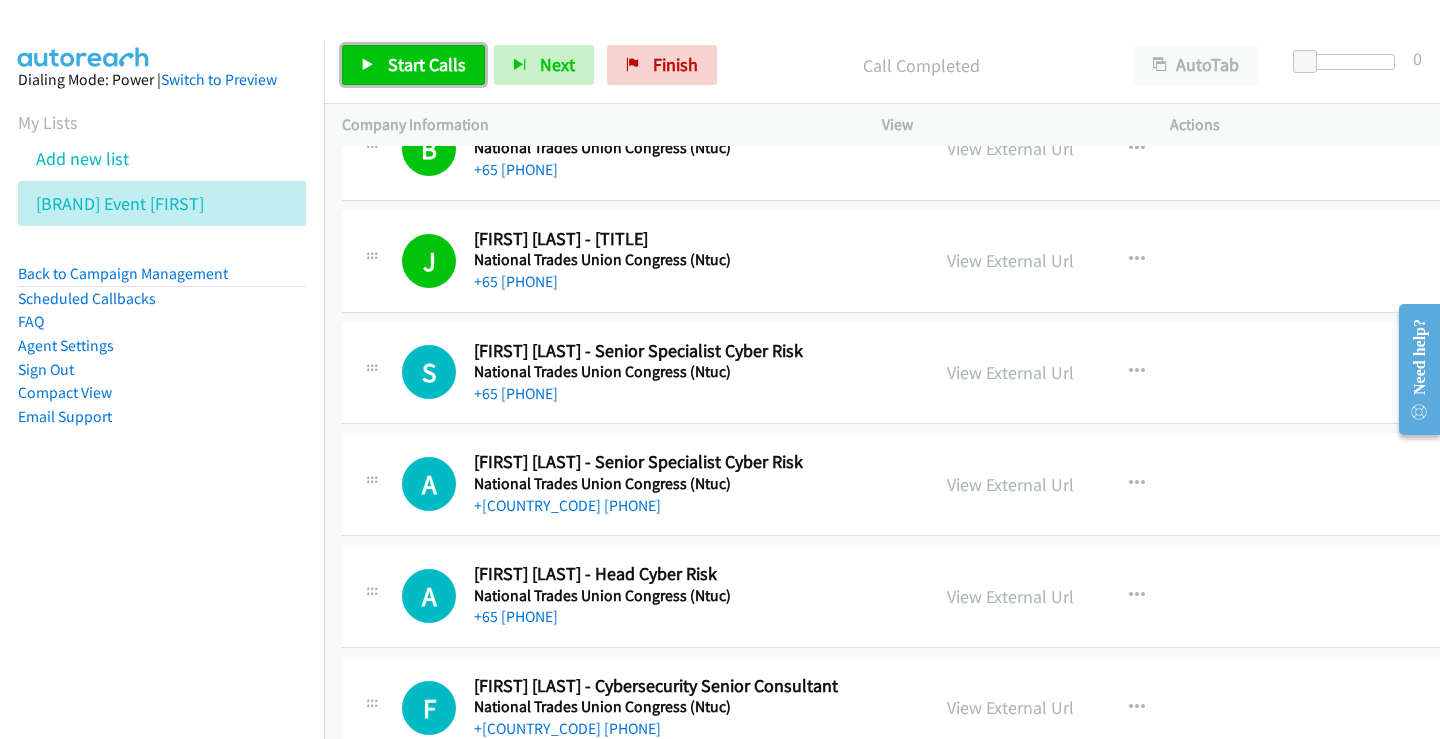 click on "Start Calls" at bounding box center [413, 65] 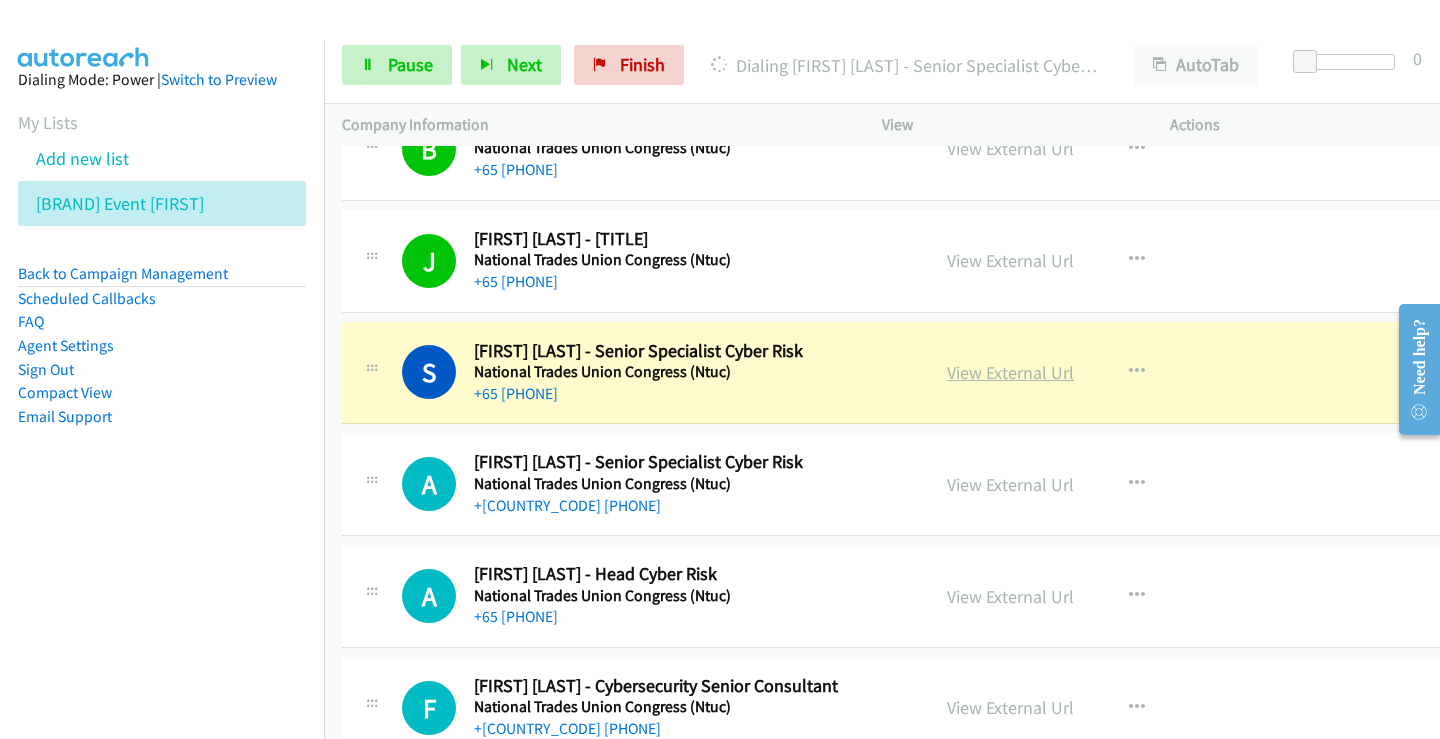 click on "View External Url" at bounding box center (1010, 372) 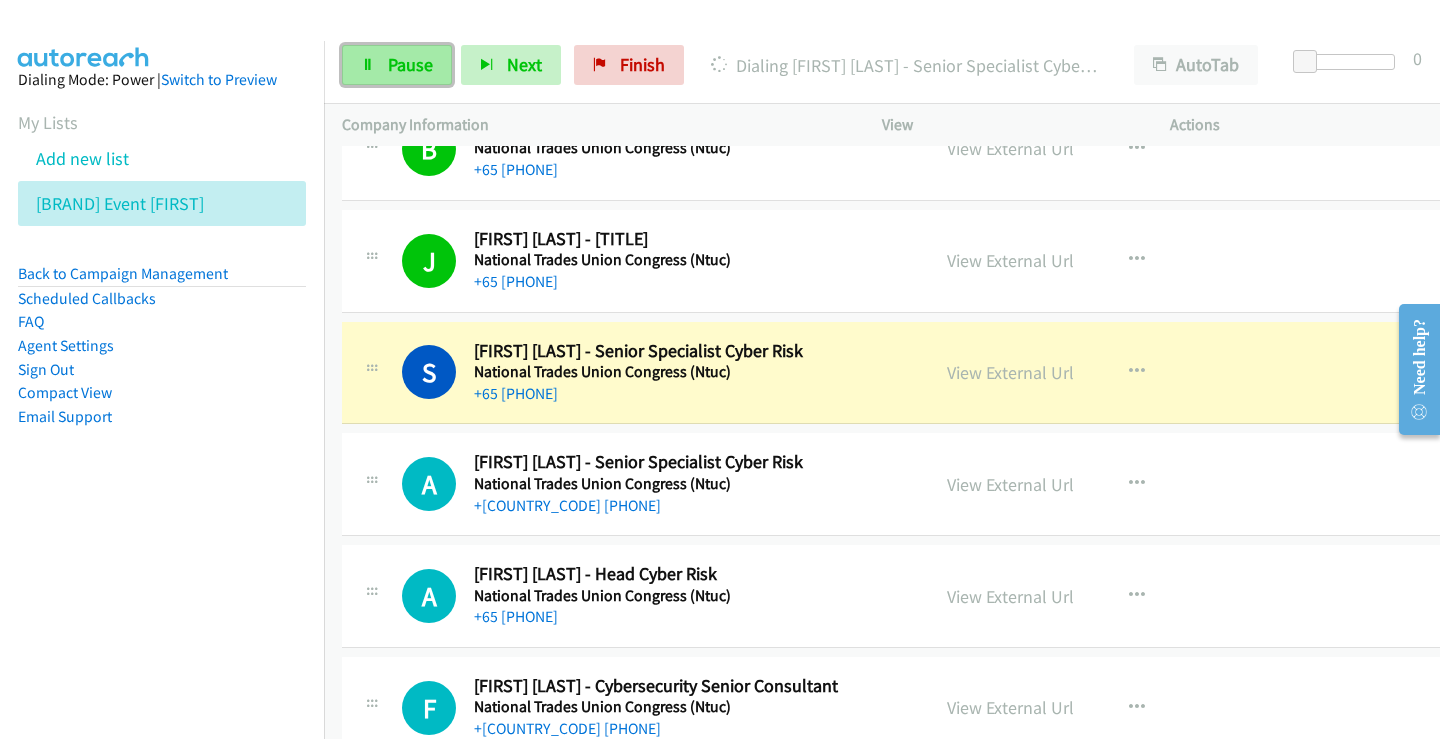 click on "Pause" at bounding box center (410, 64) 